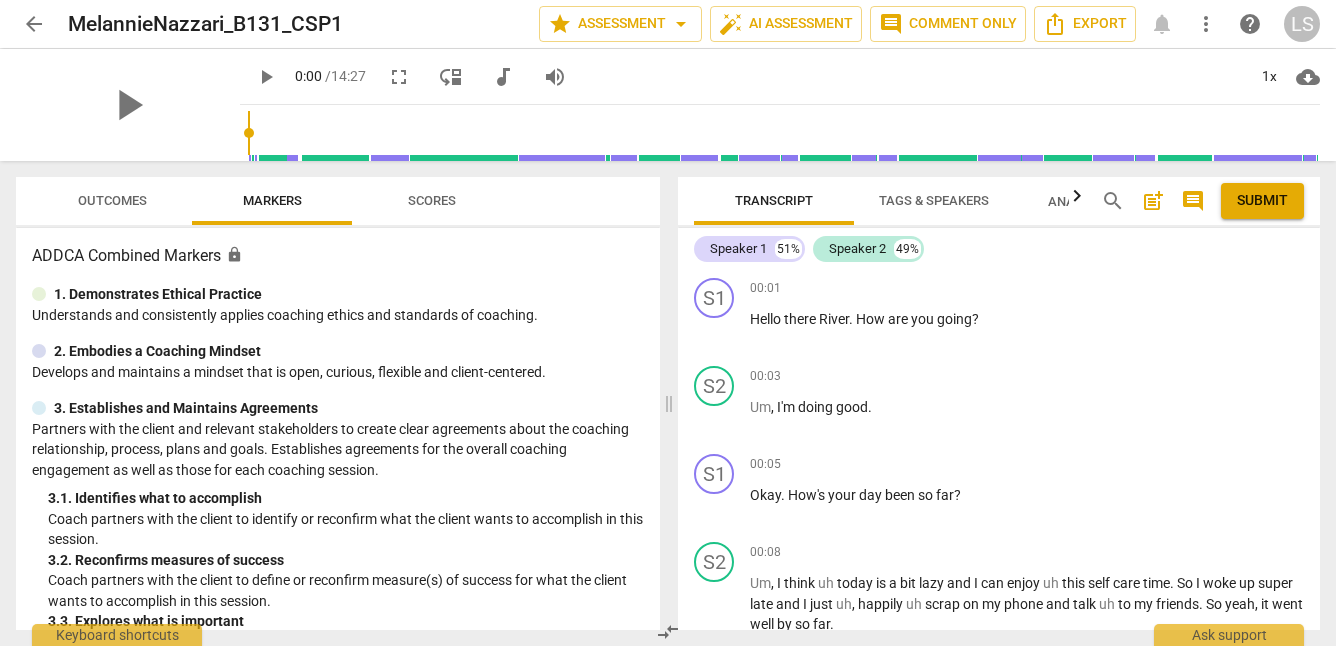 scroll, scrollTop: 0, scrollLeft: 0, axis: both 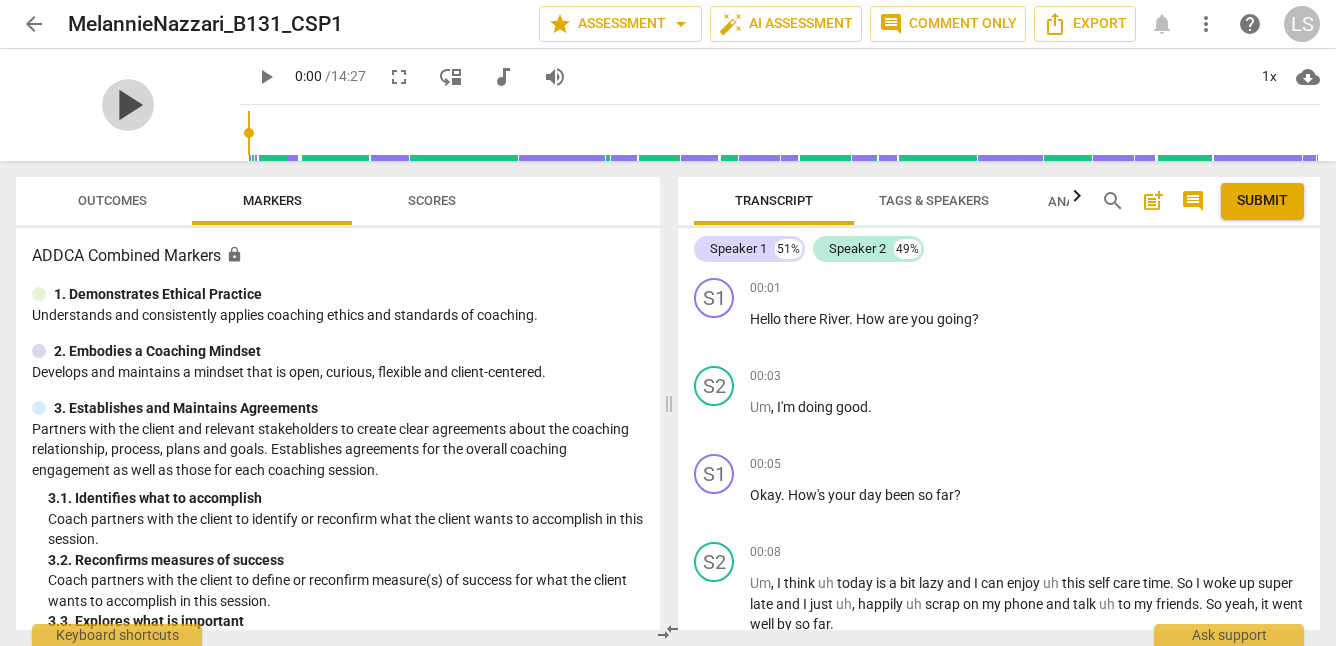 click on "play_arrow" at bounding box center (128, 105) 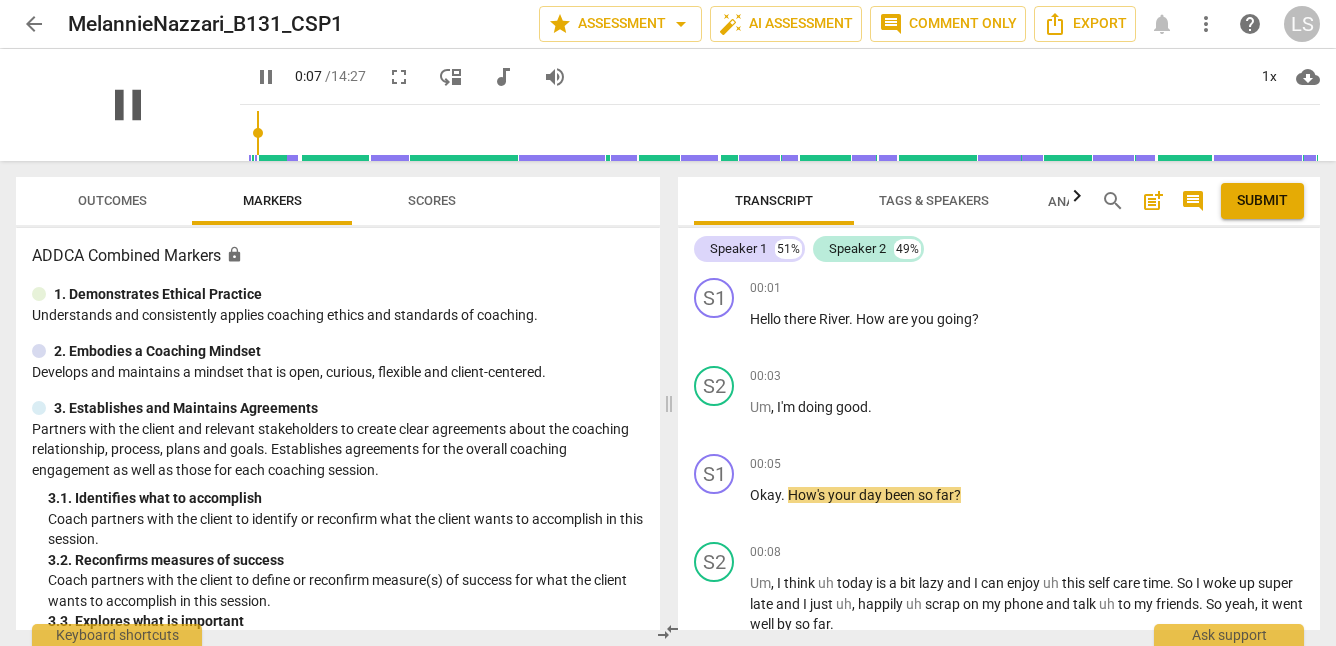 click on "pause" at bounding box center (128, 105) 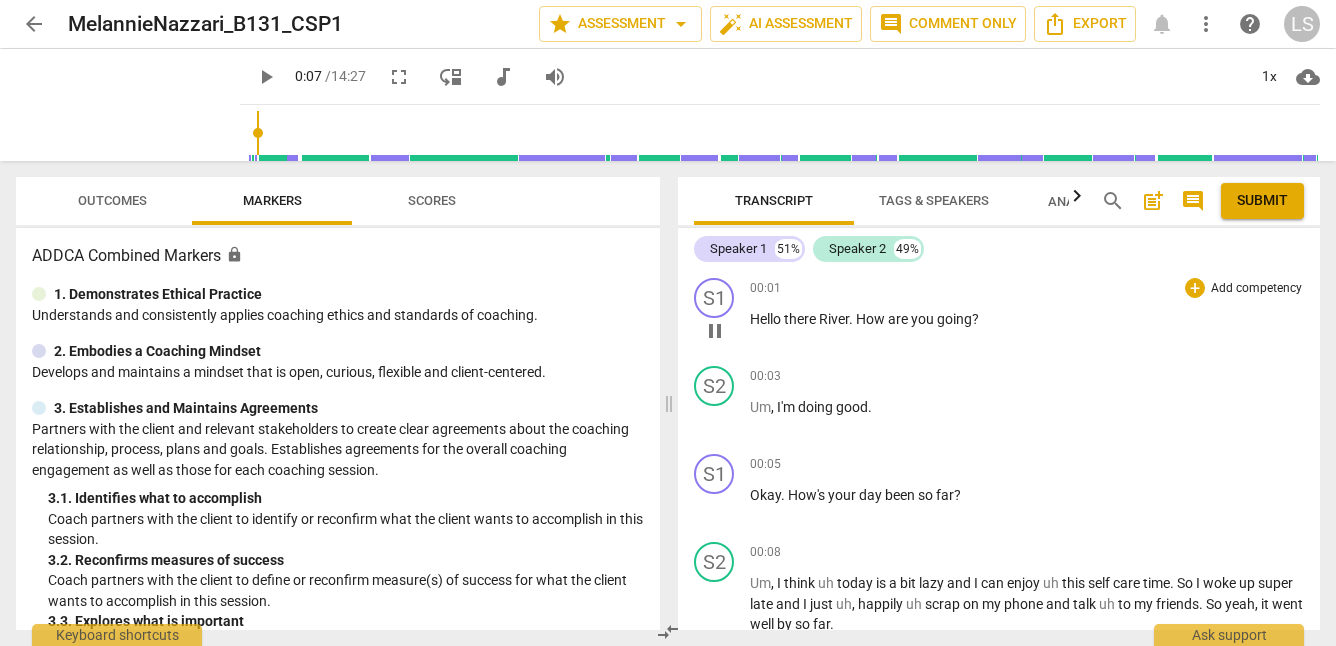 type on "8" 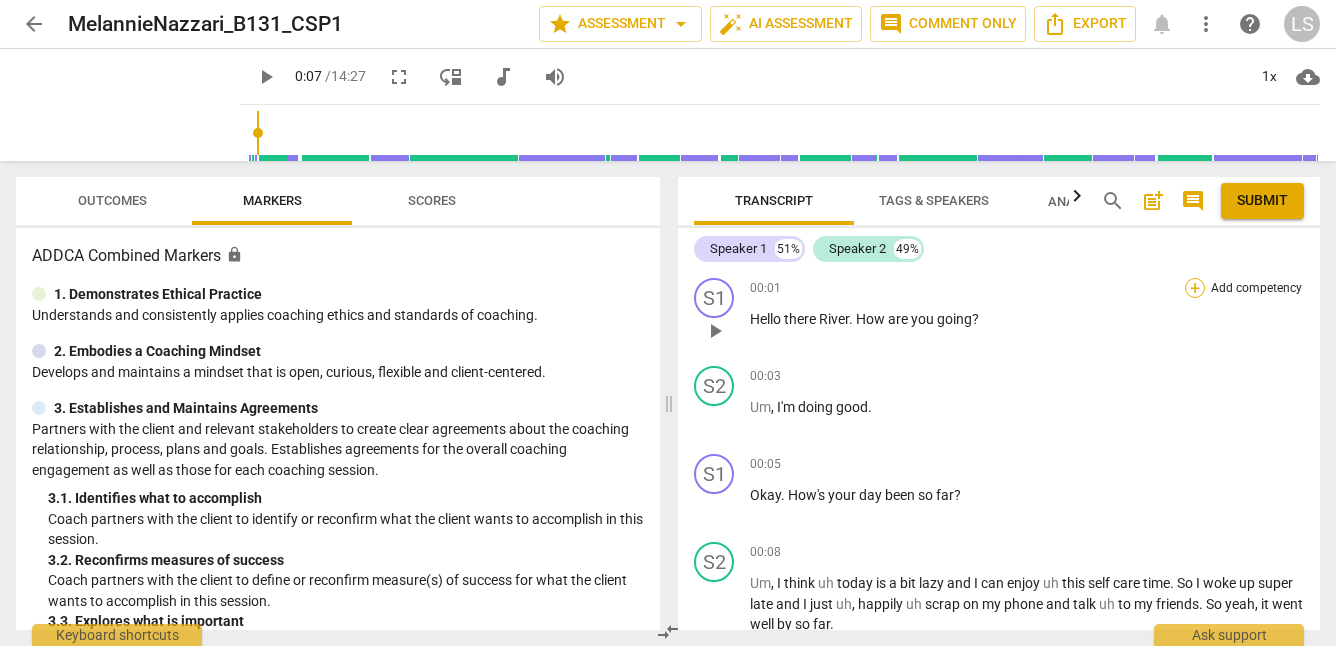 click on "+" at bounding box center [1195, 288] 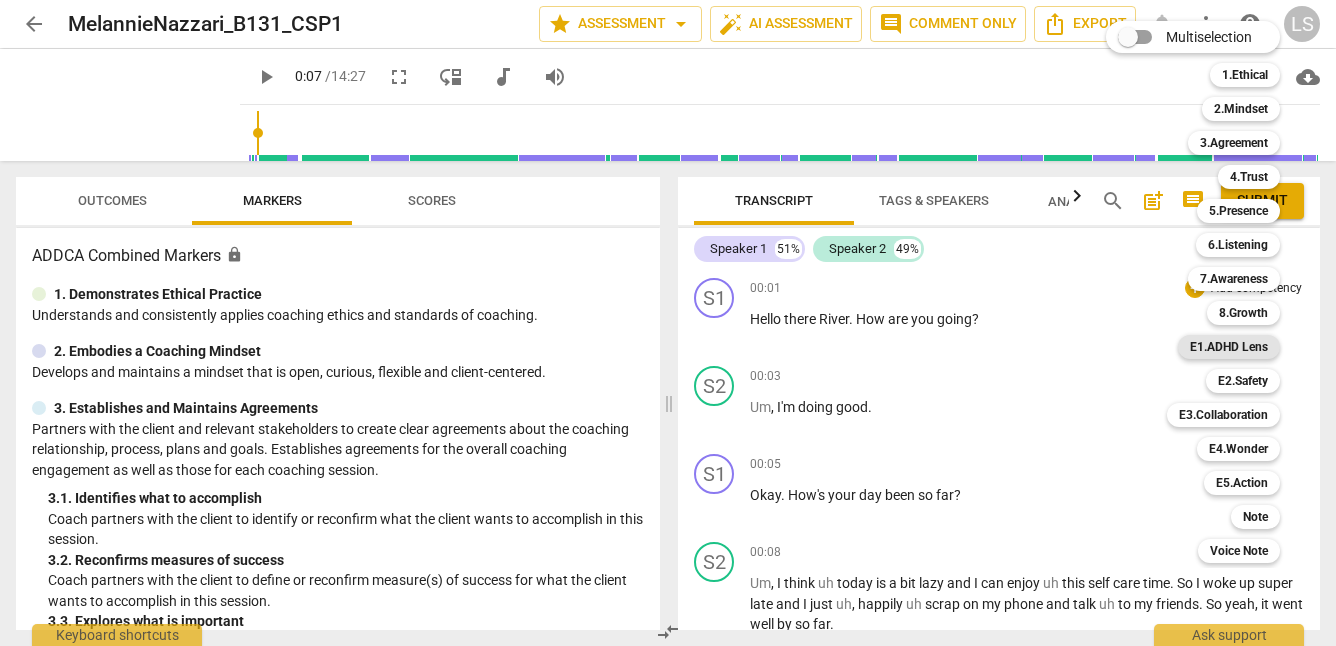 click on "E1.ADHD Lens" at bounding box center [1229, 347] 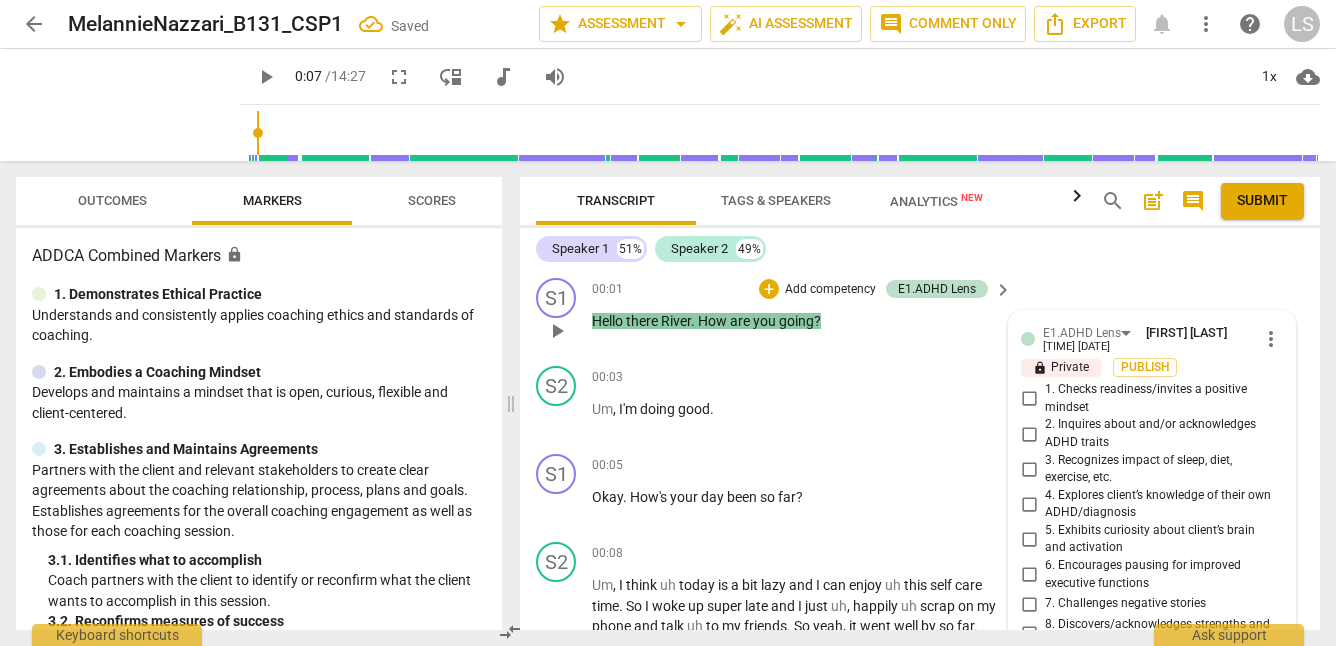 scroll, scrollTop: 0, scrollLeft: 0, axis: both 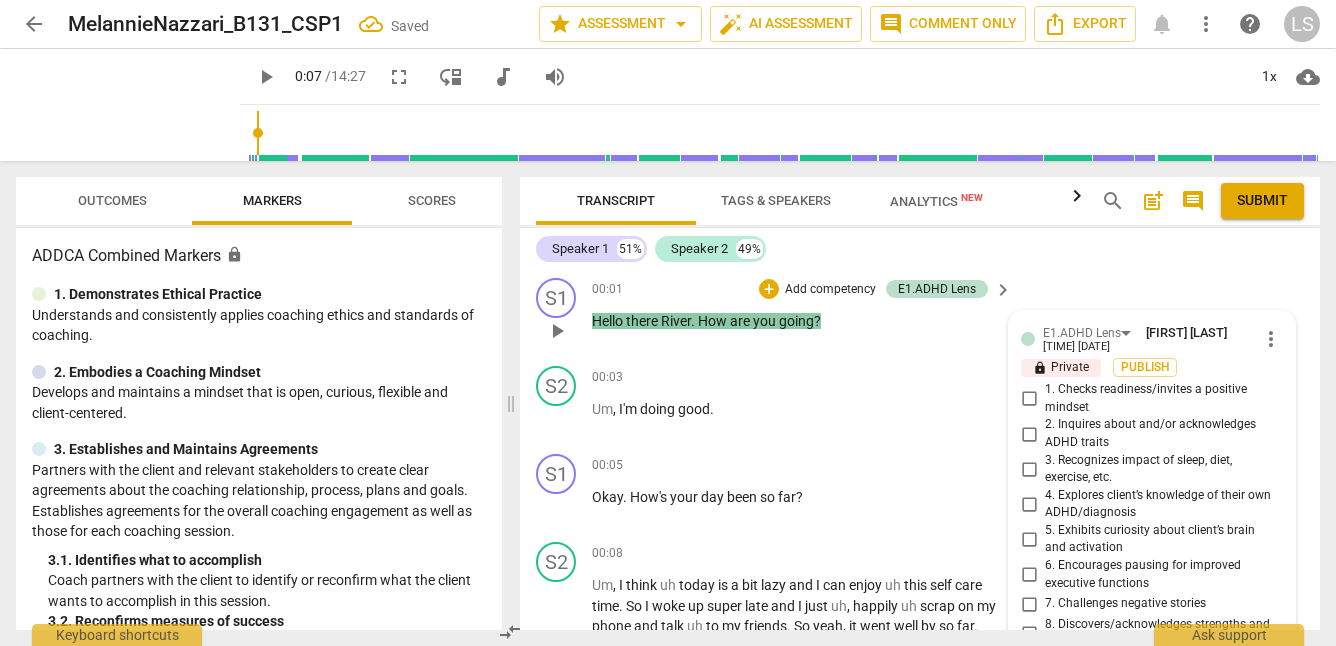 click on "1. Checks readiness/invites a positive mindset" at bounding box center [1029, 399] 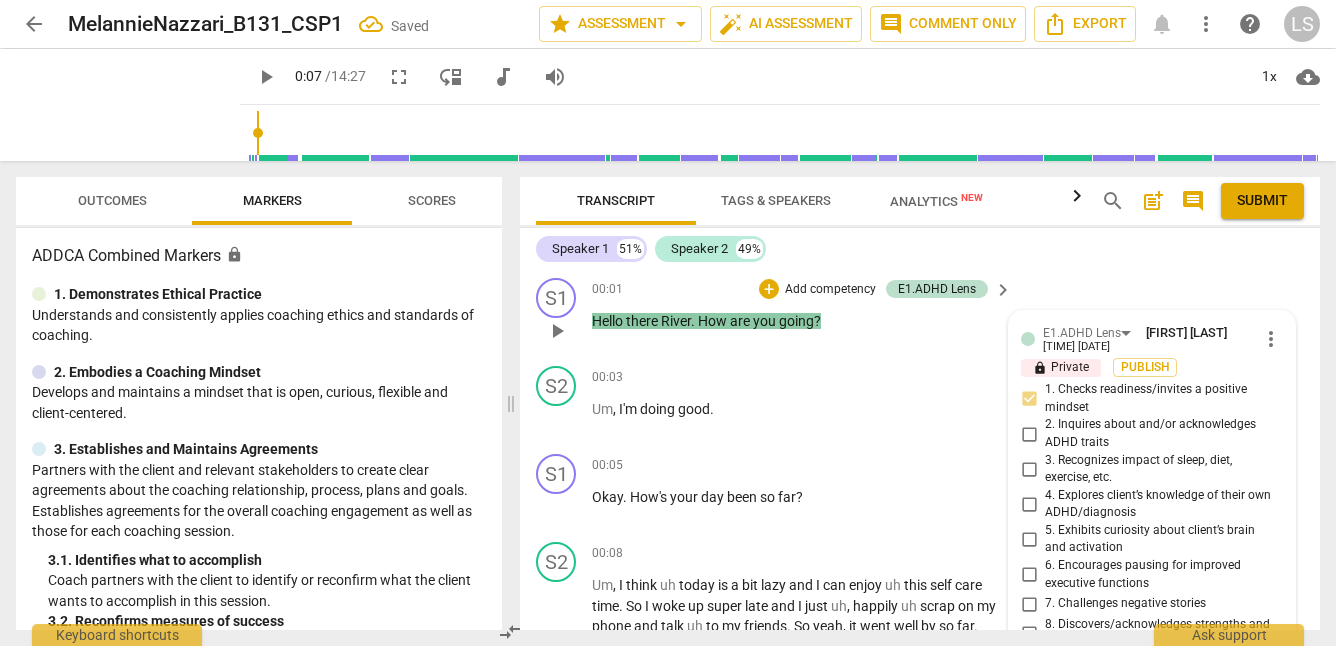 click on "Add competency" at bounding box center (830, 290) 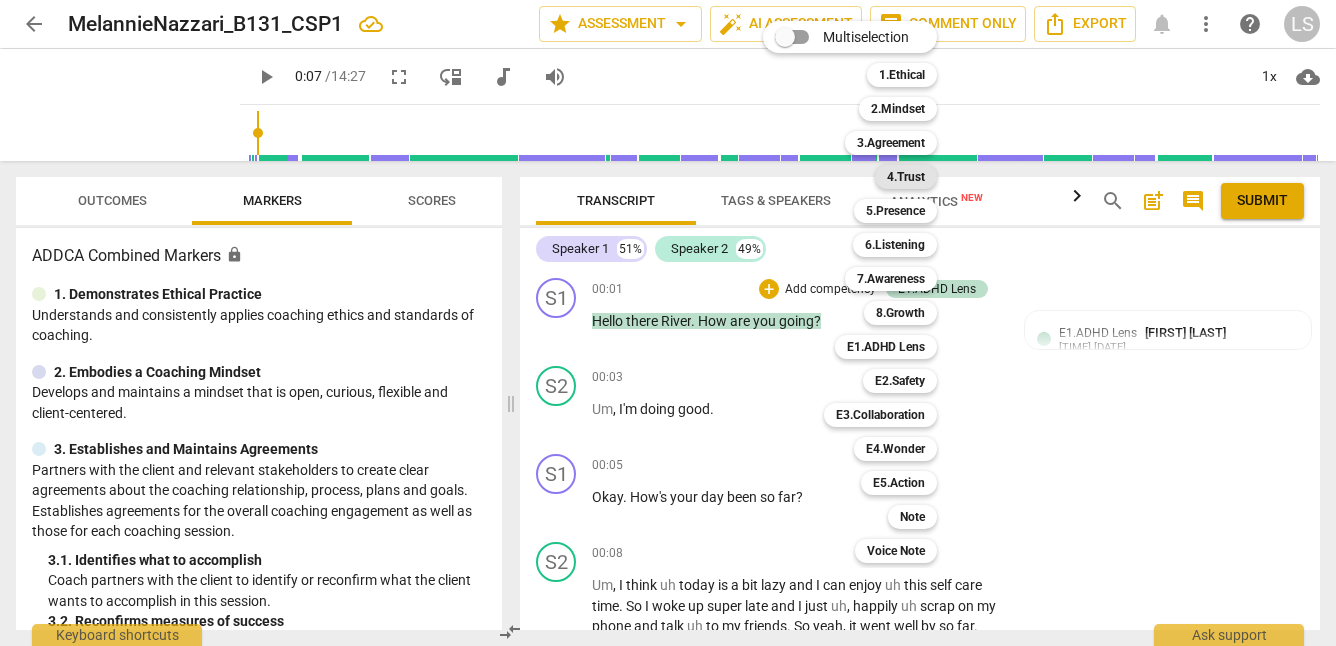click on "4.Trust" at bounding box center [906, 177] 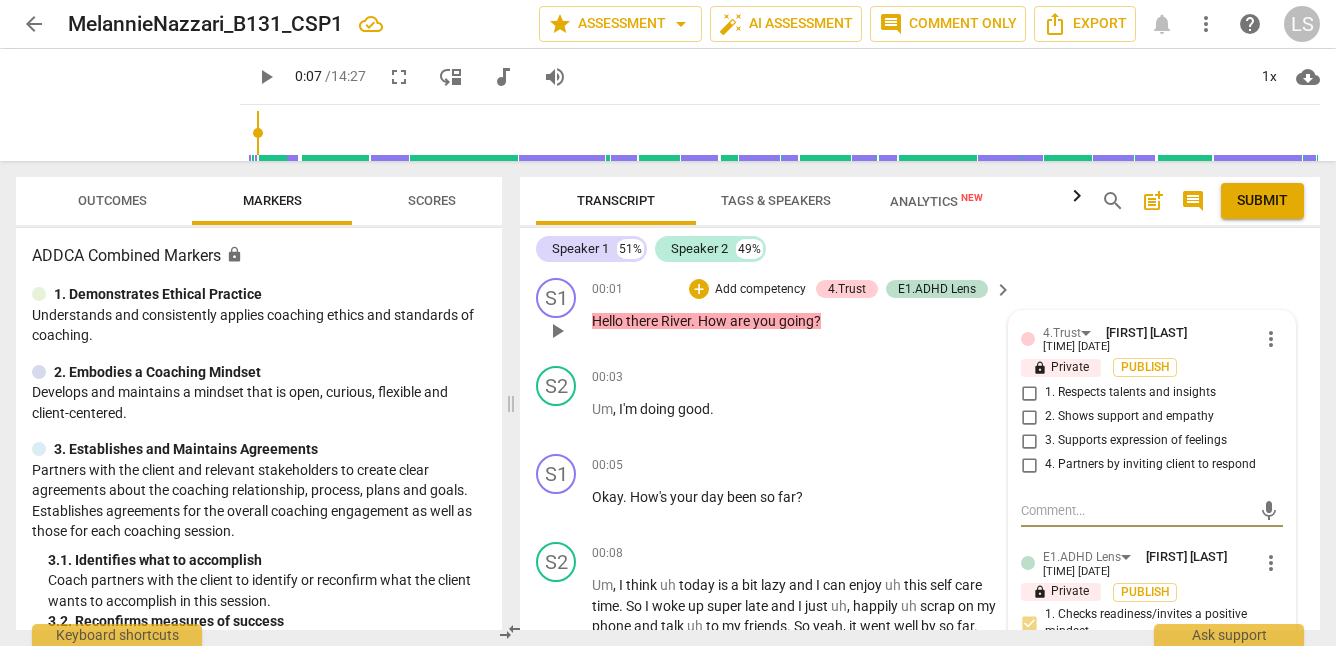 click on "3. Supports expression of feelings" at bounding box center (1029, 441) 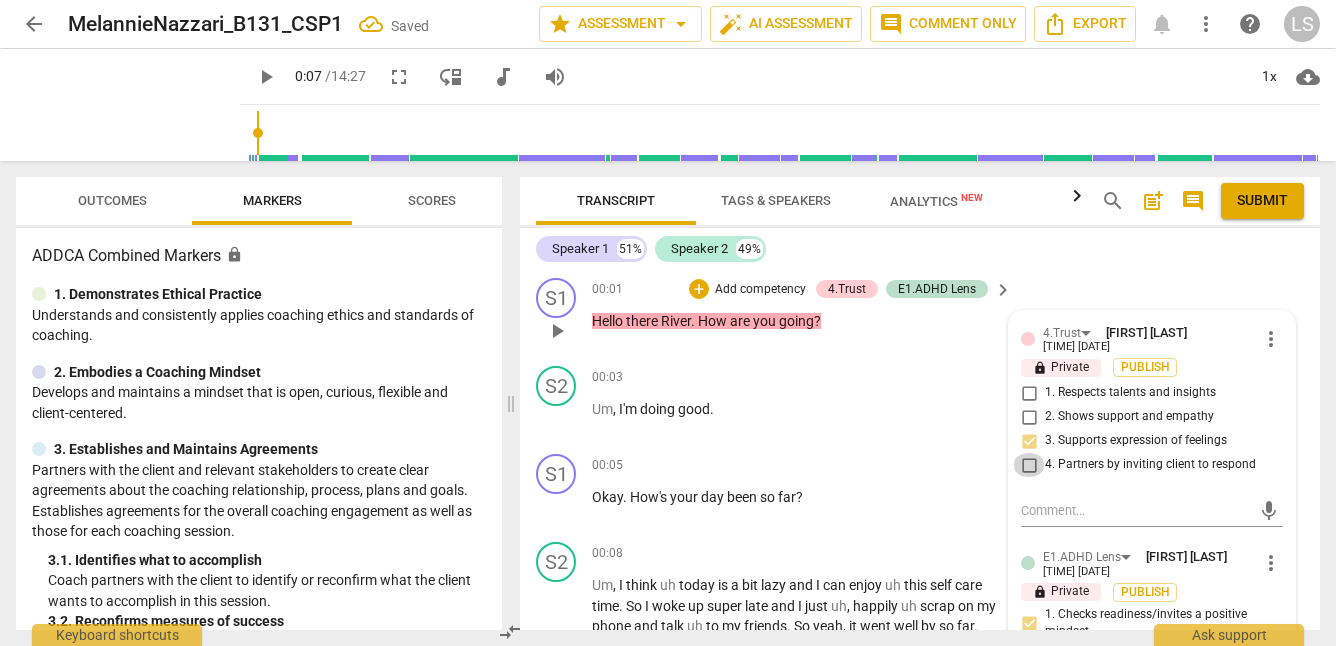click on "4. Partners by inviting client to respond" at bounding box center [1029, 465] 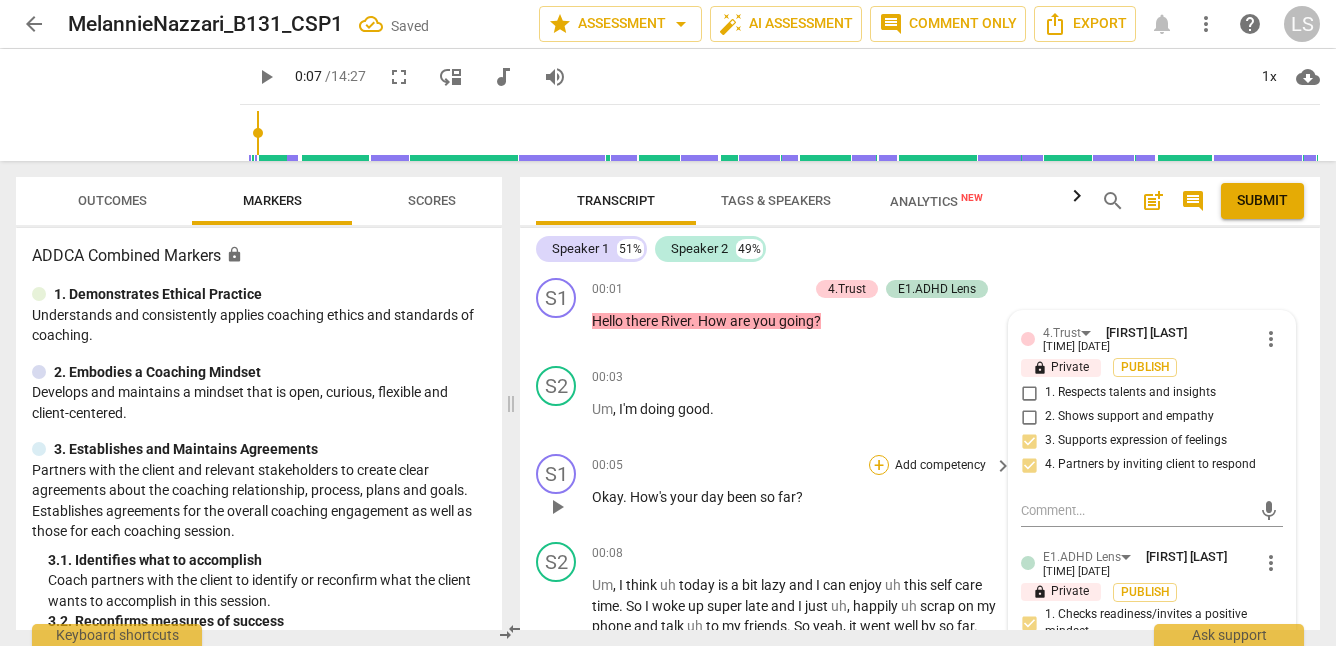 click on "+" at bounding box center (879, 465) 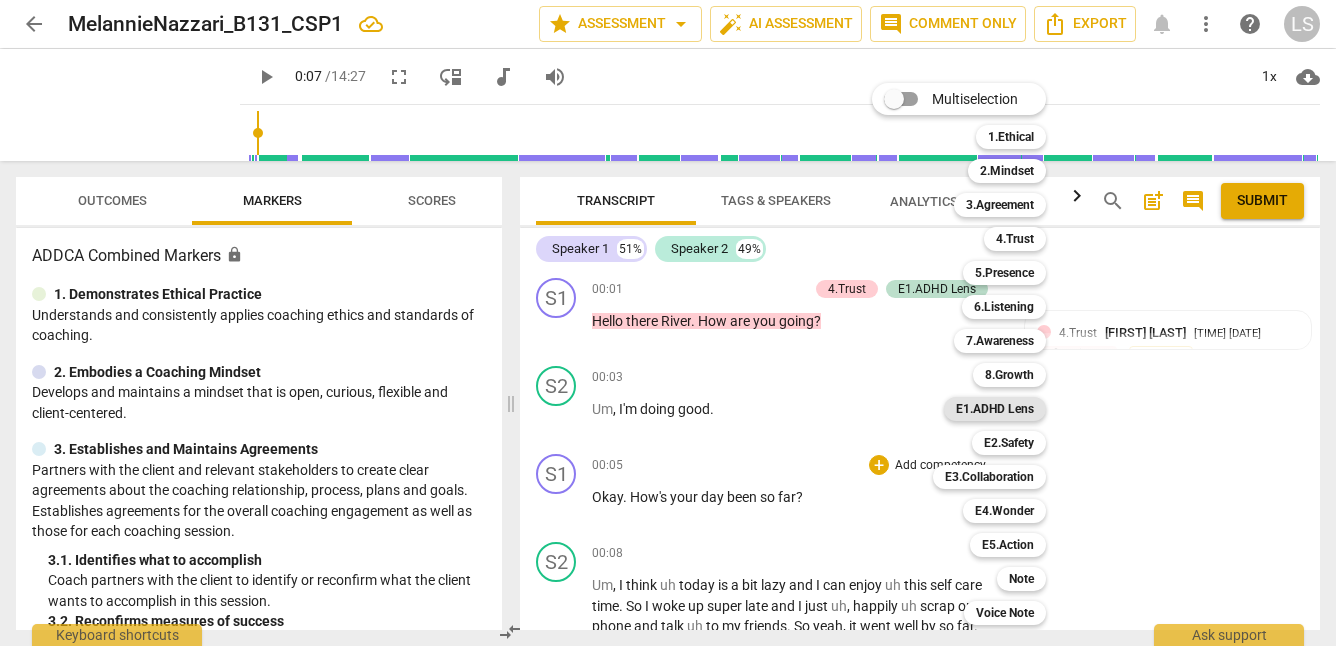 click on "E1.ADHD Lens" at bounding box center [995, 409] 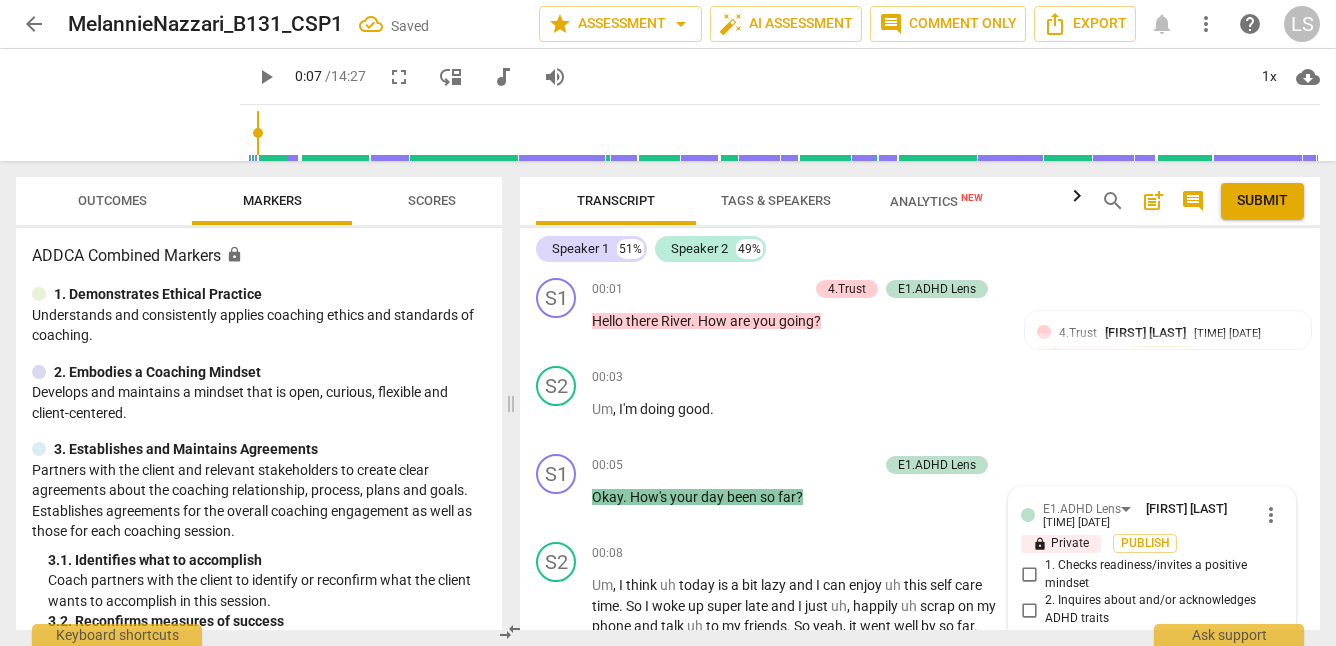 scroll, scrollTop: 470, scrollLeft: 0, axis: vertical 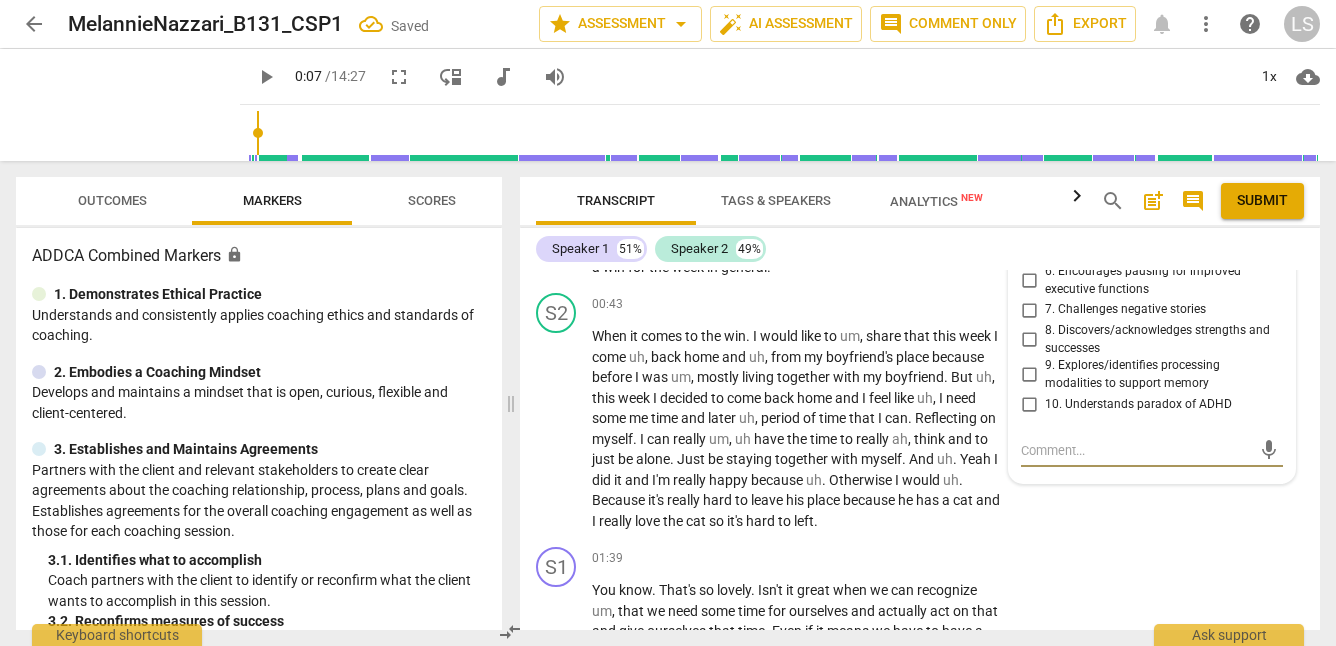 click on "6. Encourages pausing for improved executive functions" at bounding box center [1029, 281] 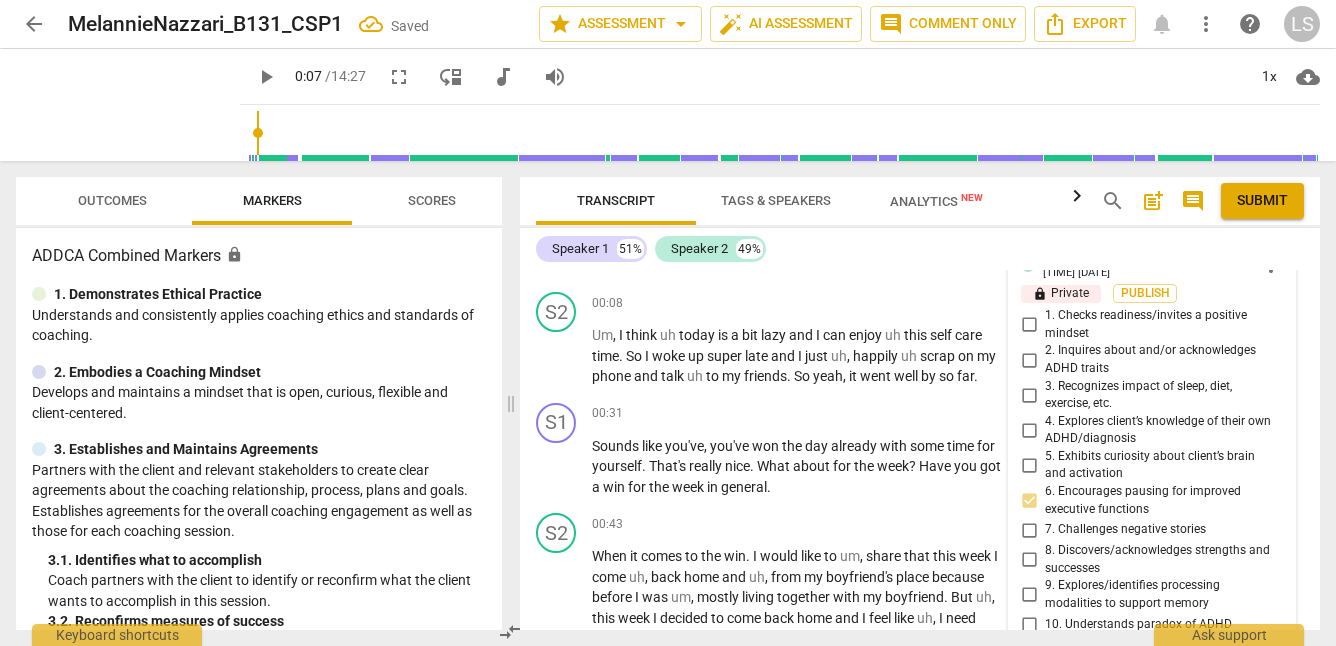 scroll, scrollTop: 242, scrollLeft: 0, axis: vertical 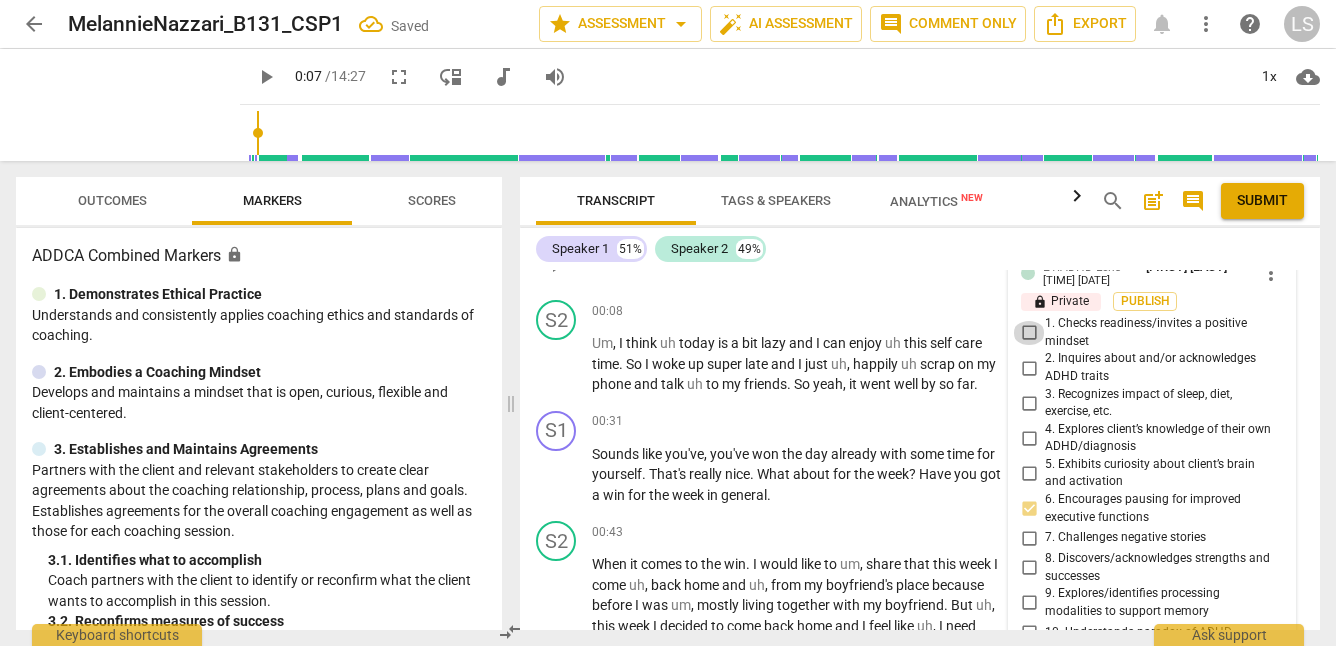 click on "1. Checks readiness/invites a positive mindset" at bounding box center [1029, 333] 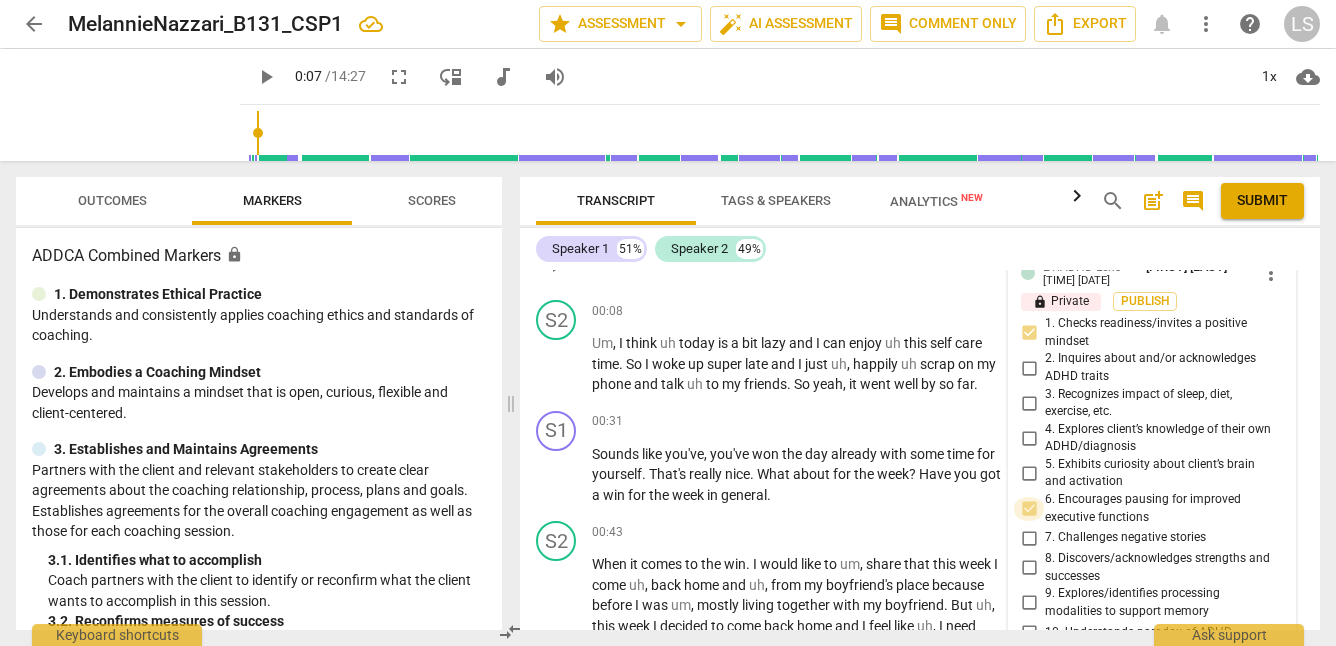 click on "6. Encourages pausing for improved executive functions" at bounding box center [1029, 509] 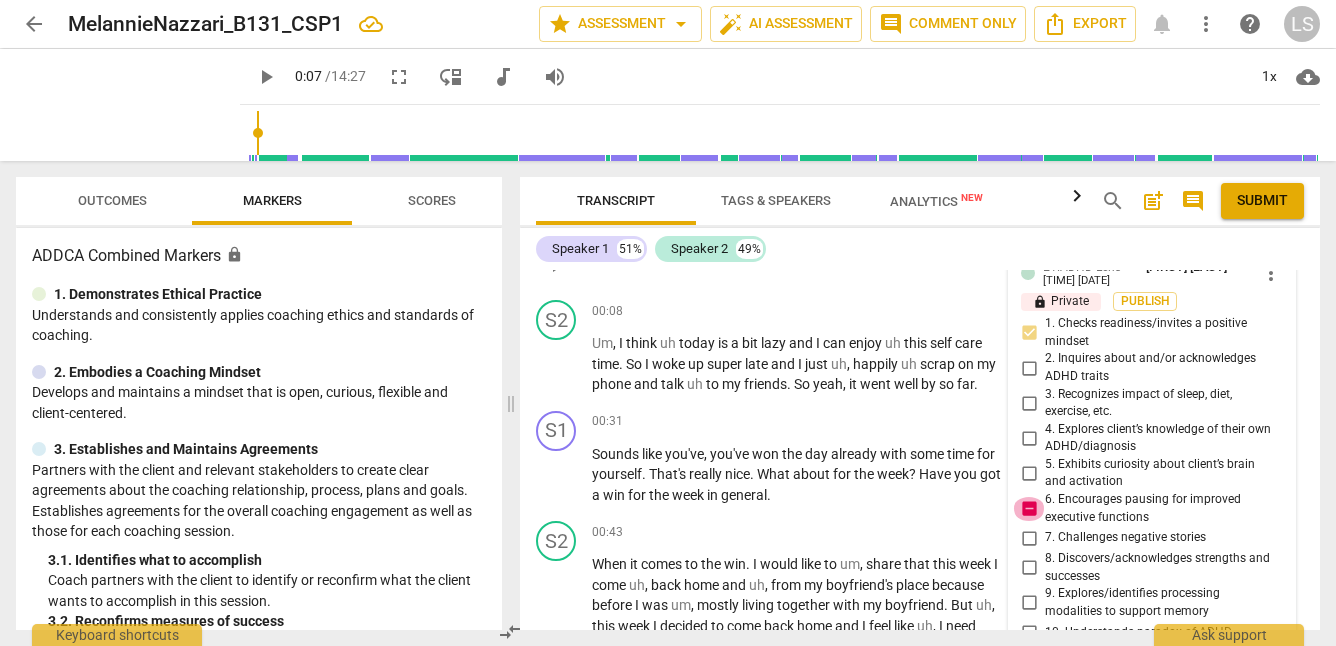 click on "6. Encourages pausing for improved executive functions" at bounding box center (1029, 509) 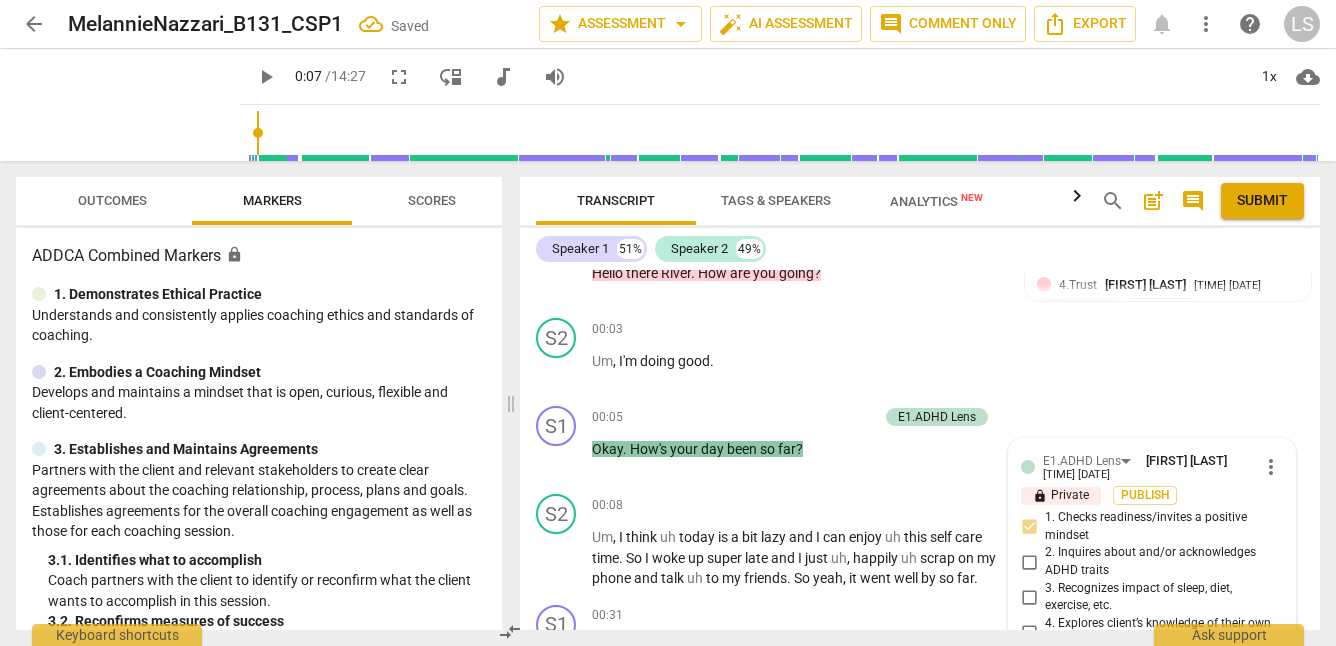 scroll, scrollTop: 0, scrollLeft: 0, axis: both 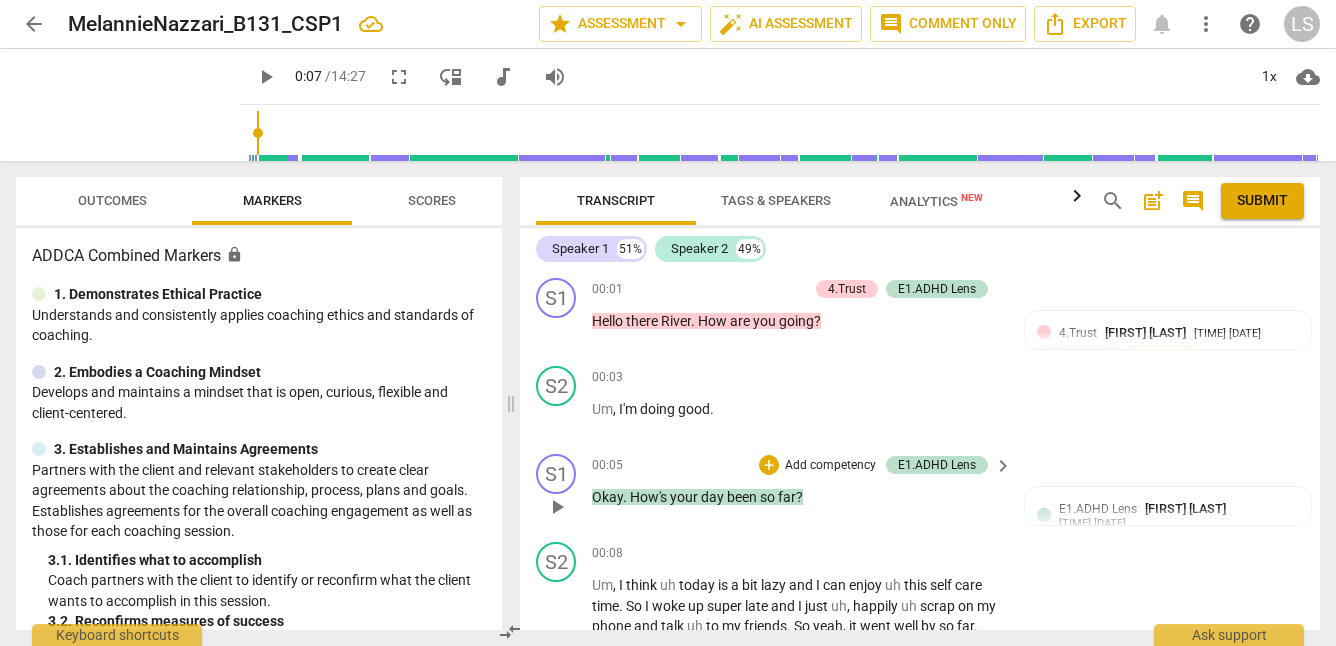 click on "Add competency" at bounding box center (830, 466) 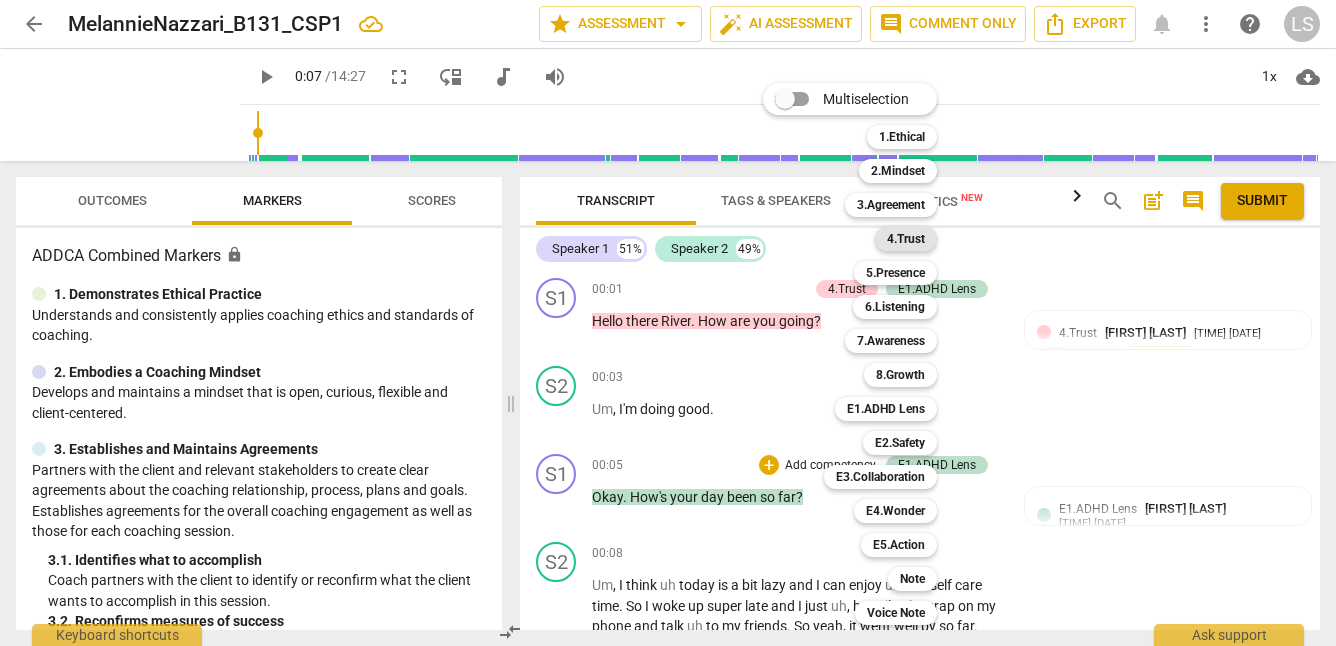 click on "4.Trust" at bounding box center (906, 239) 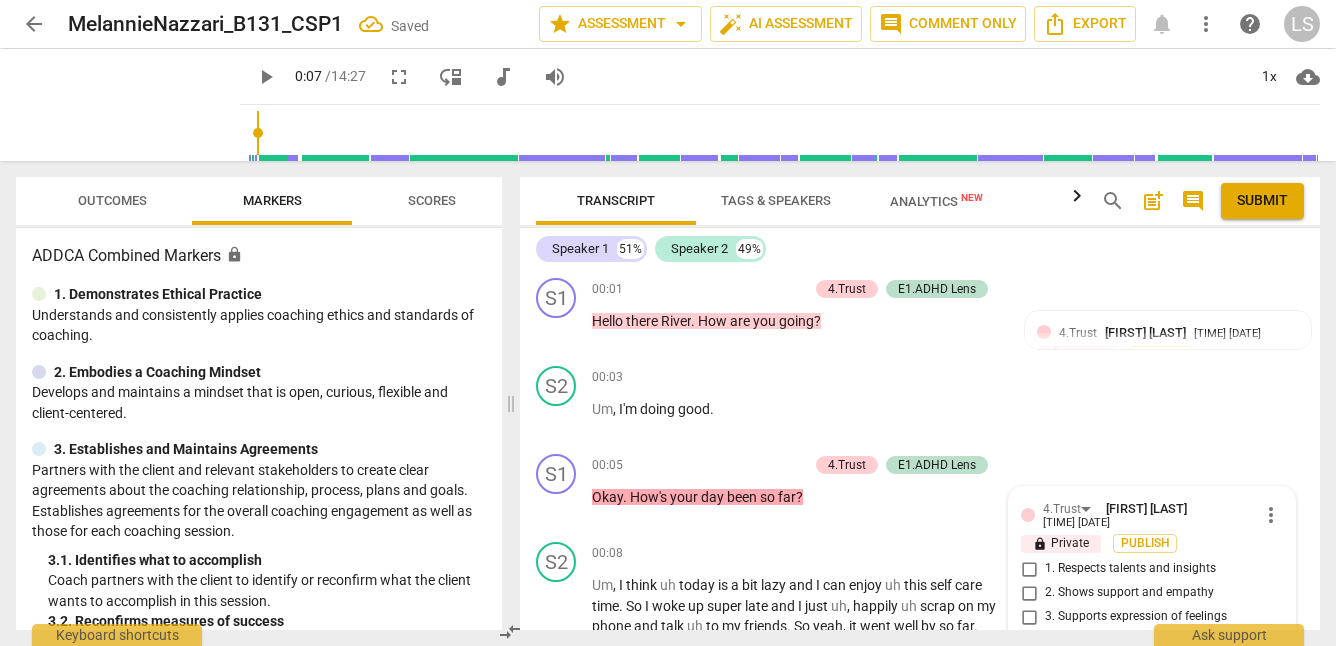 scroll, scrollTop: 237, scrollLeft: 0, axis: vertical 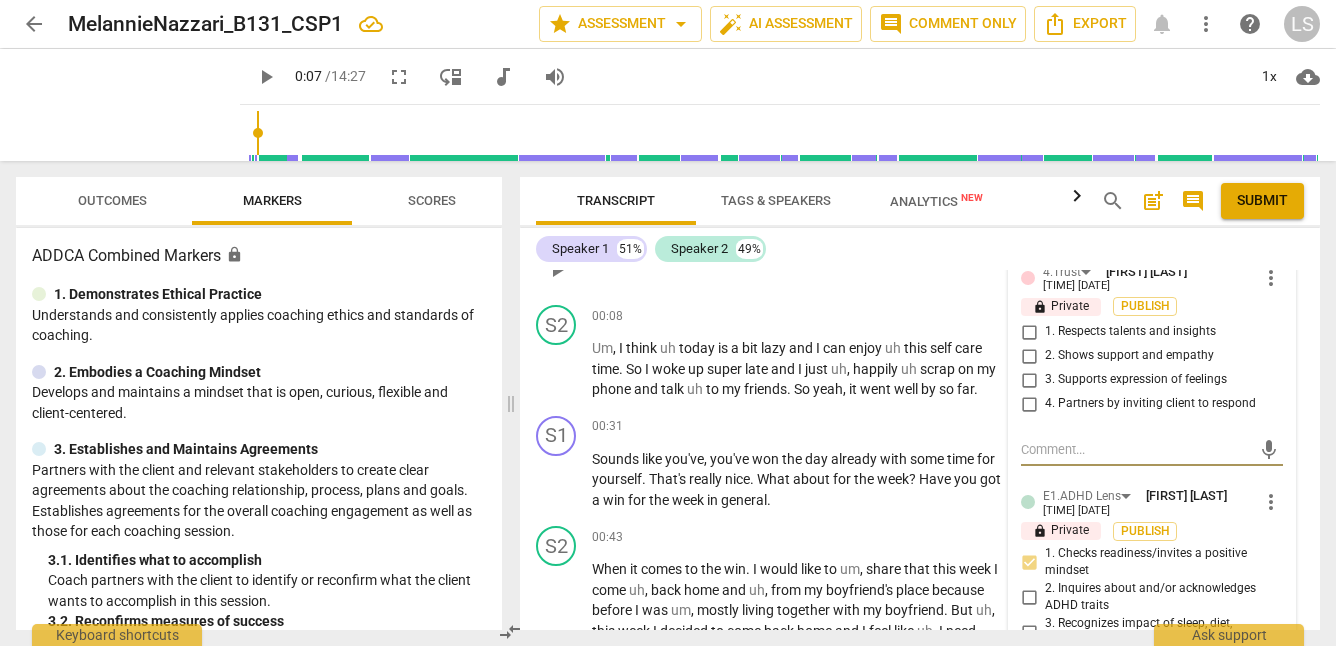 click on "2. Shows support and empathy" at bounding box center (1029, 356) 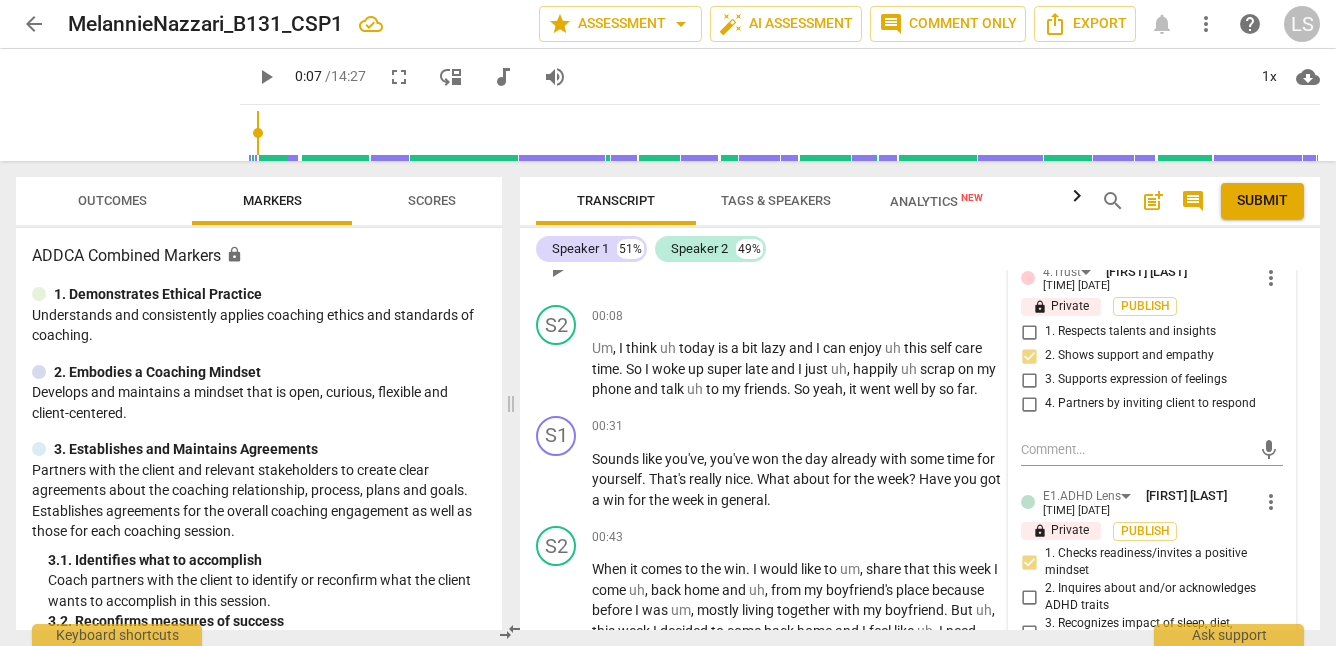 click on "3. Supports expression of feelings" at bounding box center (1029, 380) 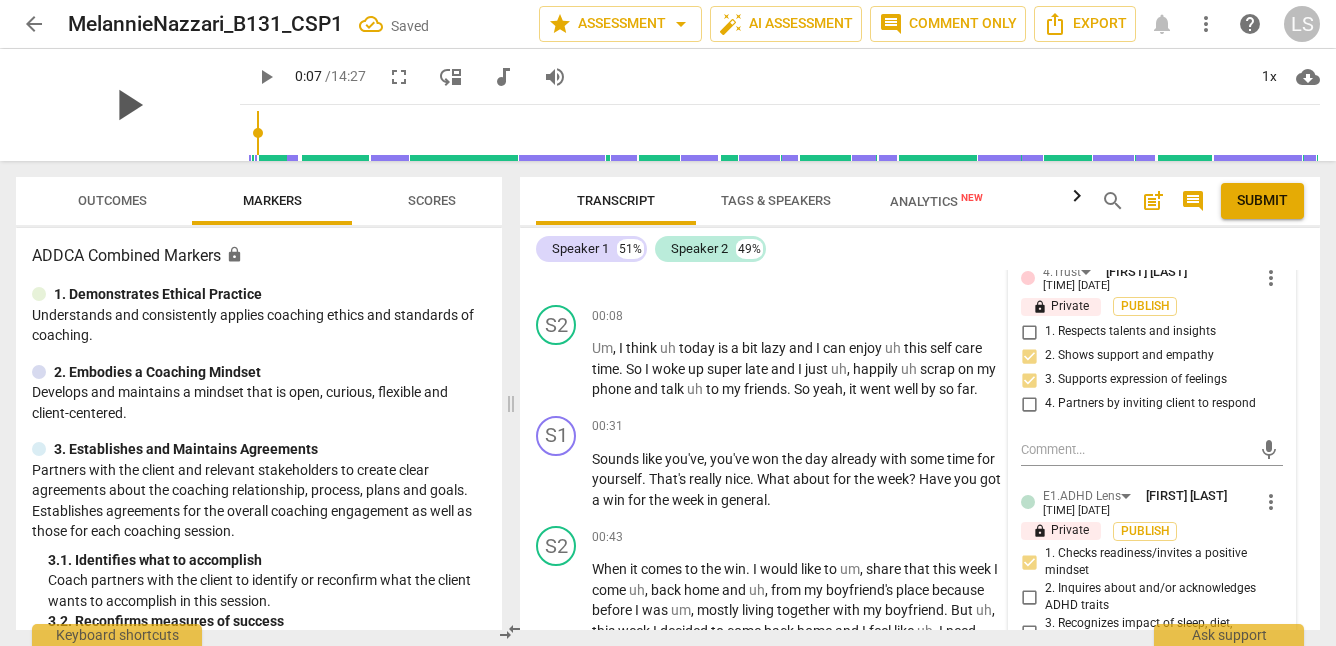 click on "play_arrow" at bounding box center (128, 105) 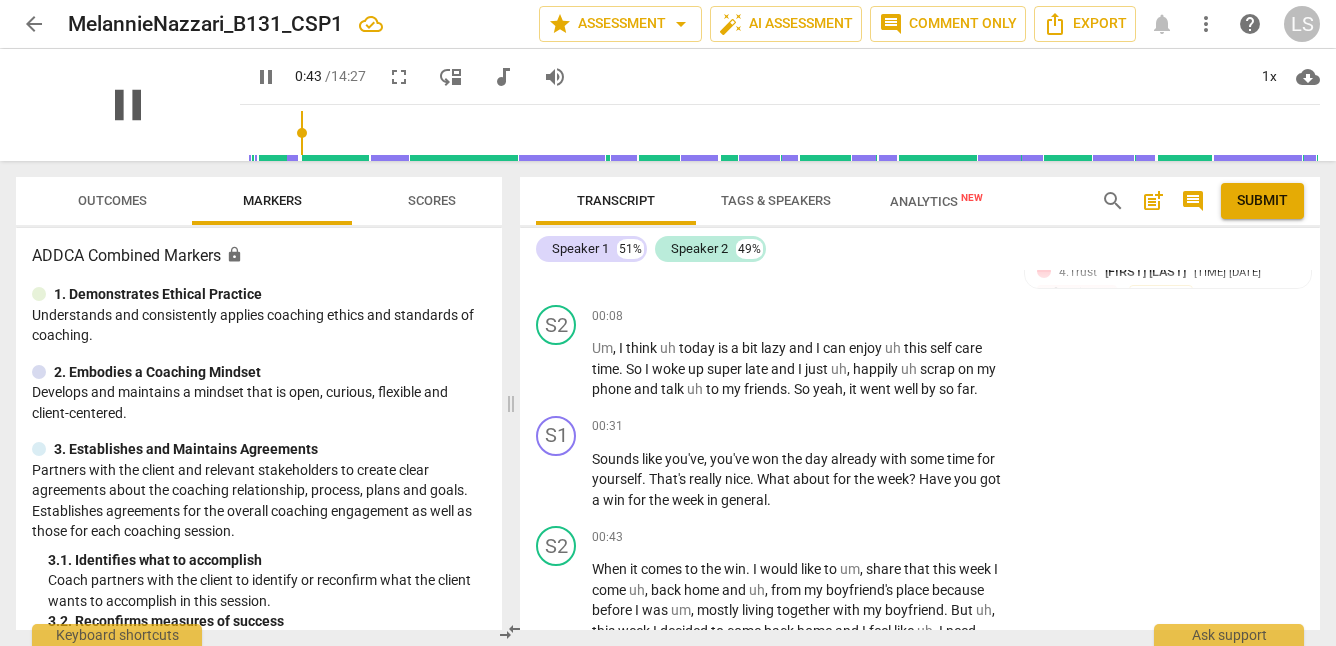 click on "pause" at bounding box center (128, 105) 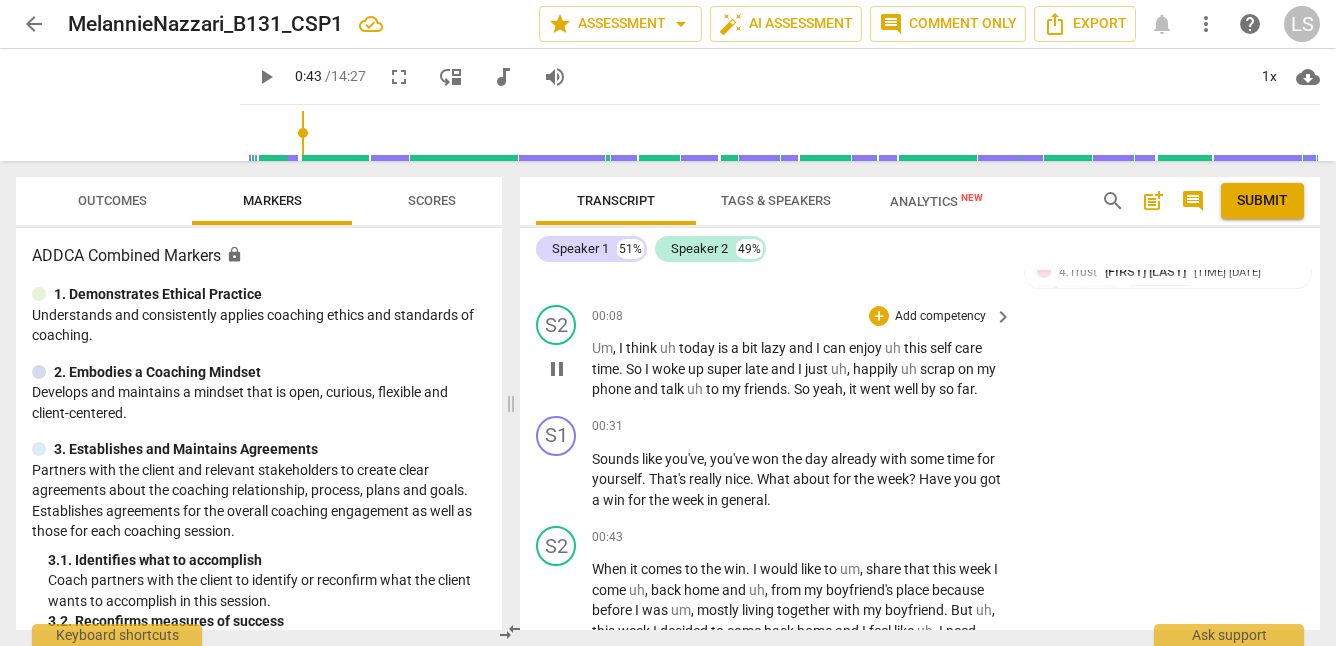 type on "43" 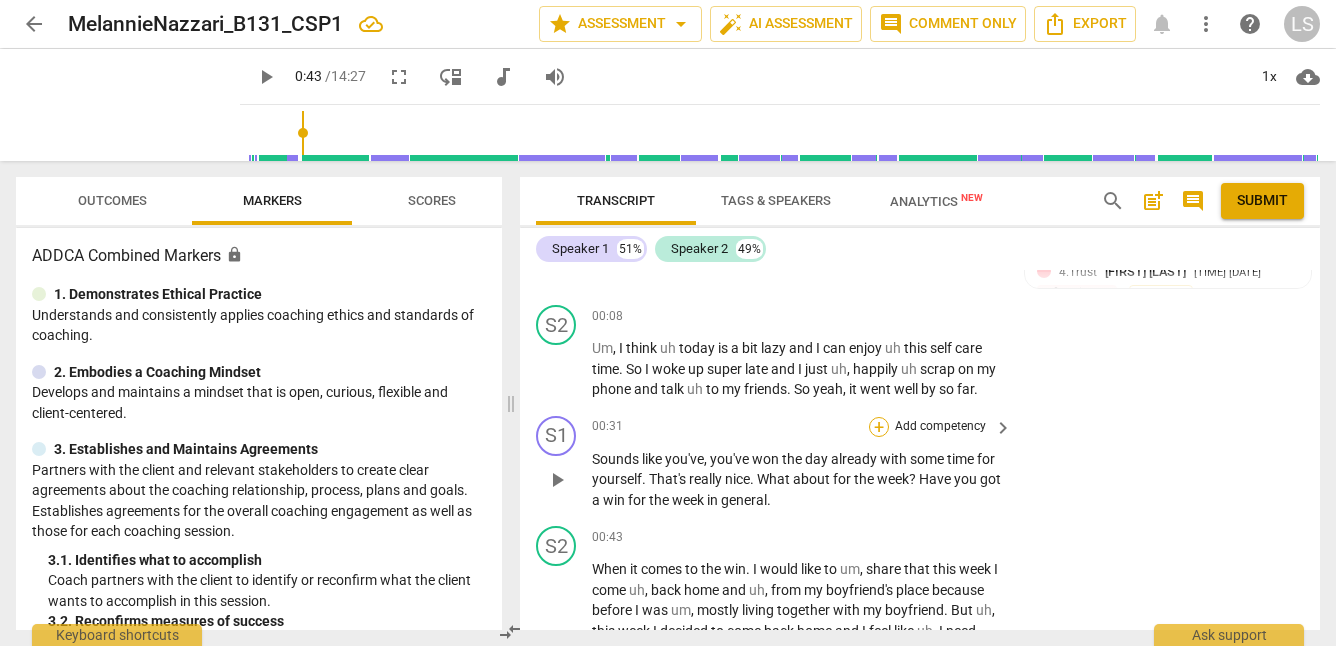 click on "+" at bounding box center [879, 427] 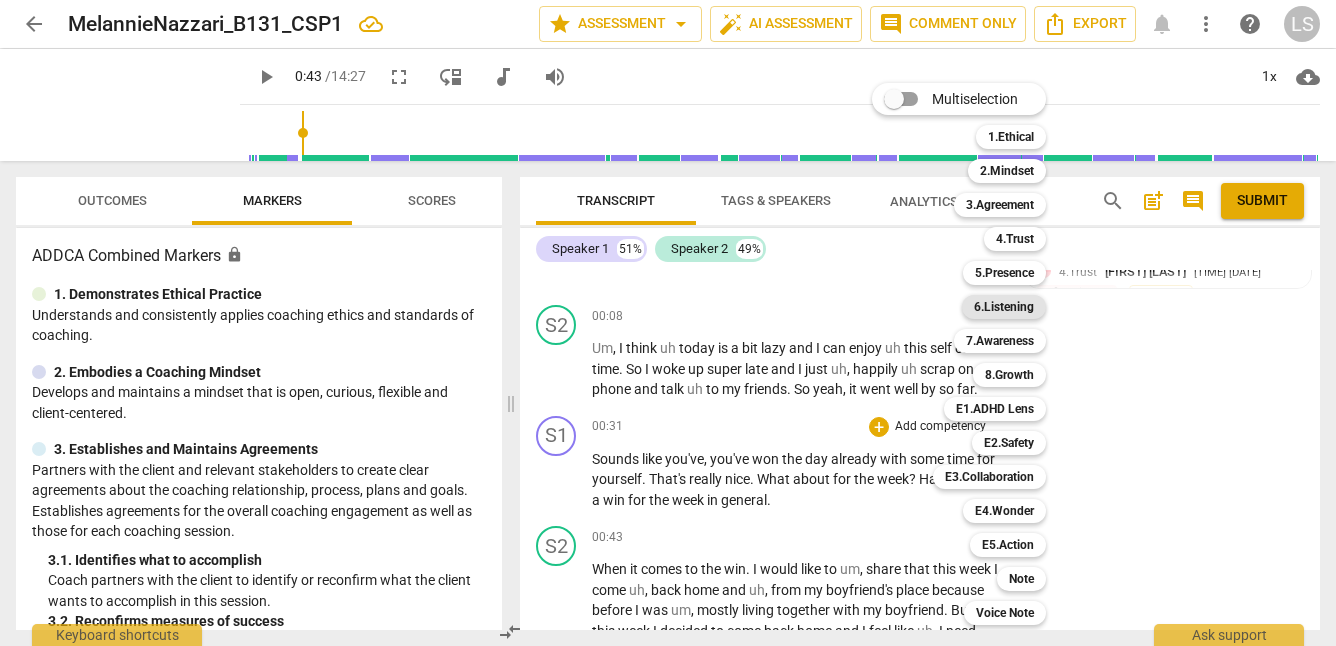 click on "6.Listening" at bounding box center [1004, 307] 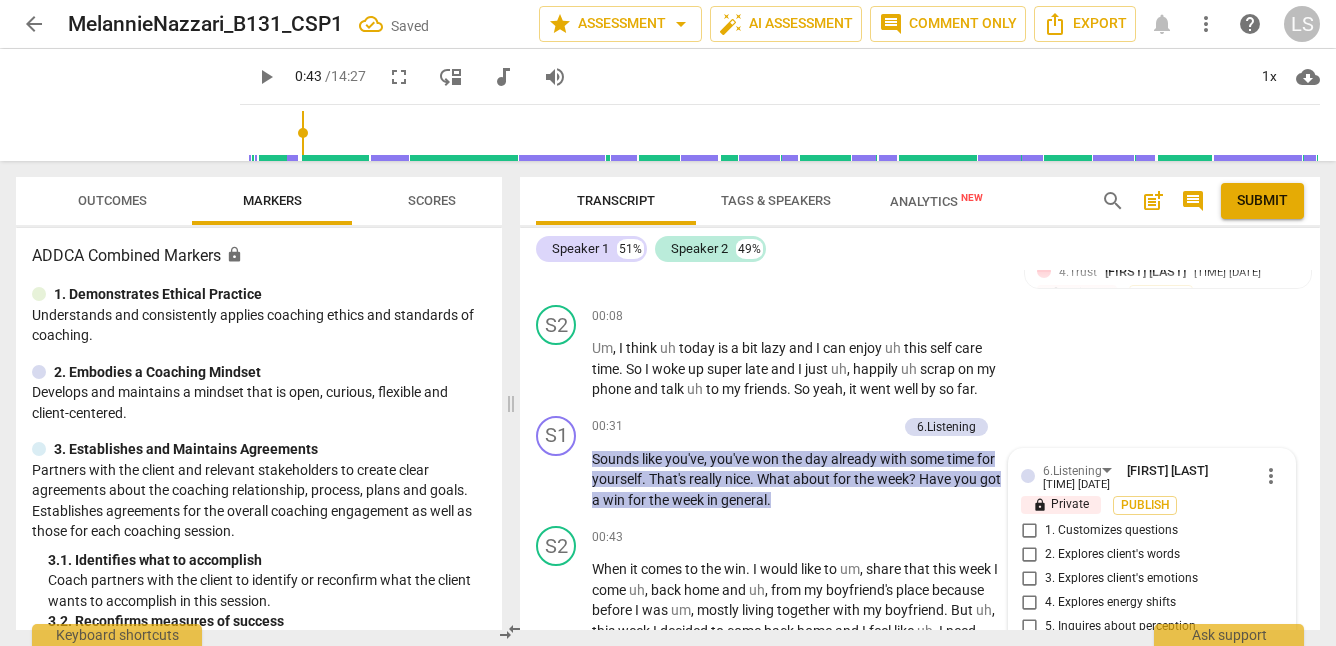 scroll, scrollTop: 528, scrollLeft: 0, axis: vertical 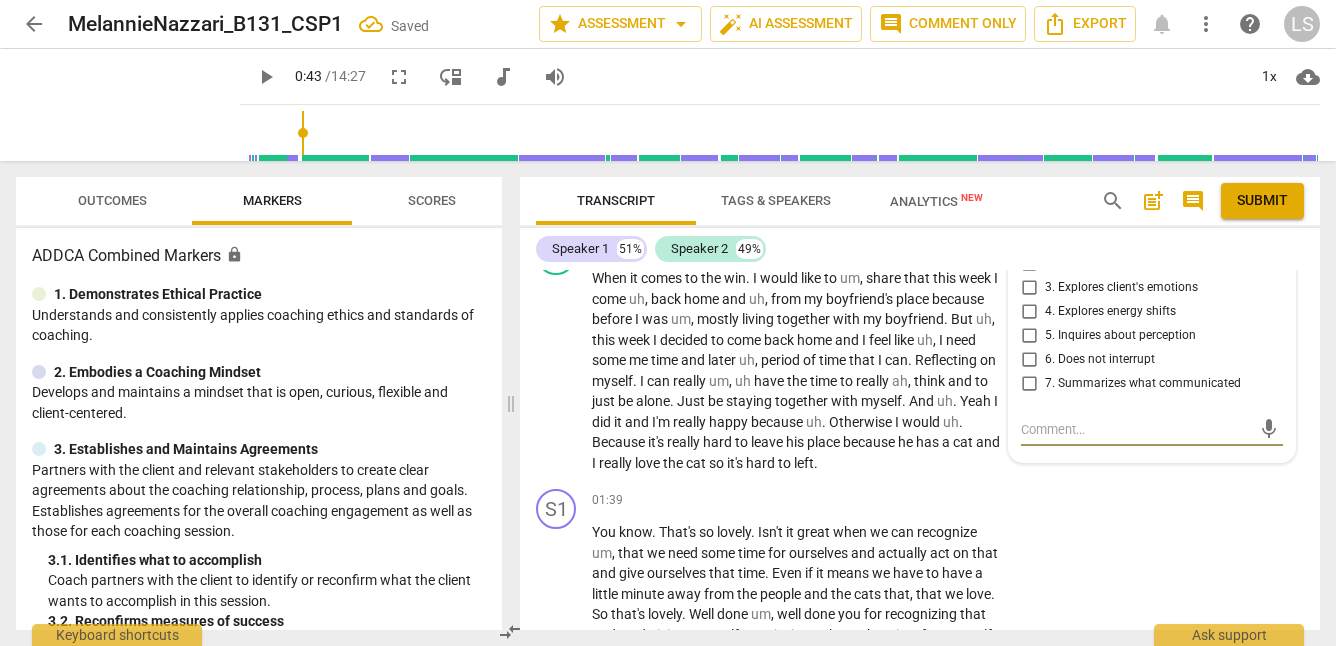 click on "7. Summarizes what communicated" at bounding box center [1029, 384] 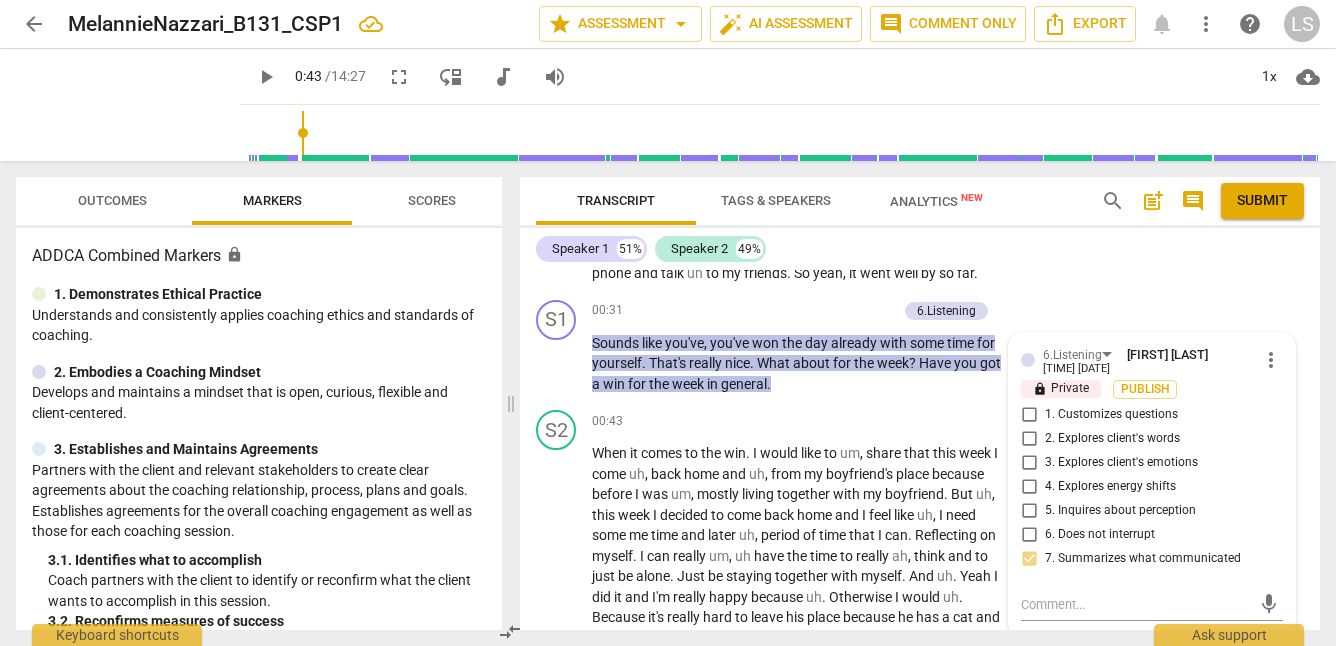 scroll, scrollTop: 345, scrollLeft: 0, axis: vertical 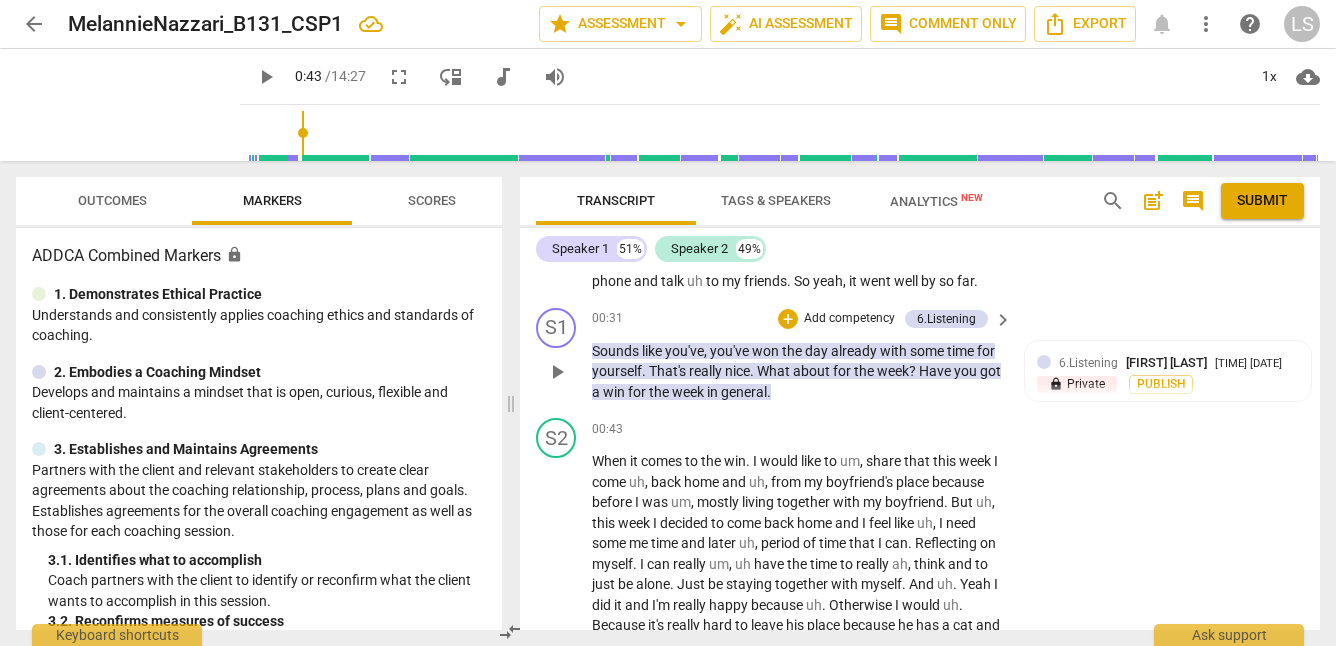 click on "Add competency" at bounding box center (849, 319) 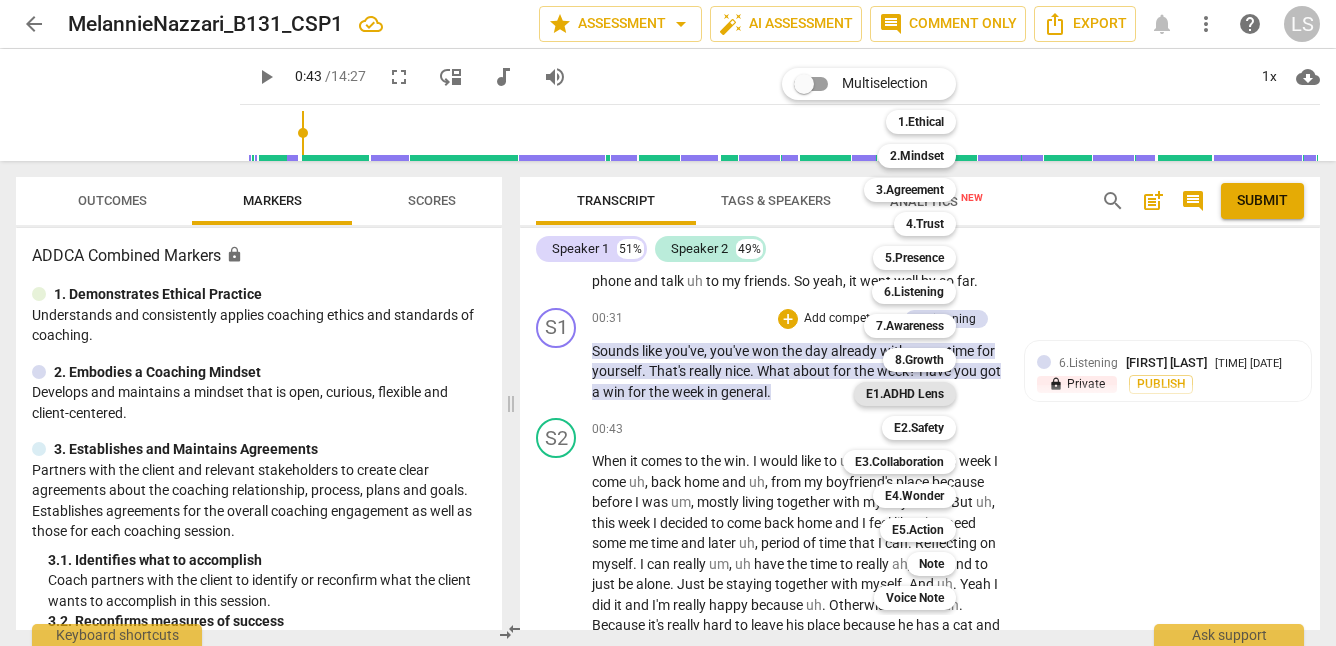 click on "E1.ADHD Lens" at bounding box center (905, 394) 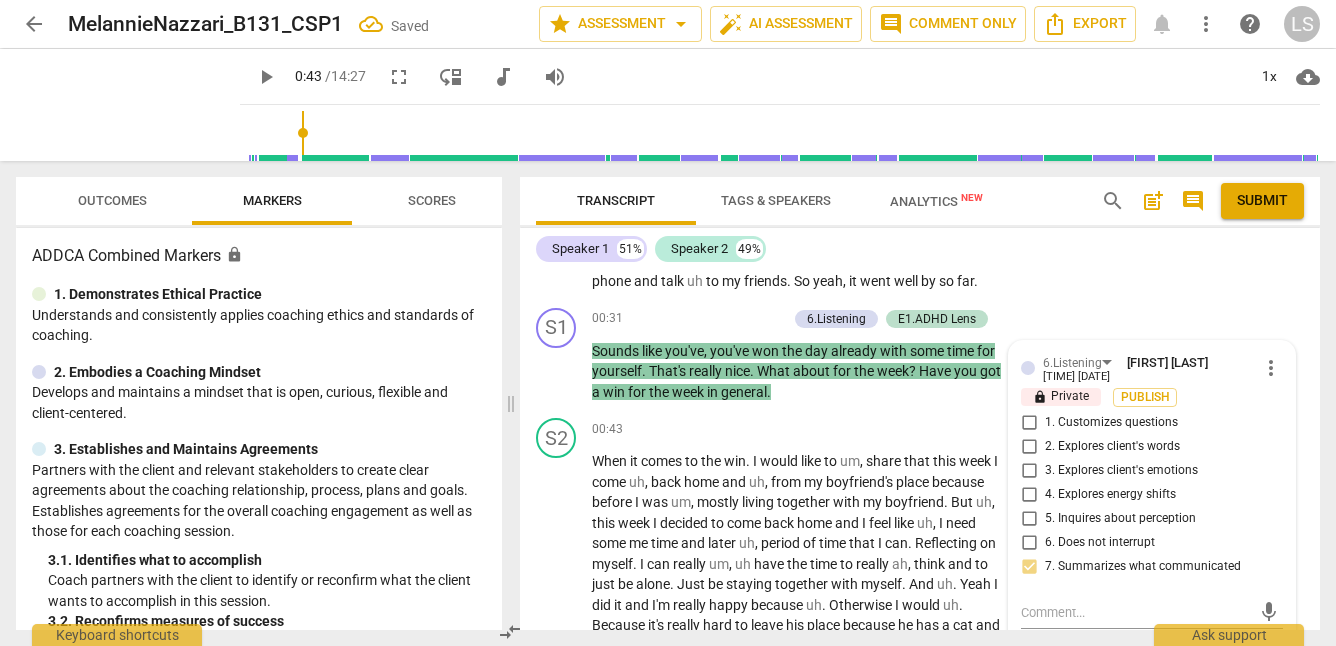 scroll, scrollTop: 528, scrollLeft: 0, axis: vertical 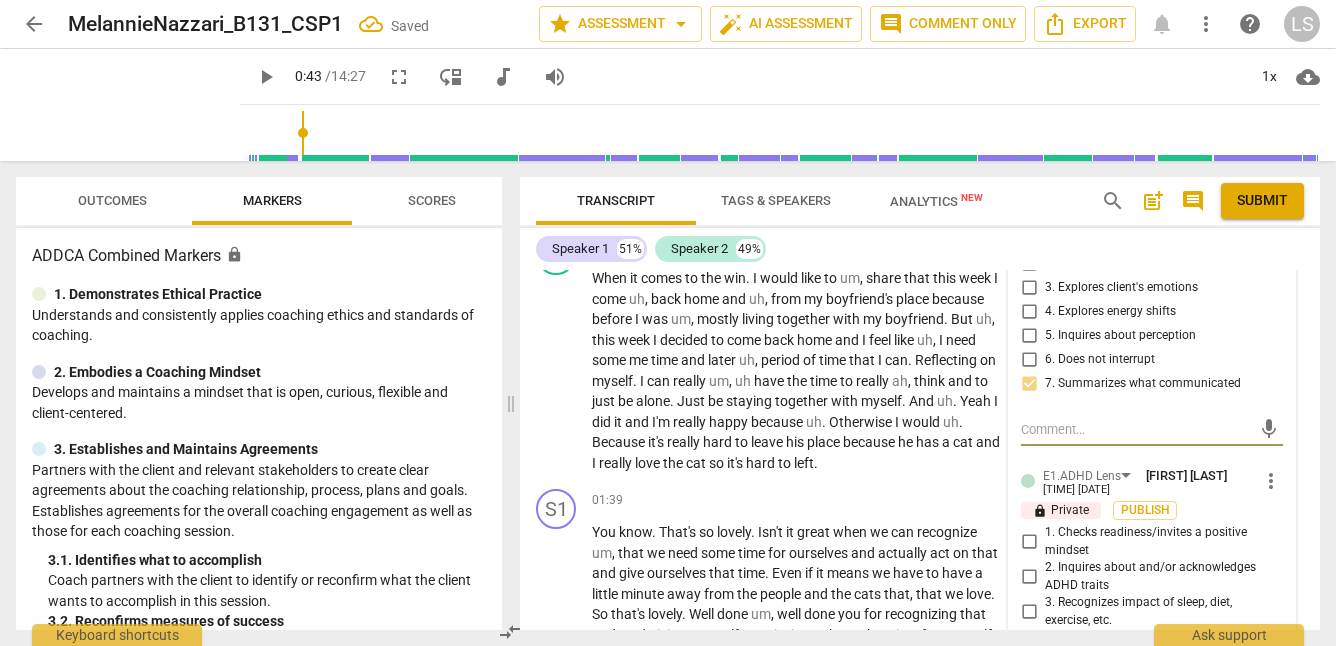 click on "1. Checks readiness/invites a positive mindset" at bounding box center [1029, 542] 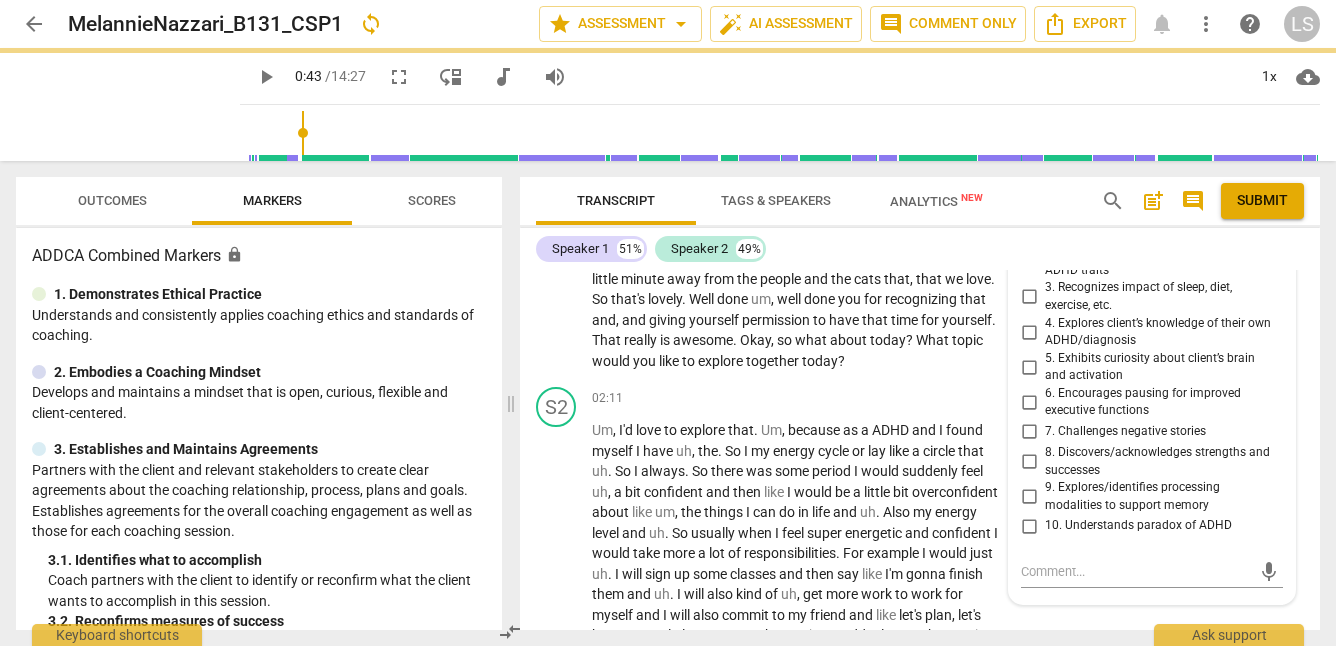 scroll, scrollTop: 870, scrollLeft: 0, axis: vertical 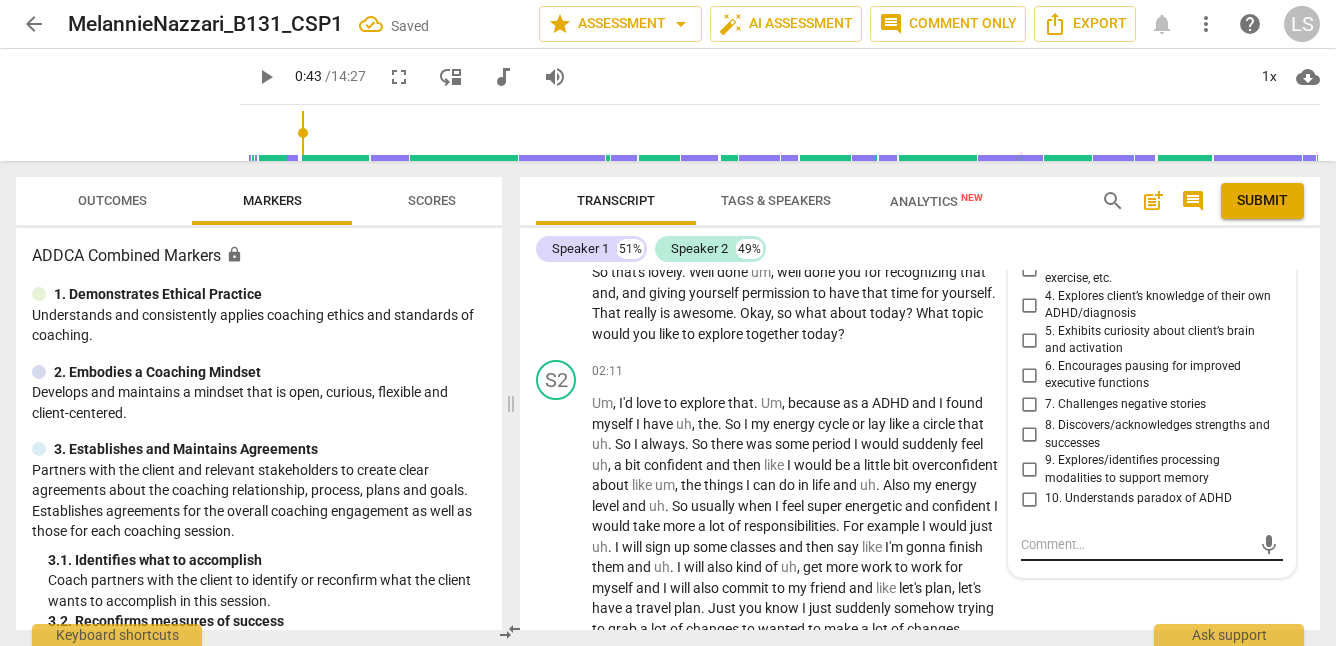 click at bounding box center (1136, 544) 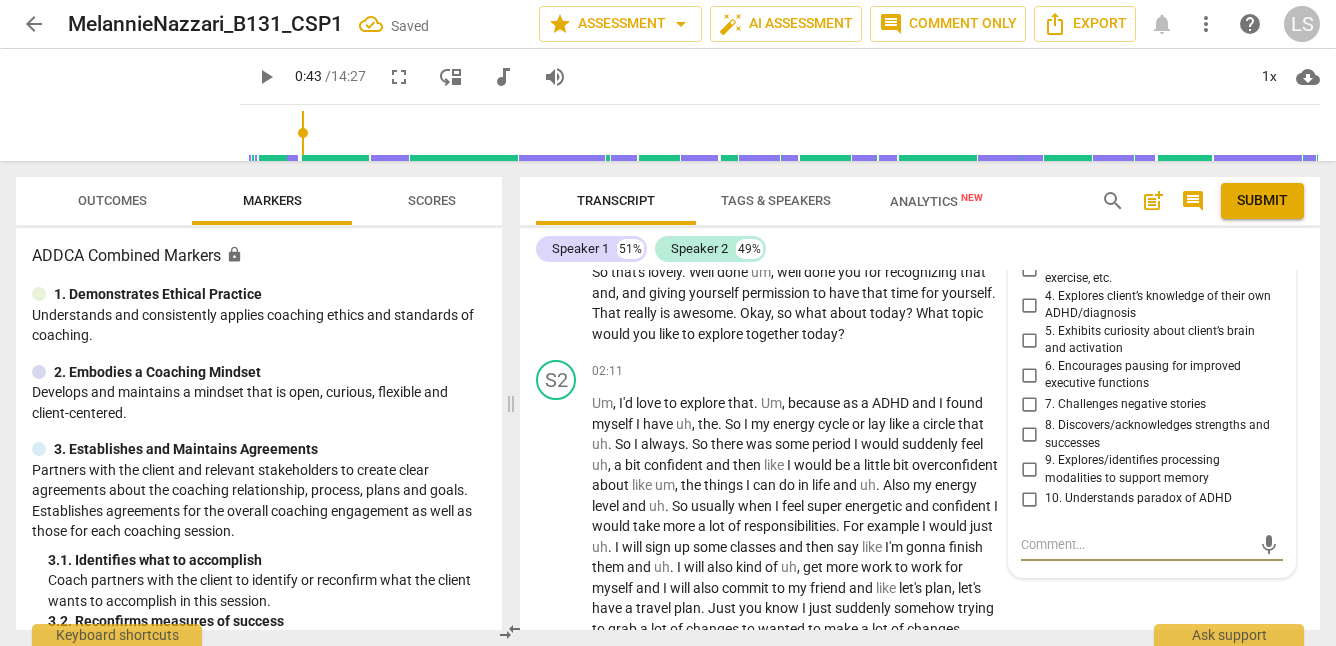 type on "A" 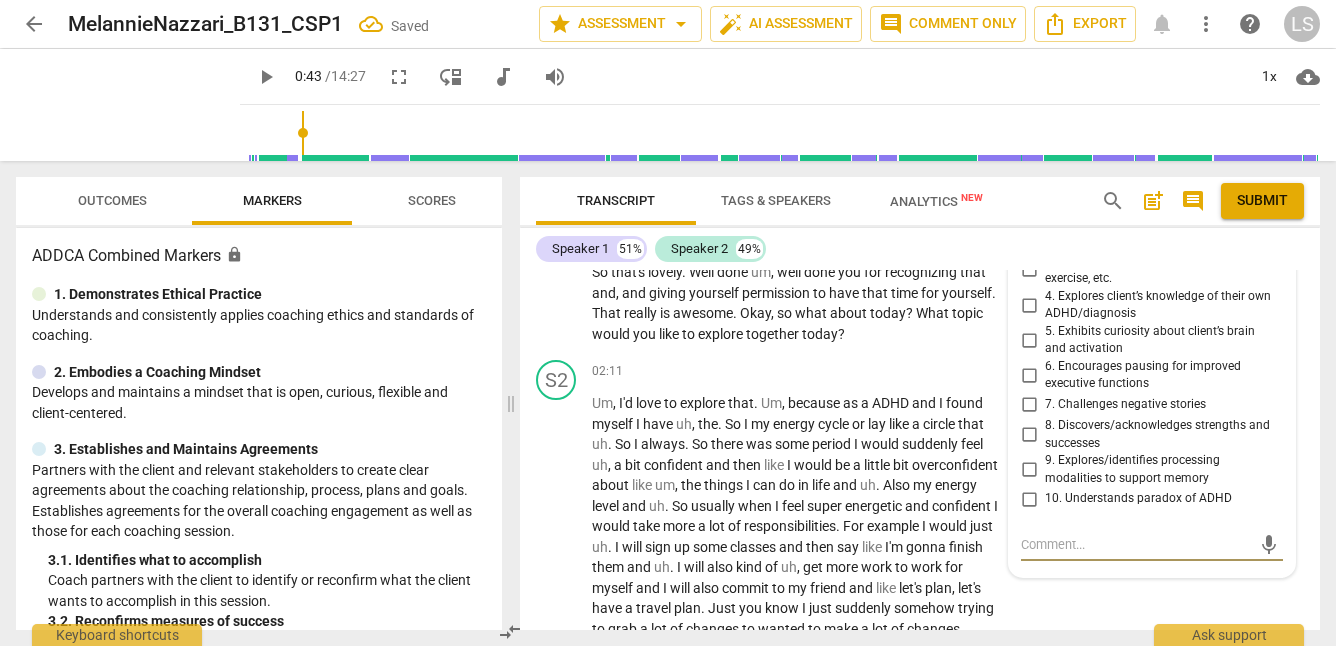 type on "A" 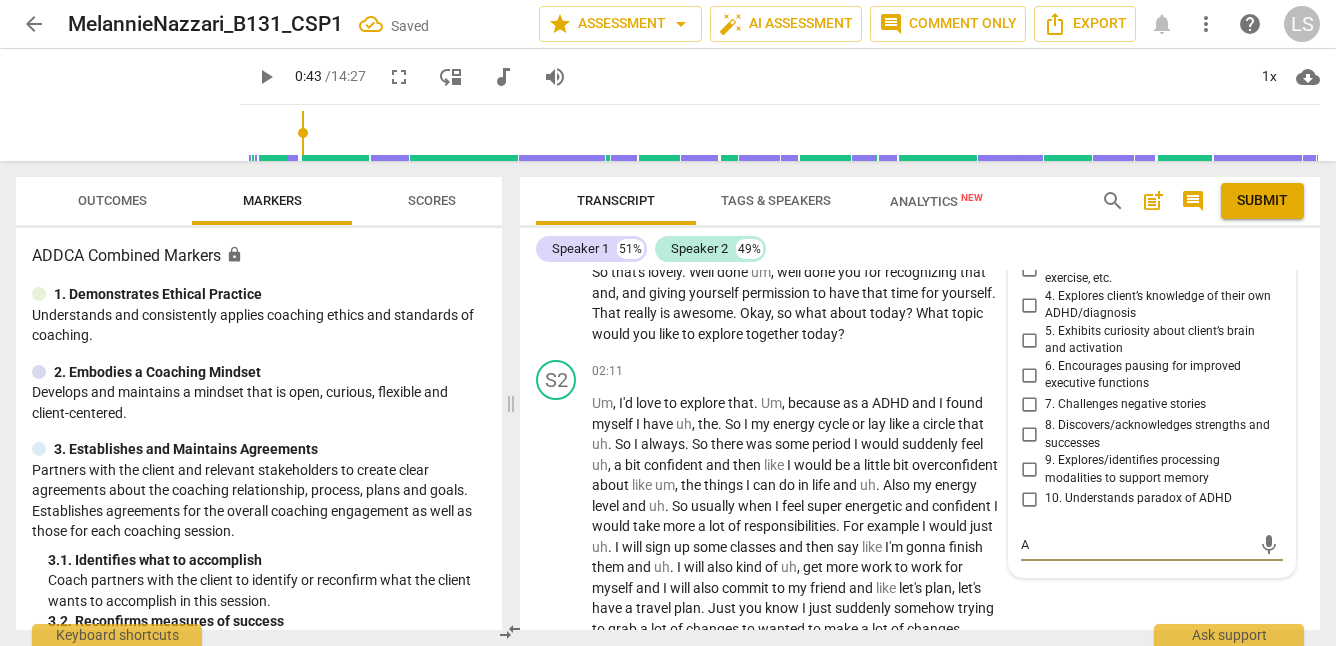 type on "A" 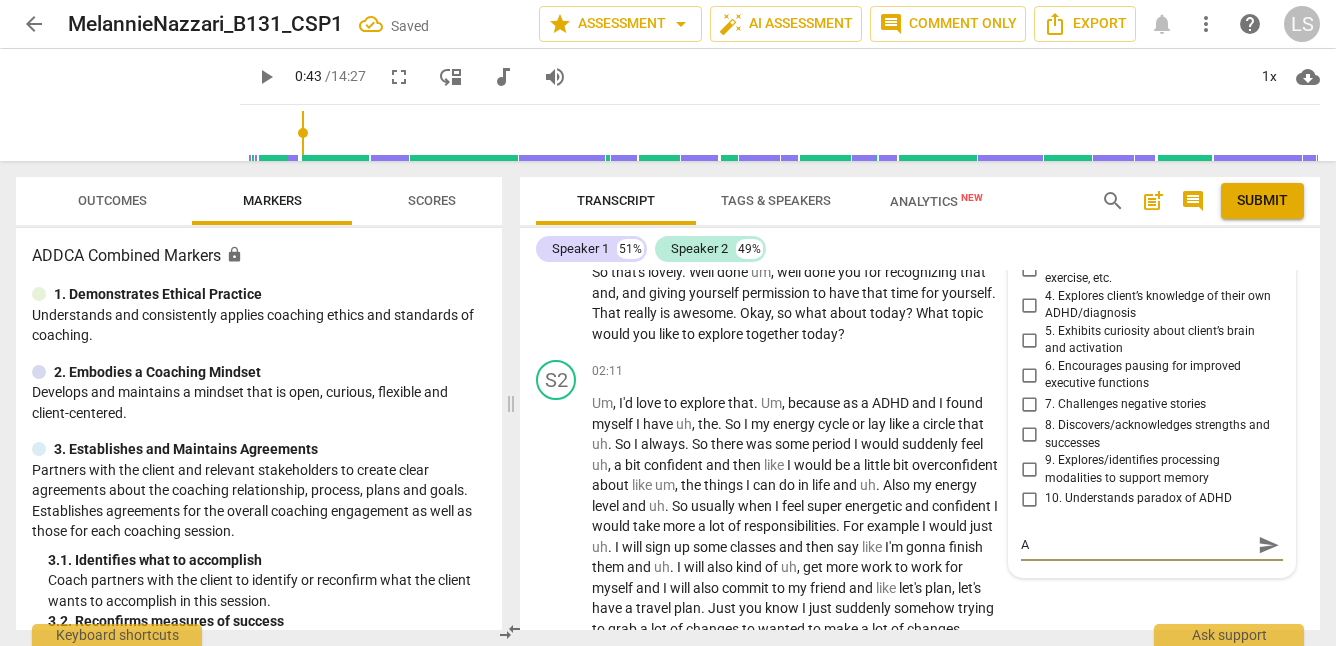 type on "A w" 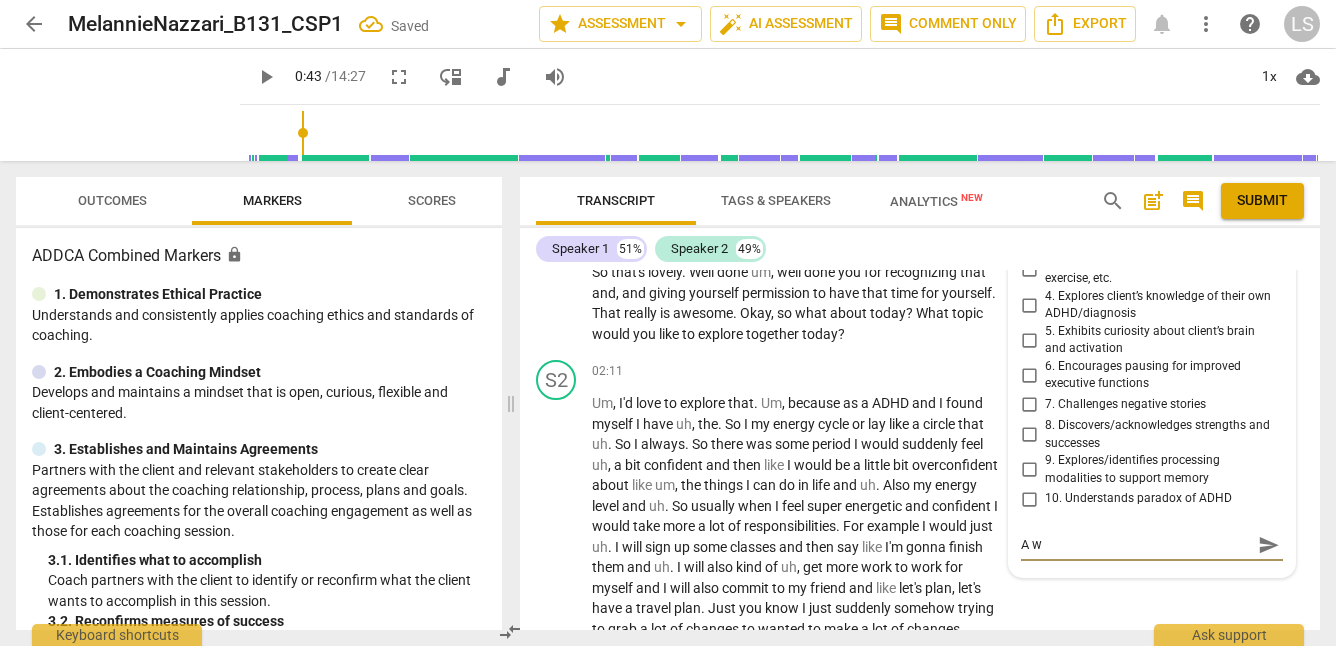 type on "A wi" 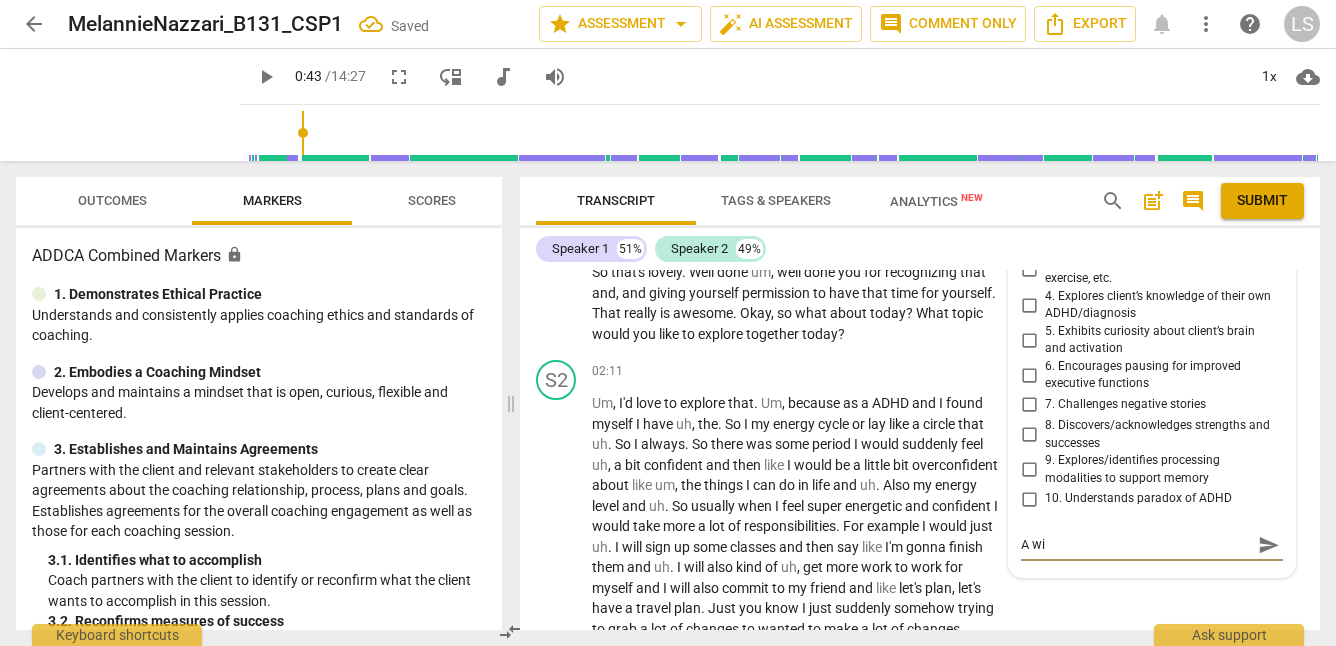 type on "A win" 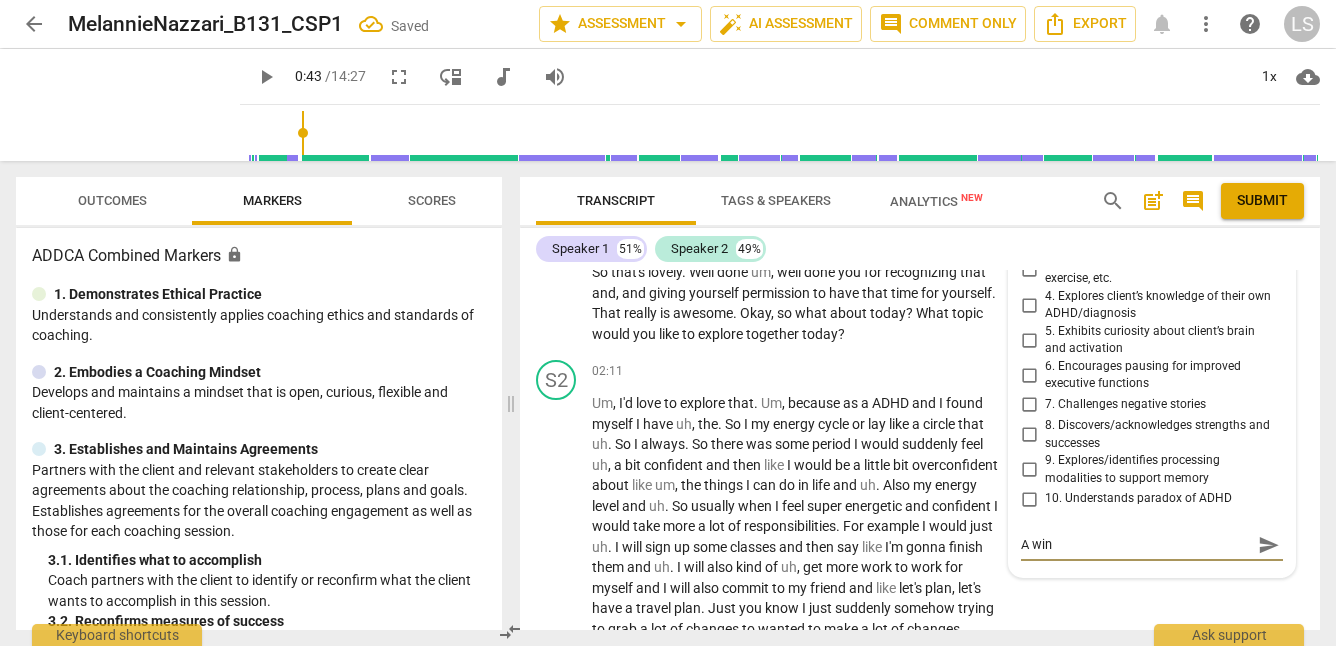 type on "A win" 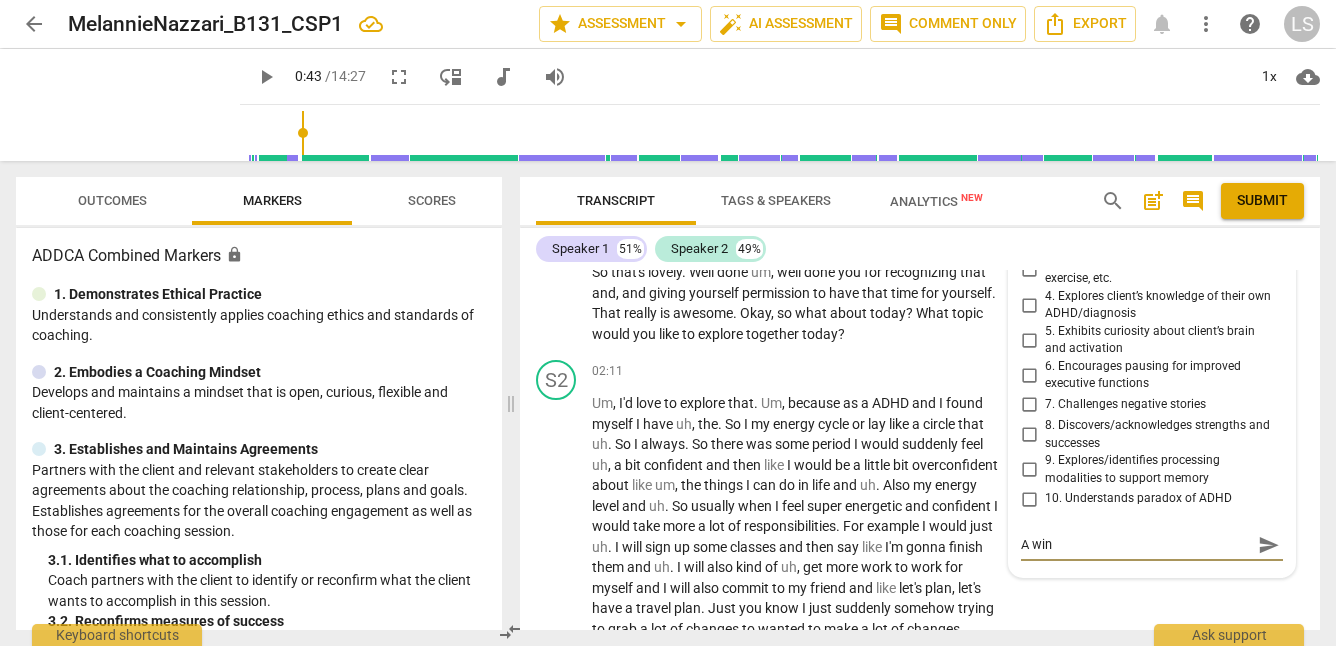 type on "A win f" 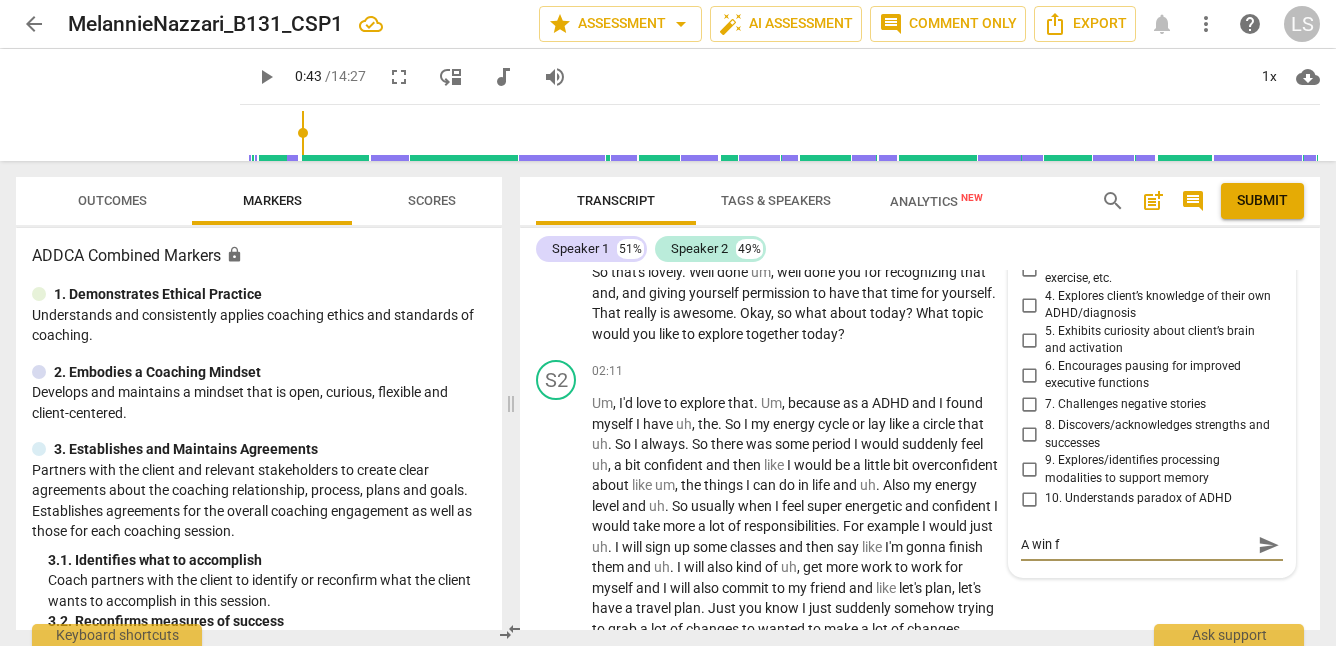 type on "A win fo" 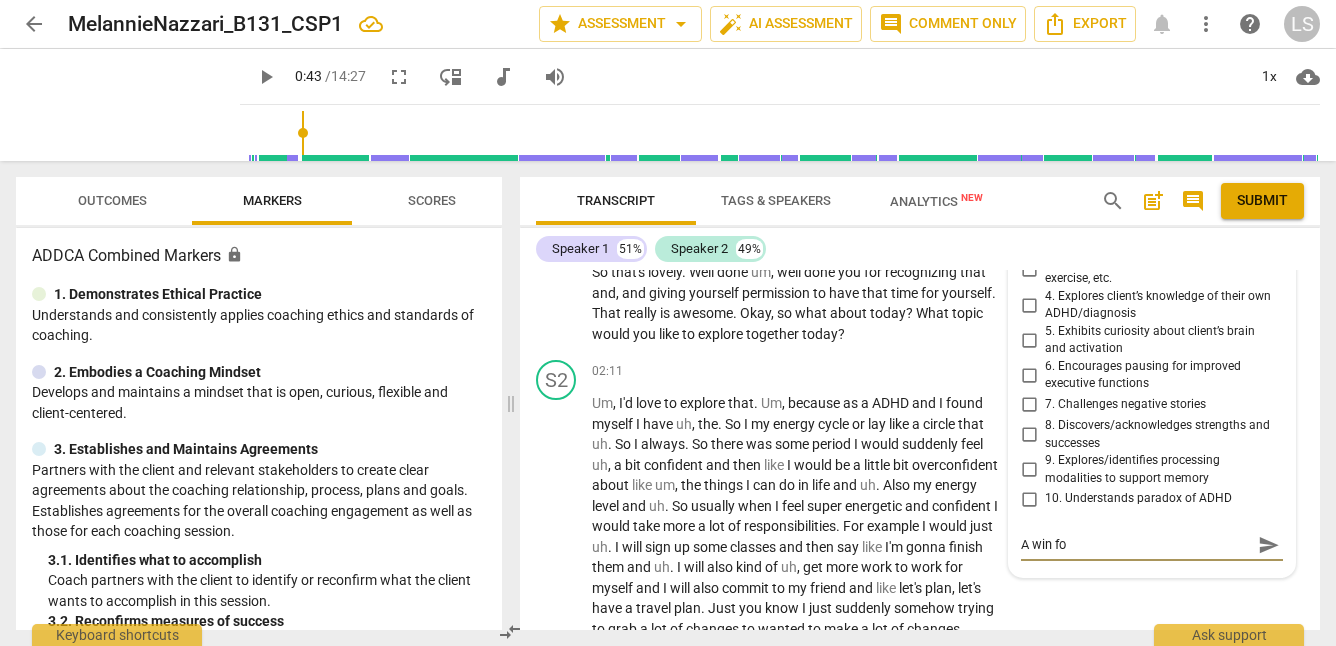 type on "A win for" 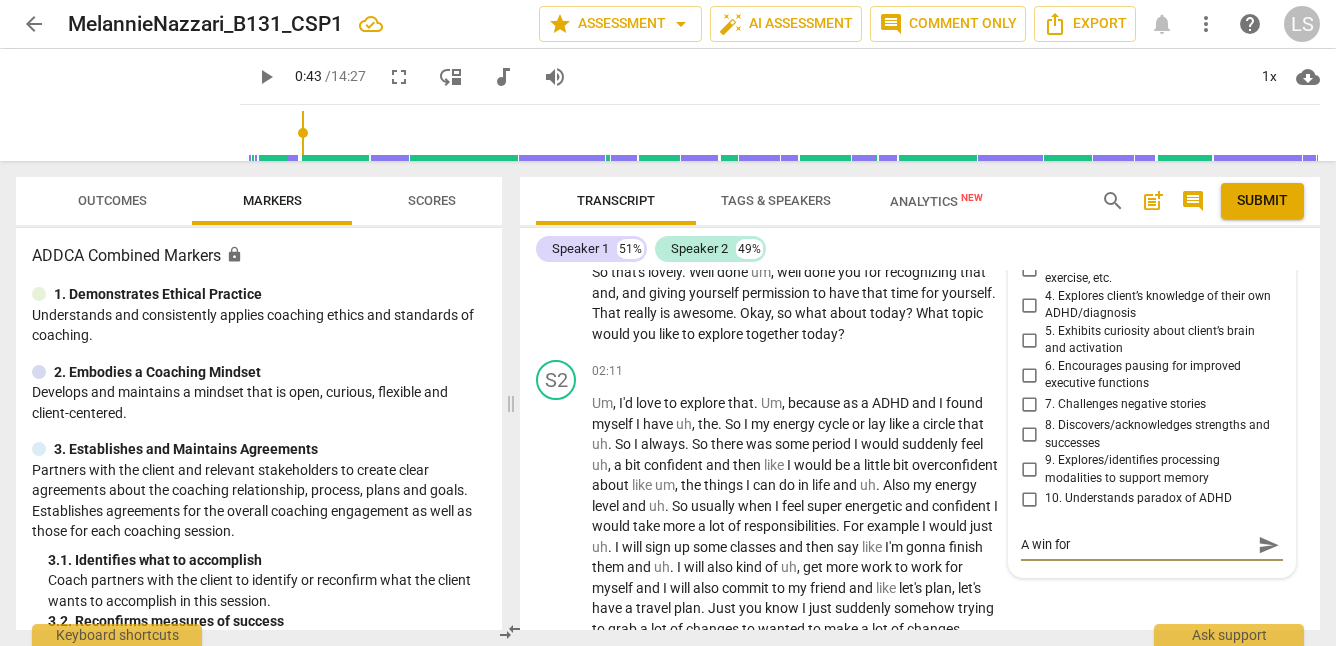 type on "A win for" 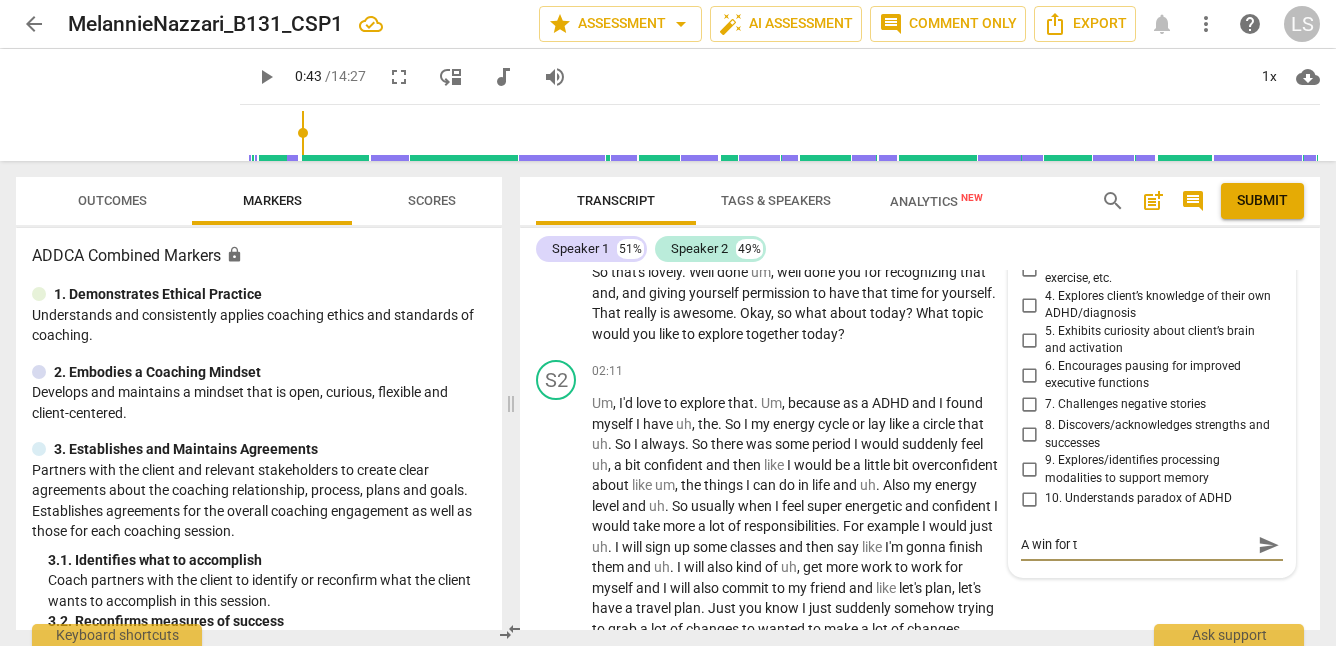 type on "A win for th" 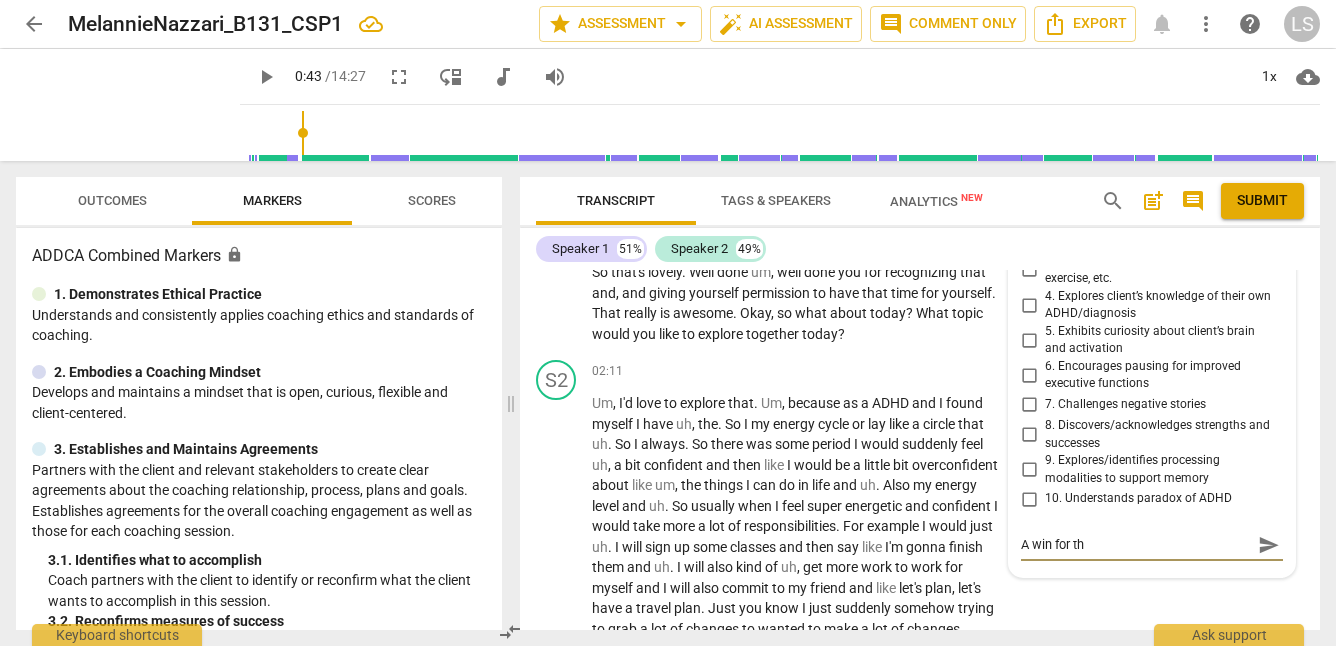 type on "A win for the" 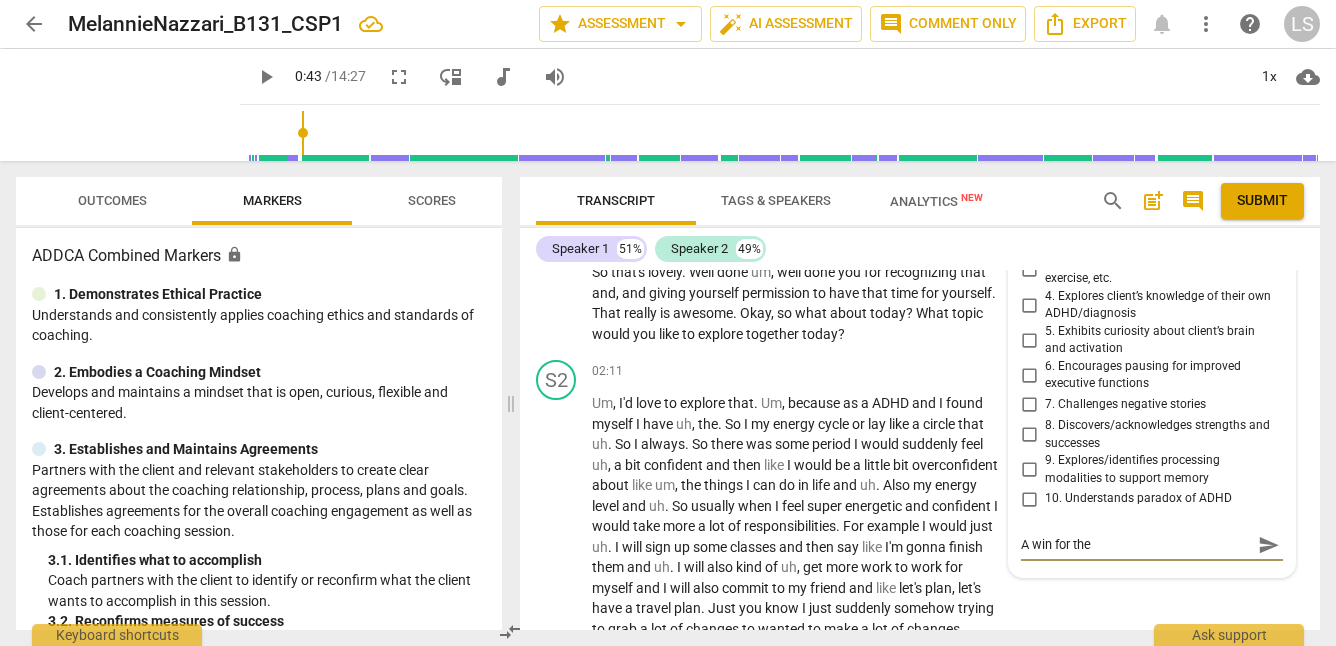 type on "A win for the" 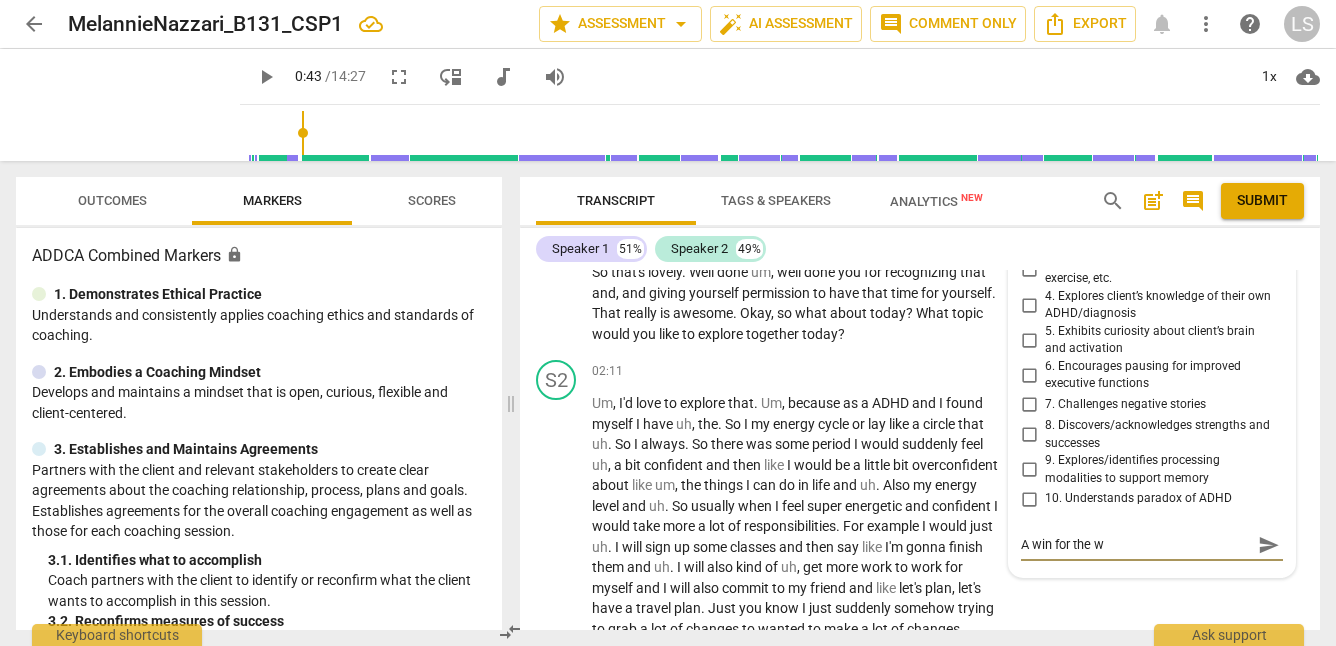 type on "A win for the we" 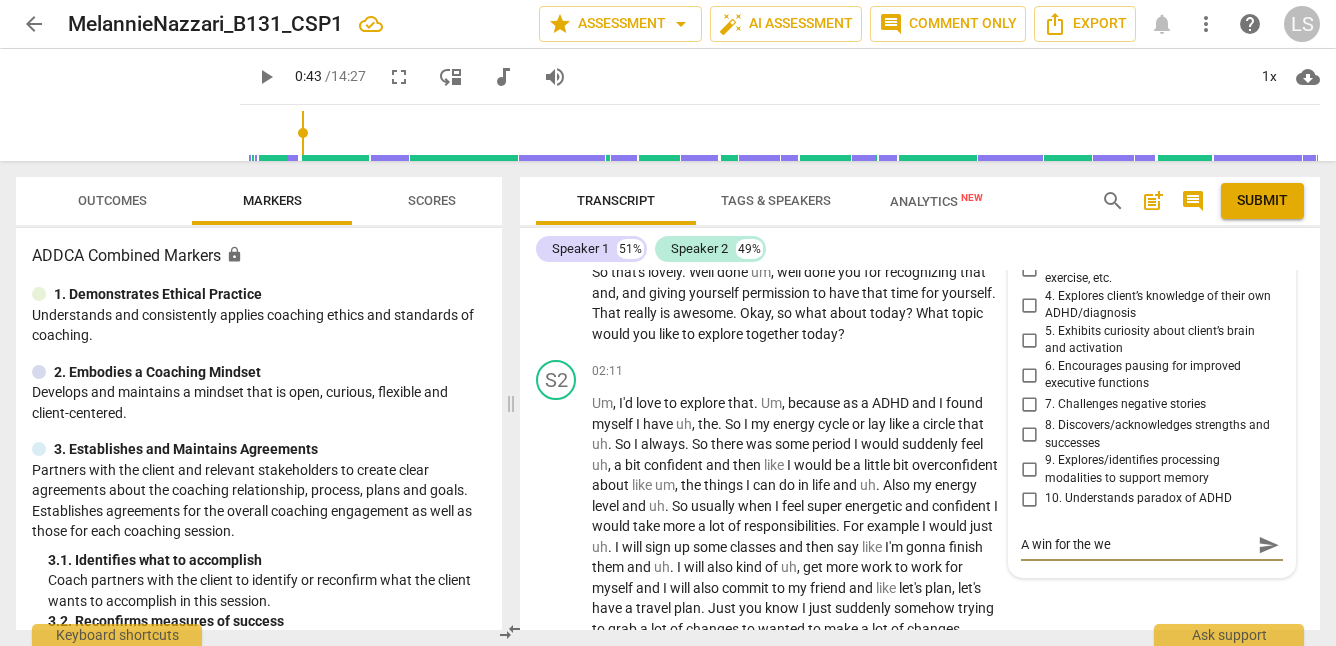 type on "A win for the wee" 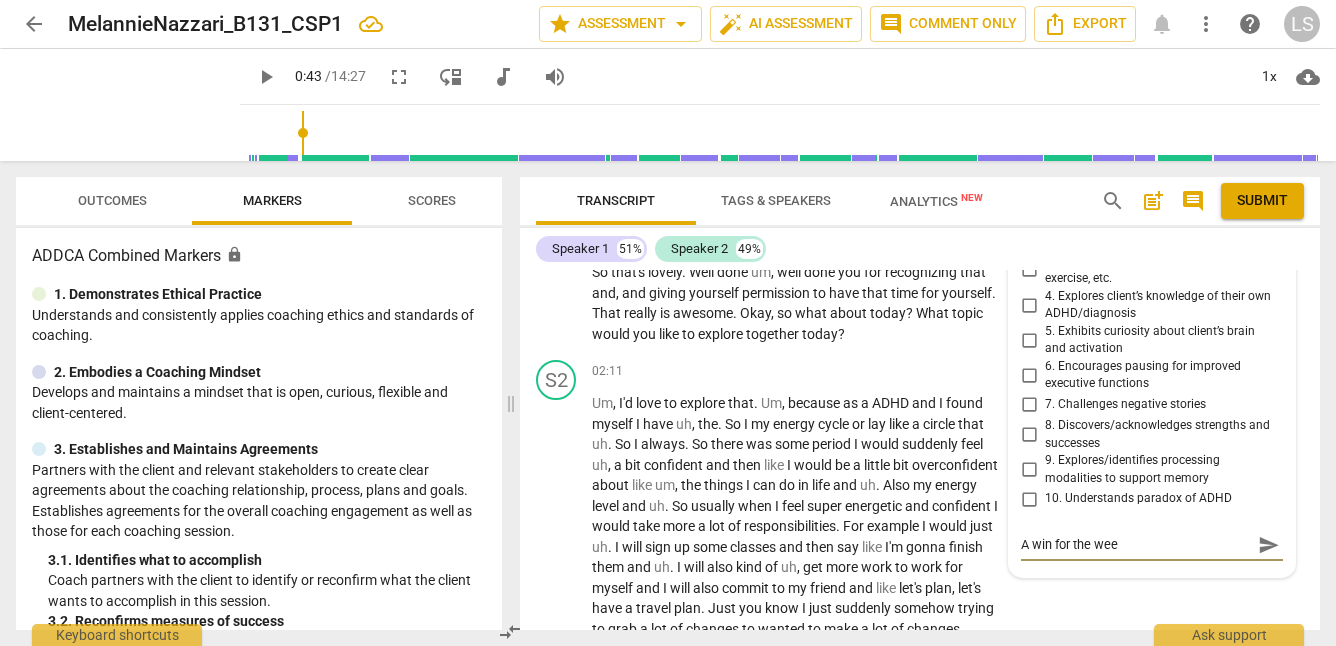 type on "A win for the week" 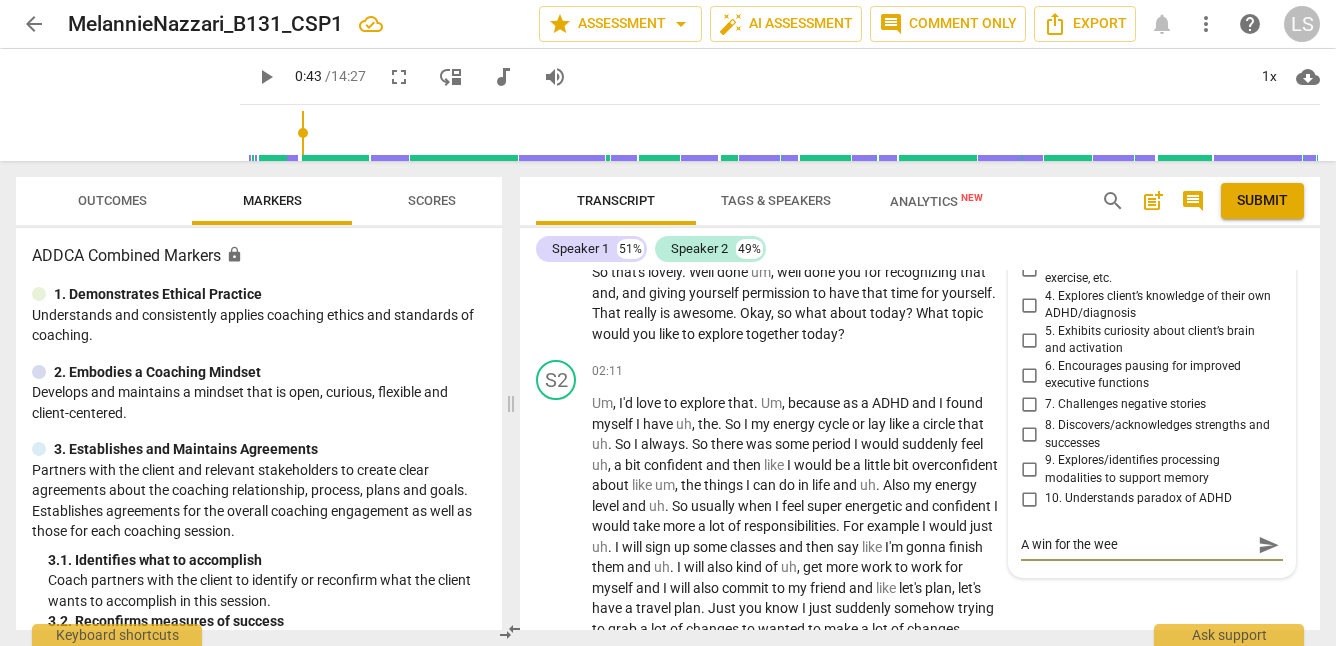 type on "A win for the week" 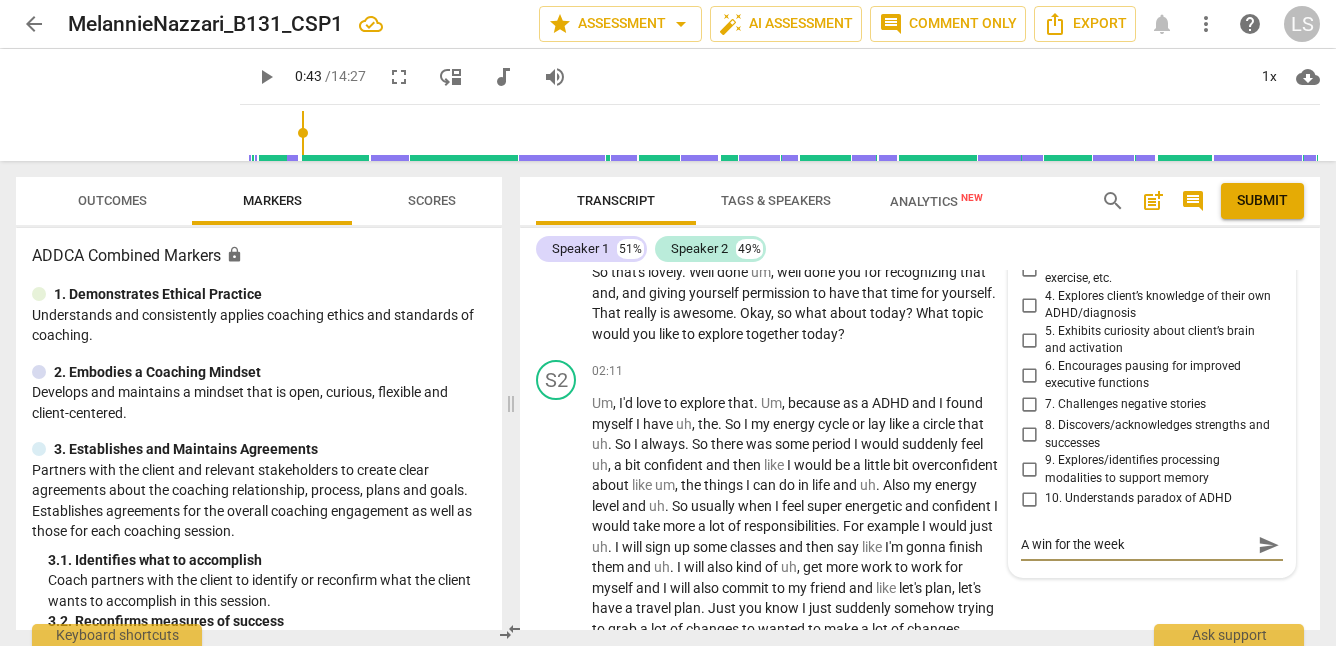 type on "A win for the week?" 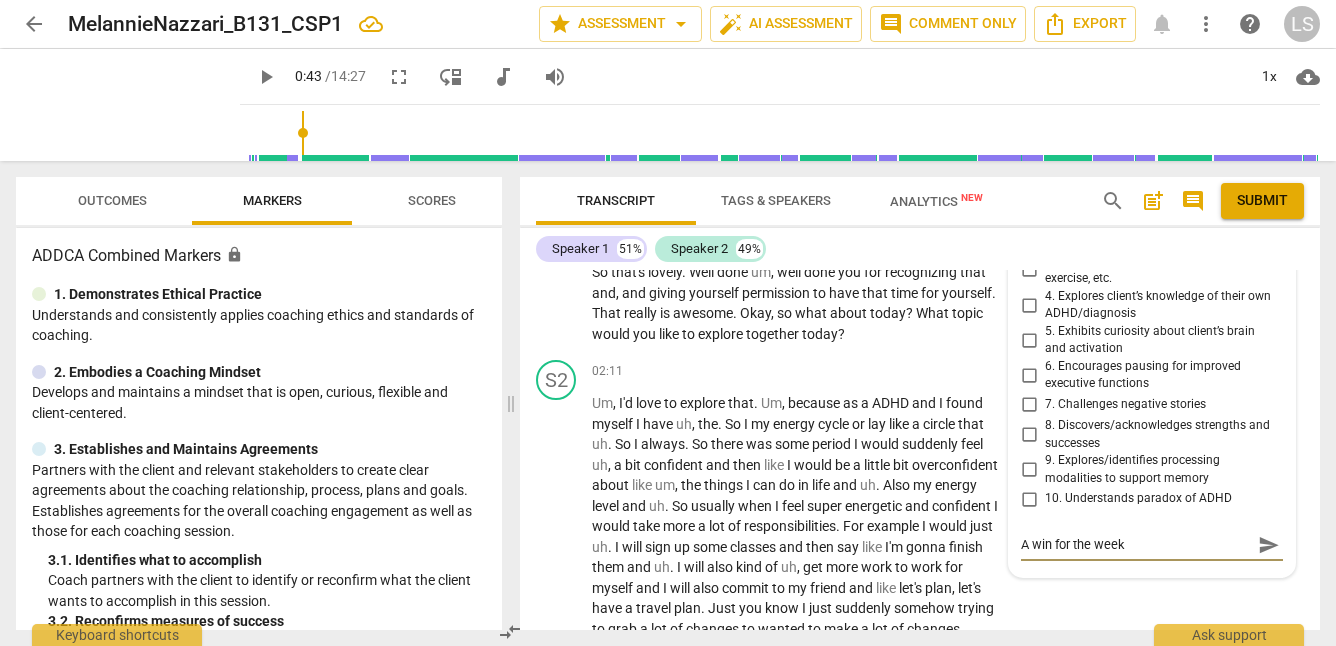 type on "A win for the week?" 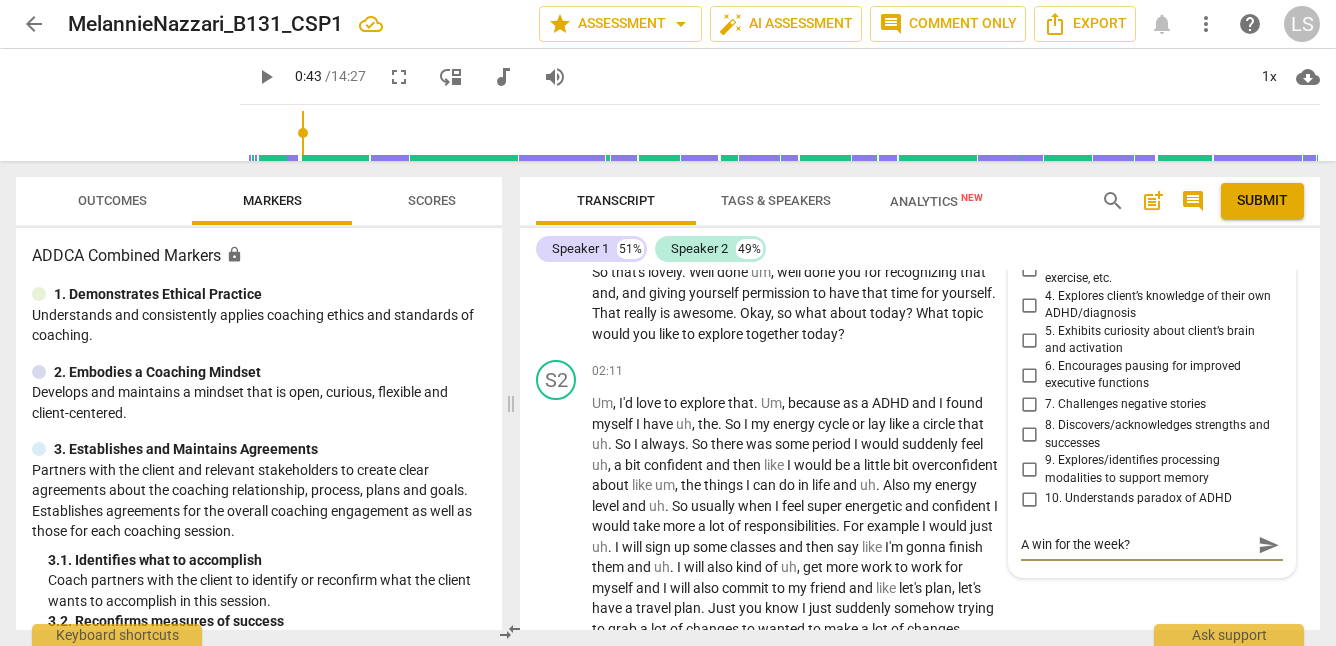 type on "A win for the week?" 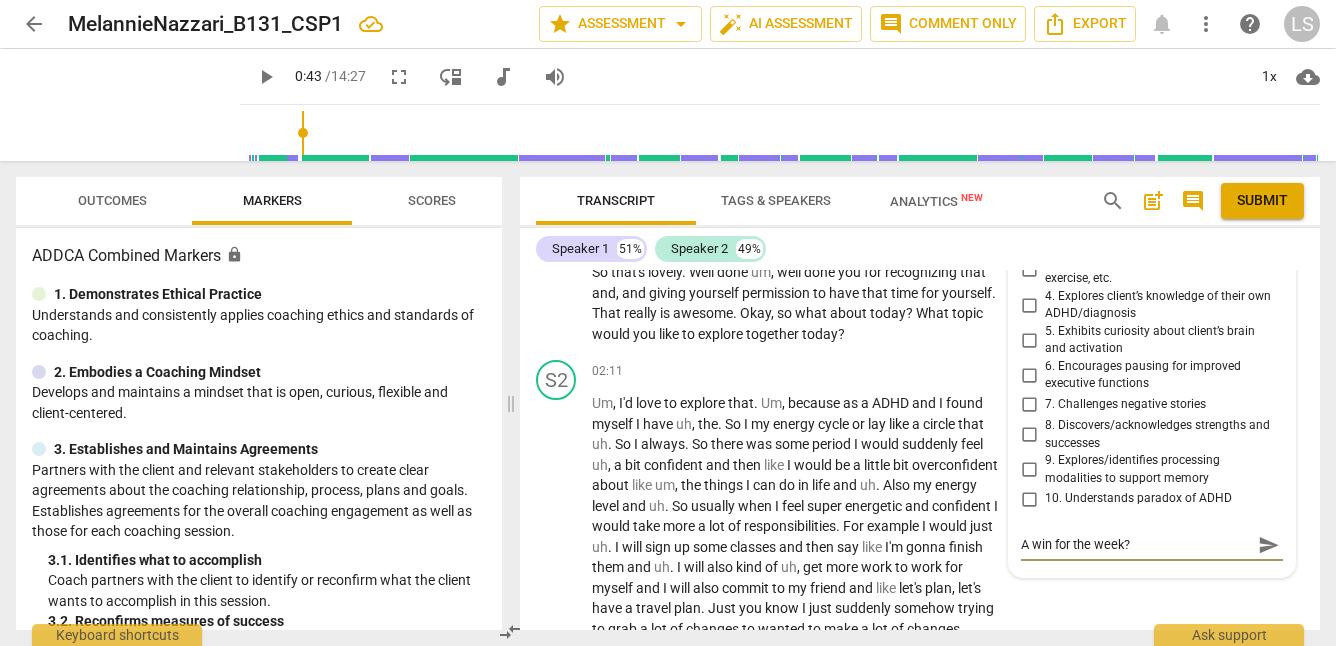 type on "A win for the week? G" 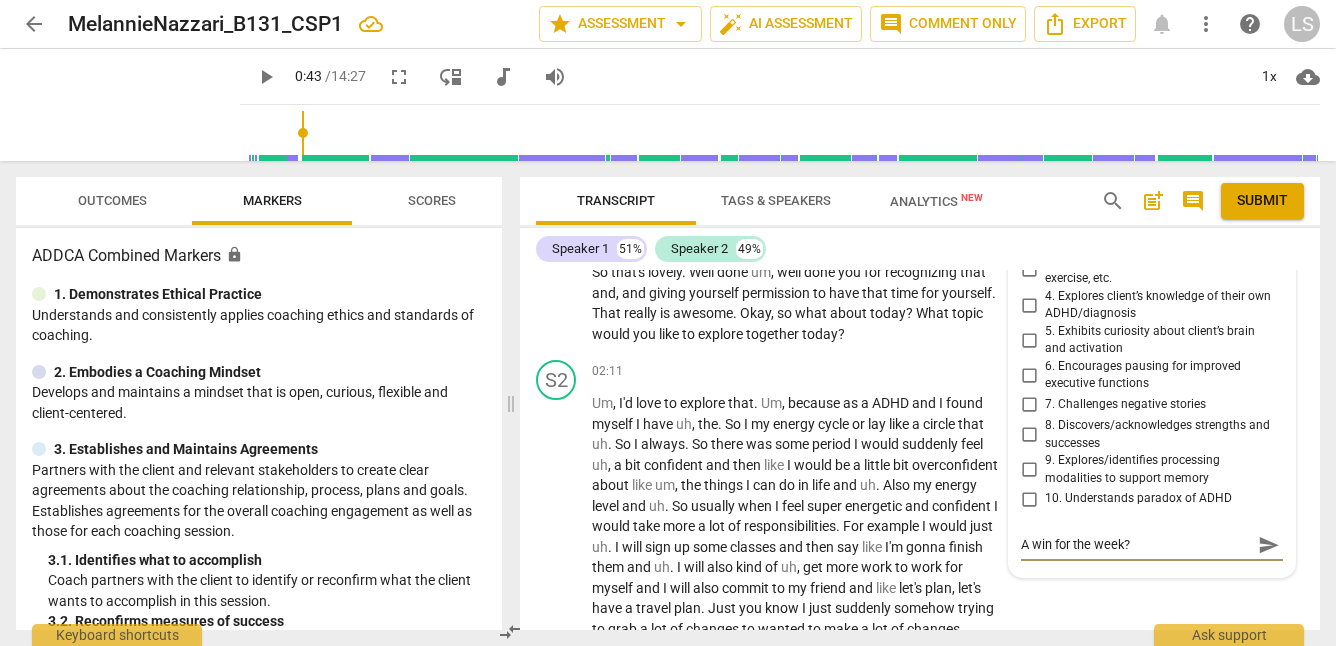 type on "A win for the week? G" 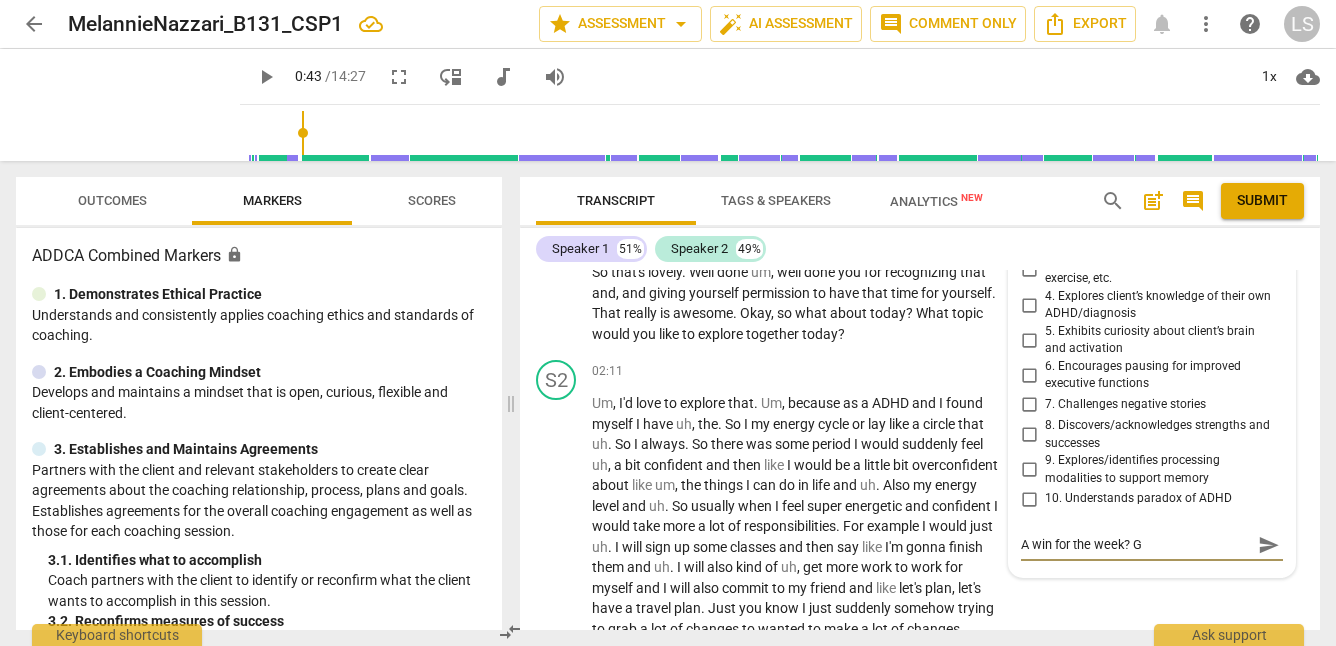 type on "A win for the week? Gr" 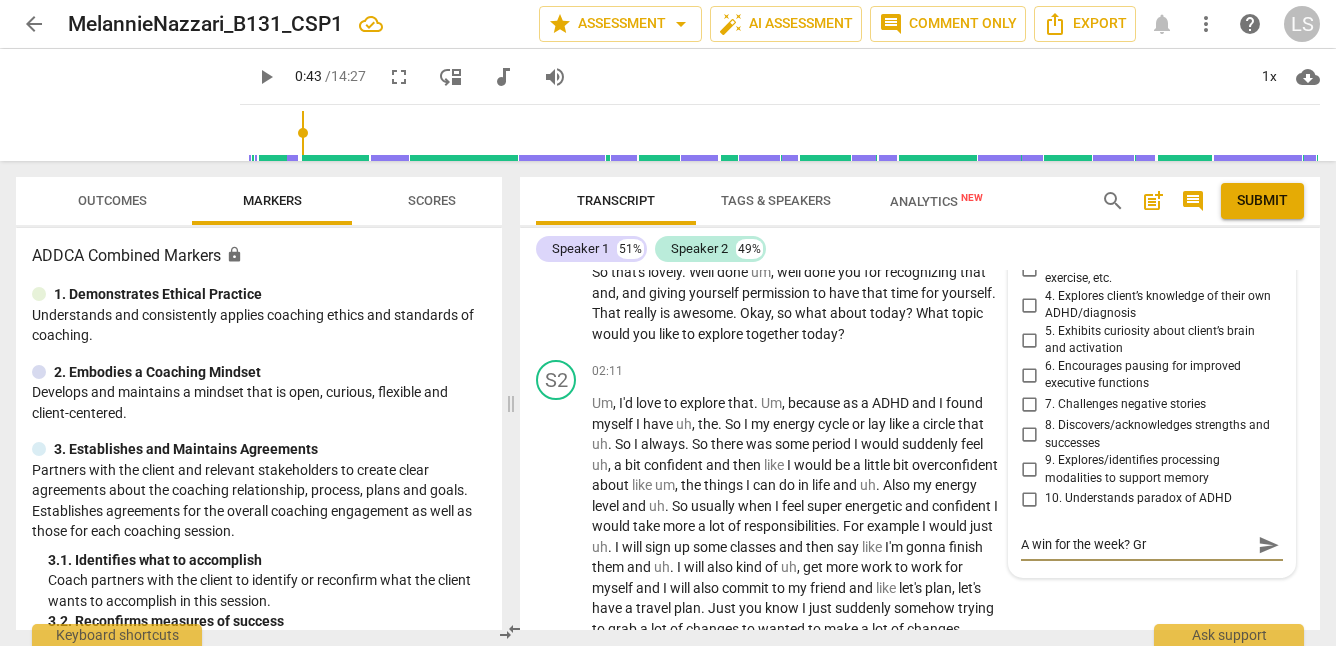 type on "A win for the week? Gre" 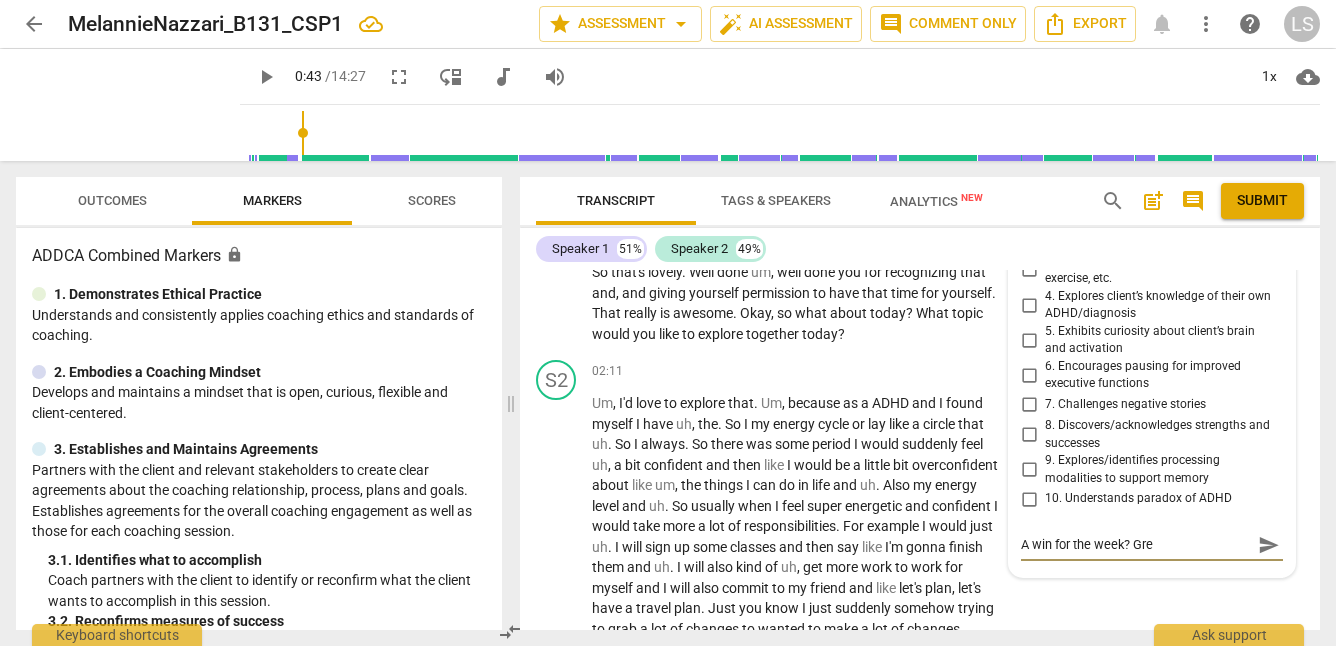 type on "A win for the week? Grea" 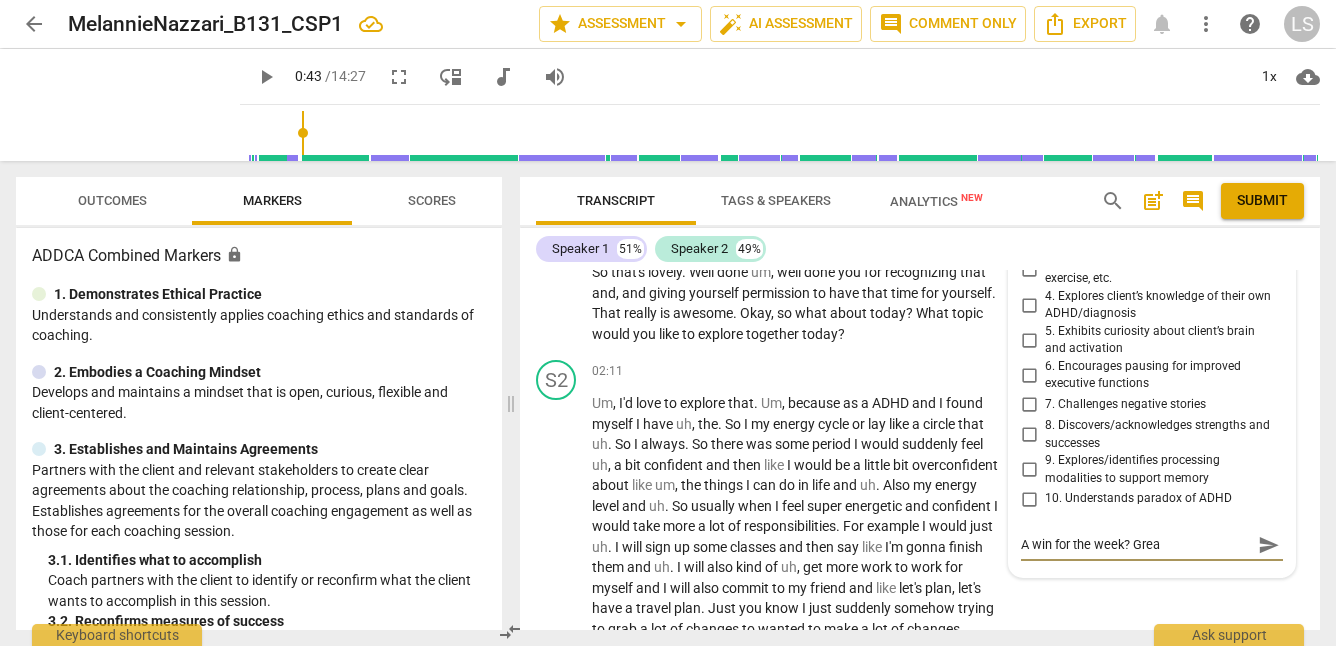 type on "A win for the week? Great" 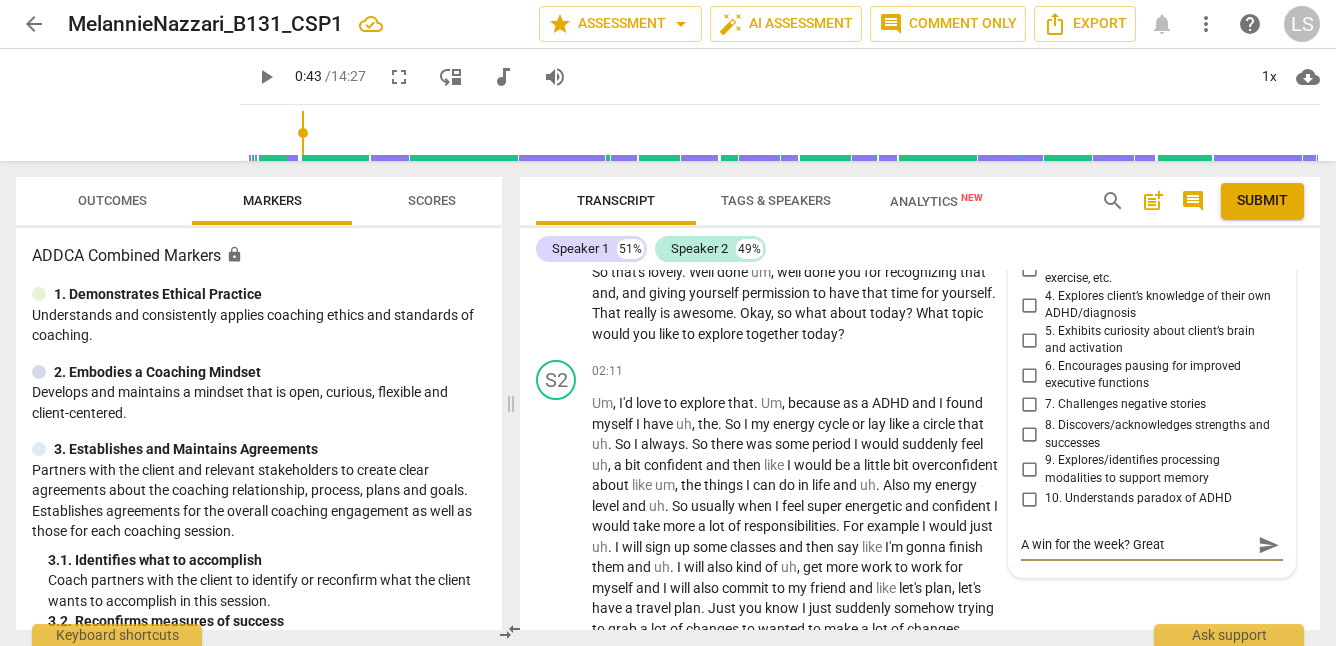 type on "A win for the week? Great" 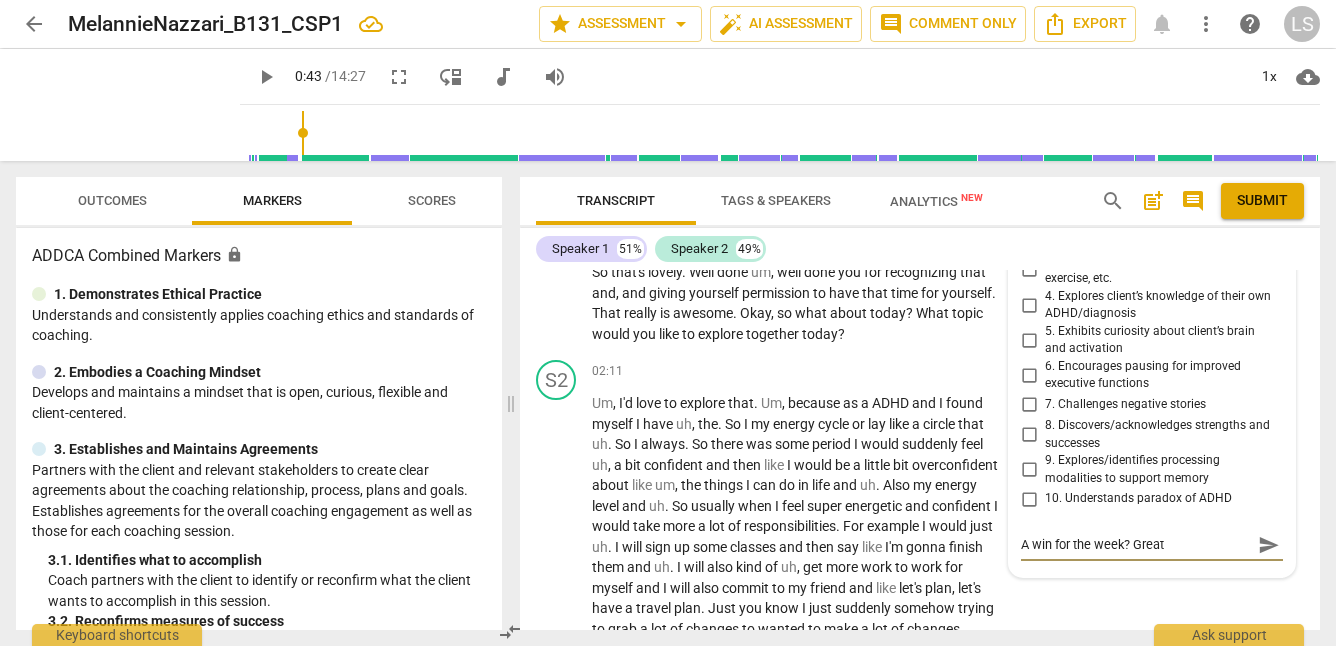 type on "A win for the week? Great p" 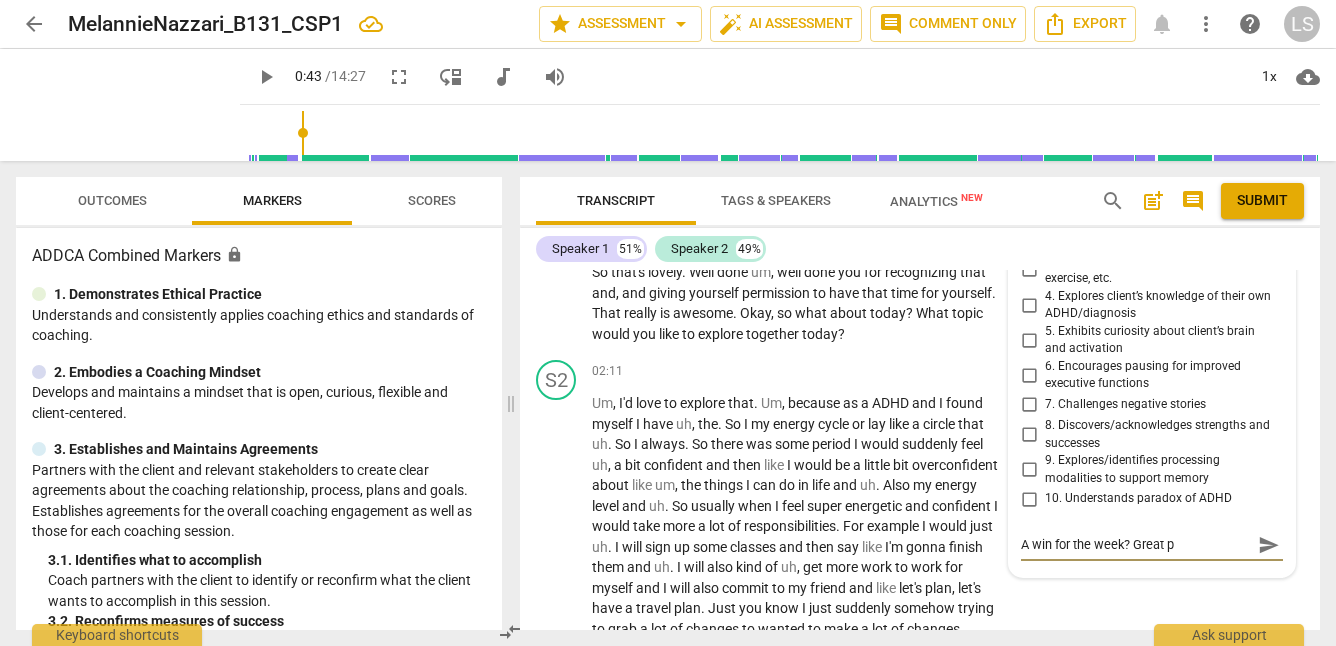 type on "A win for the week? Great po" 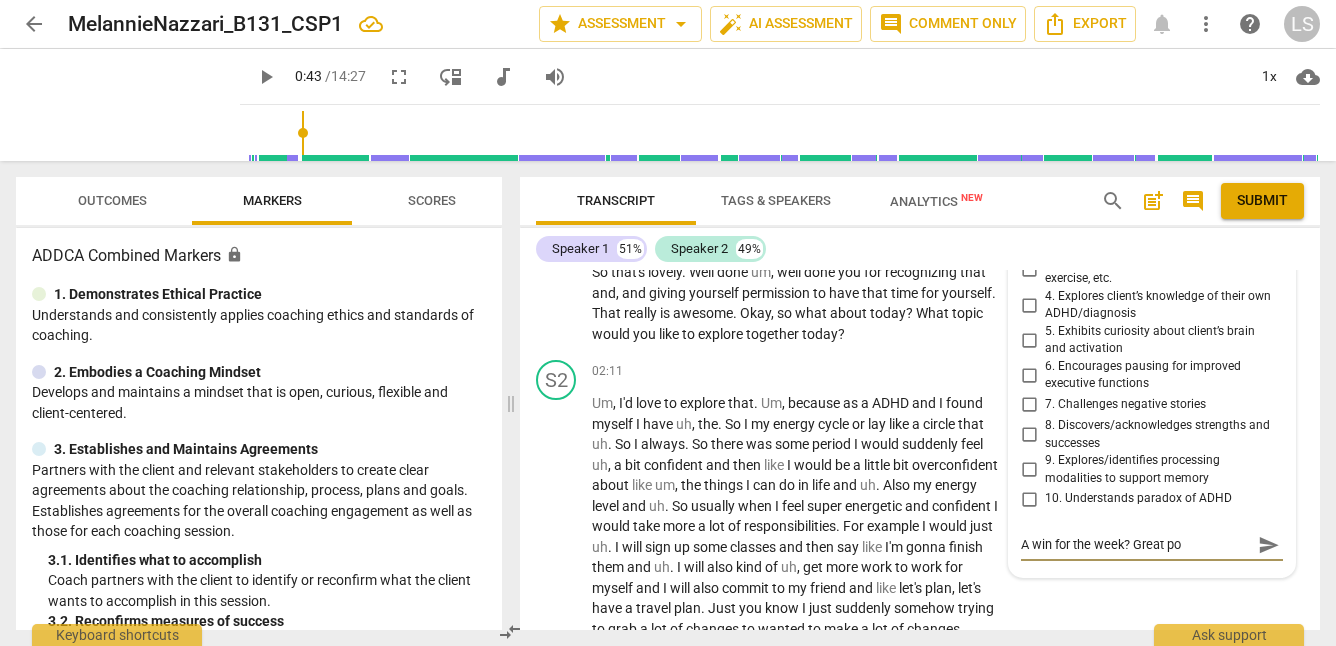 type on "A win for the week? Great pos" 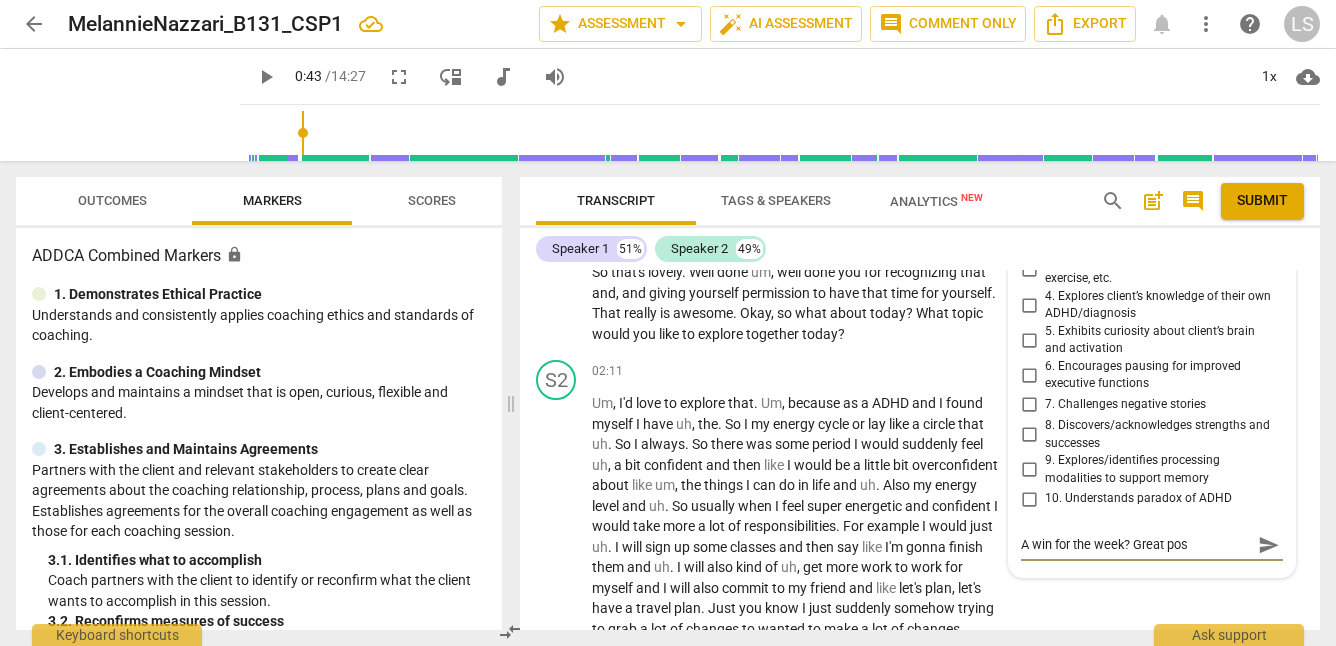 type on "A win for the week? Great posi" 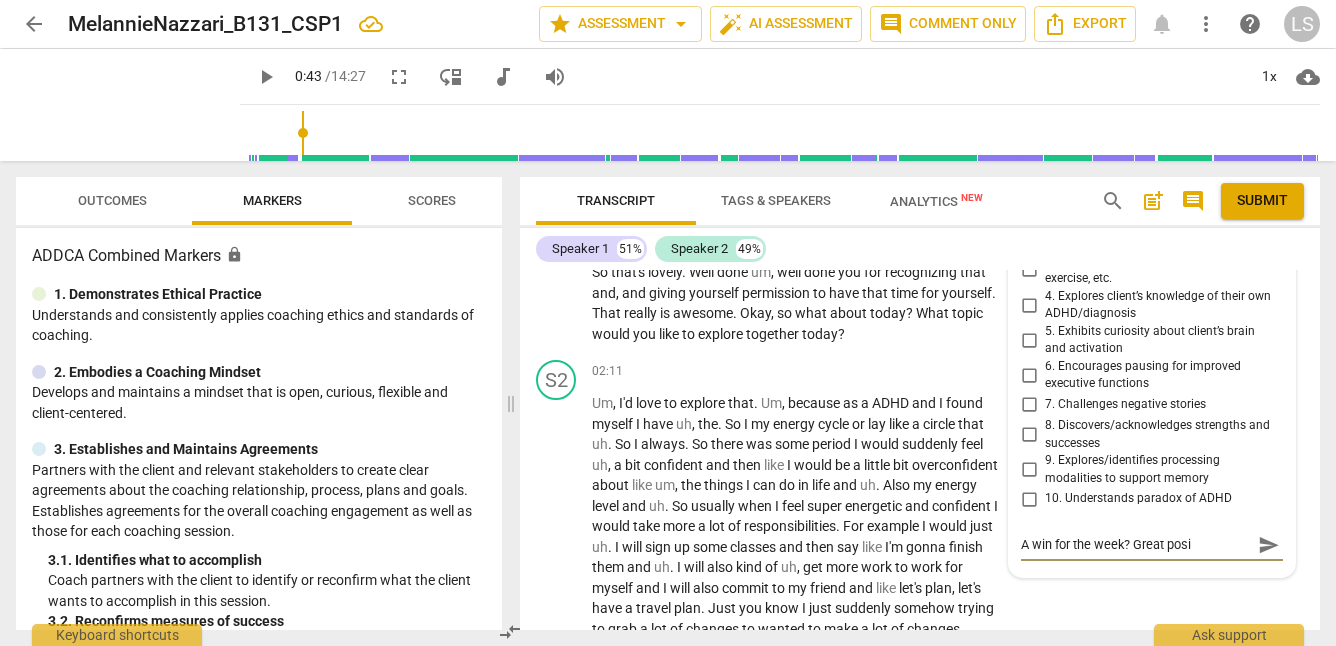 type on "A win for the week? Great posit" 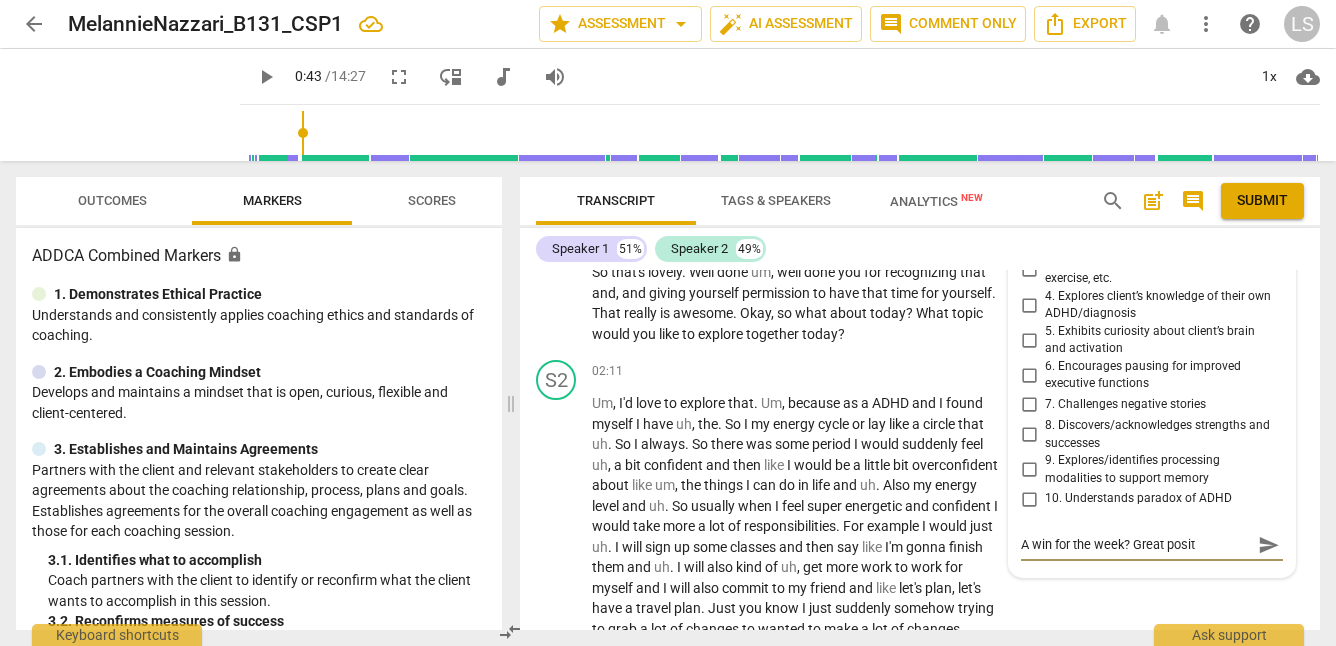 type on "A win for the week? Great positi" 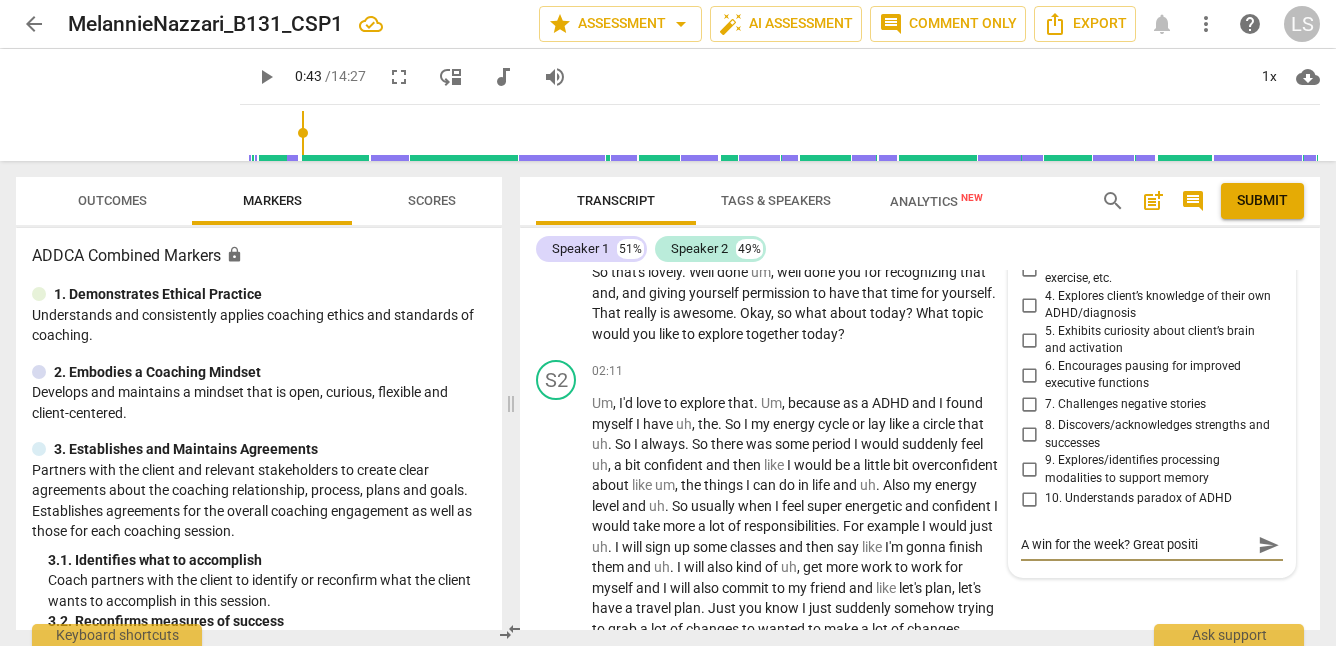 type on "A win for the week? Great positiv" 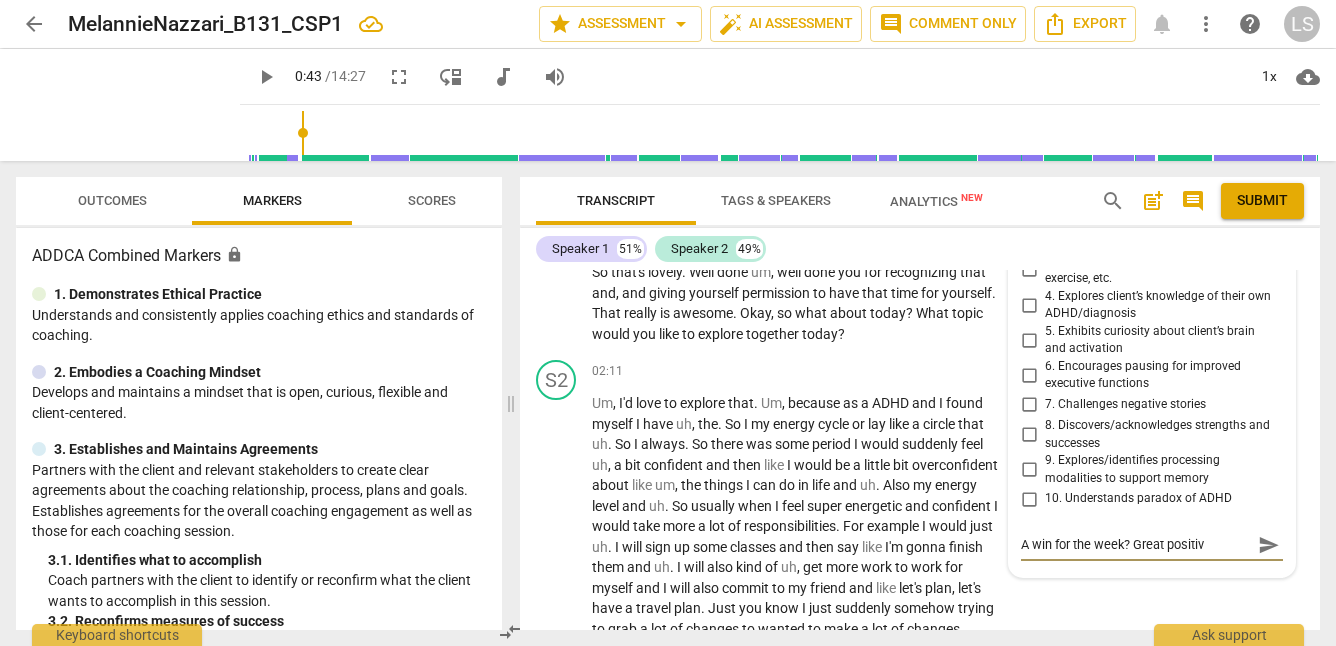 type on "A win for the week? Great positive" 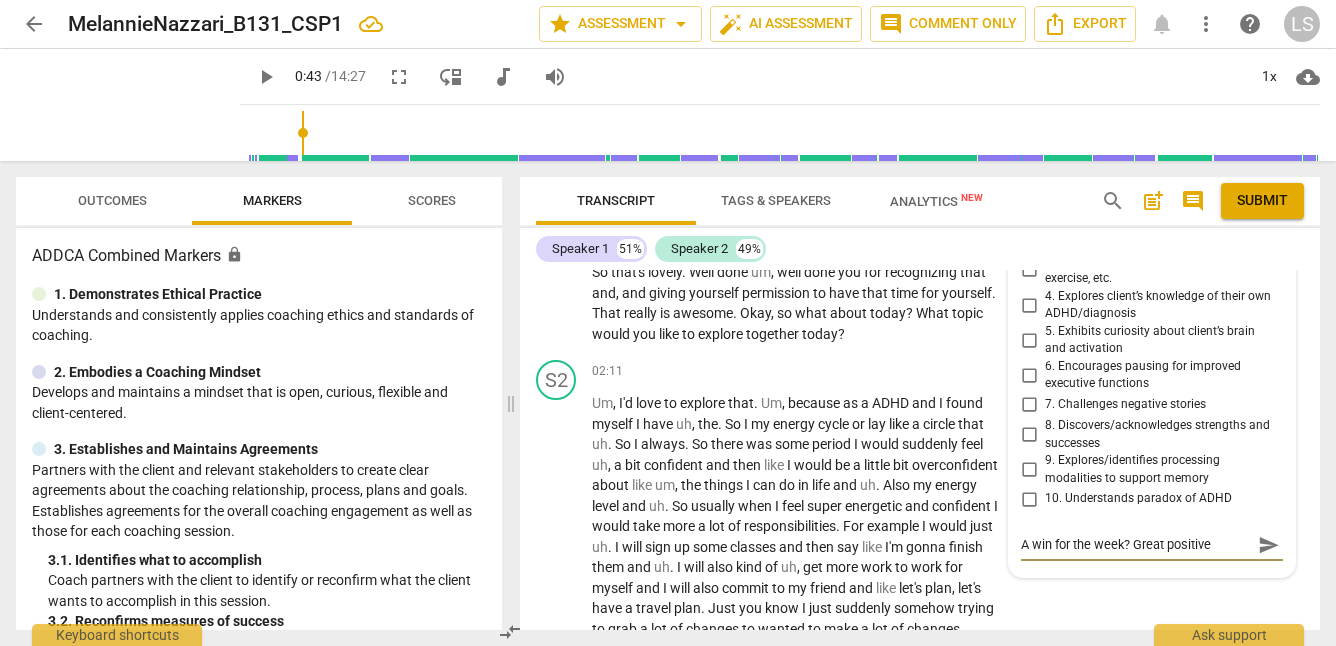 type on "A win for the week? Great positive" 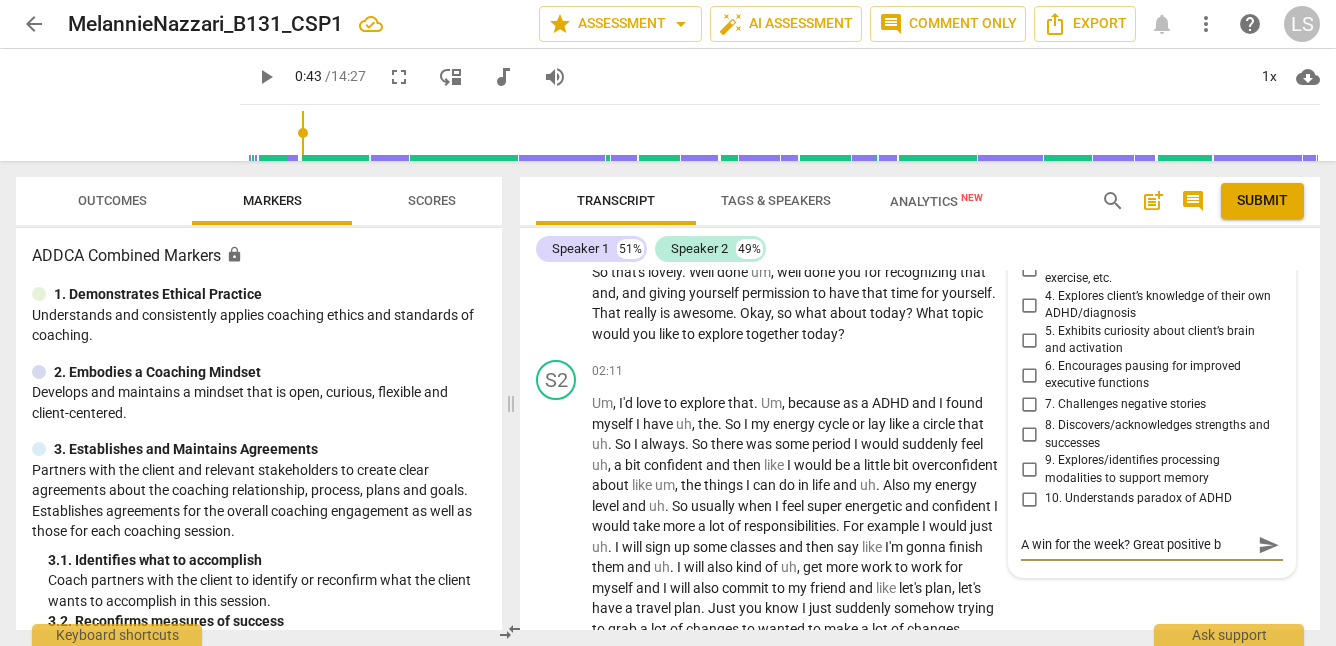 type on "A win for the week? Great positive be" 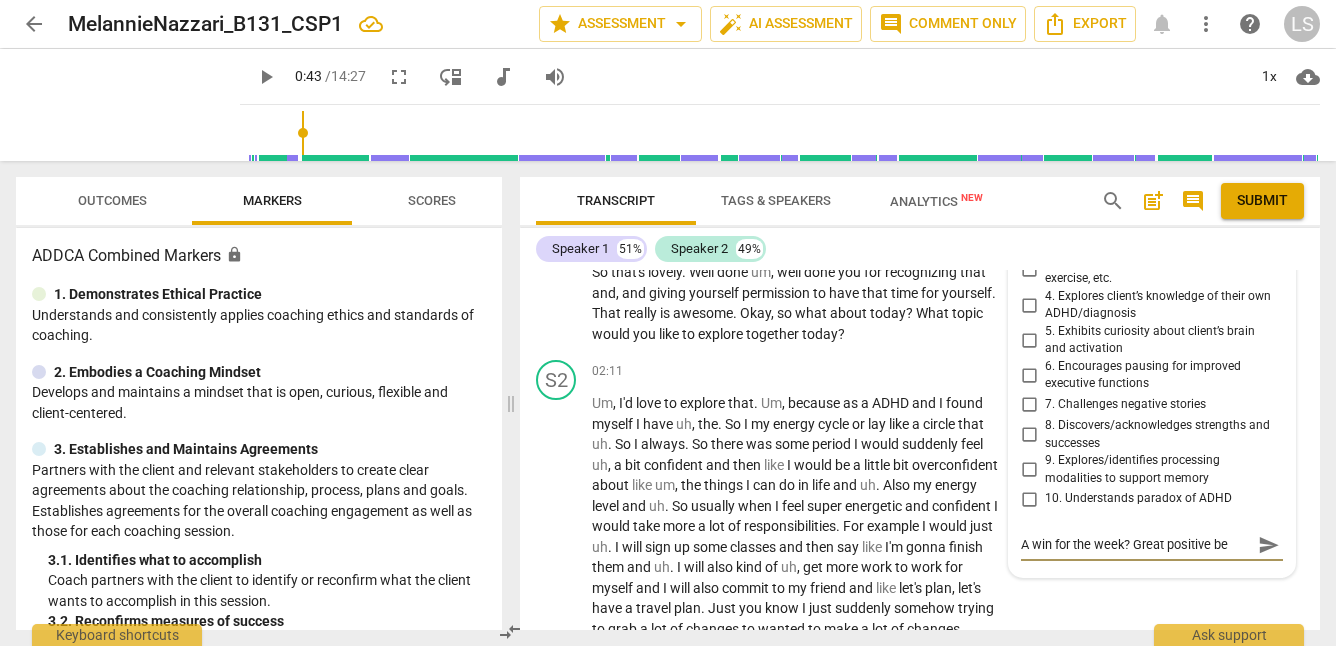 type on "A win for the week? Great positive beg" 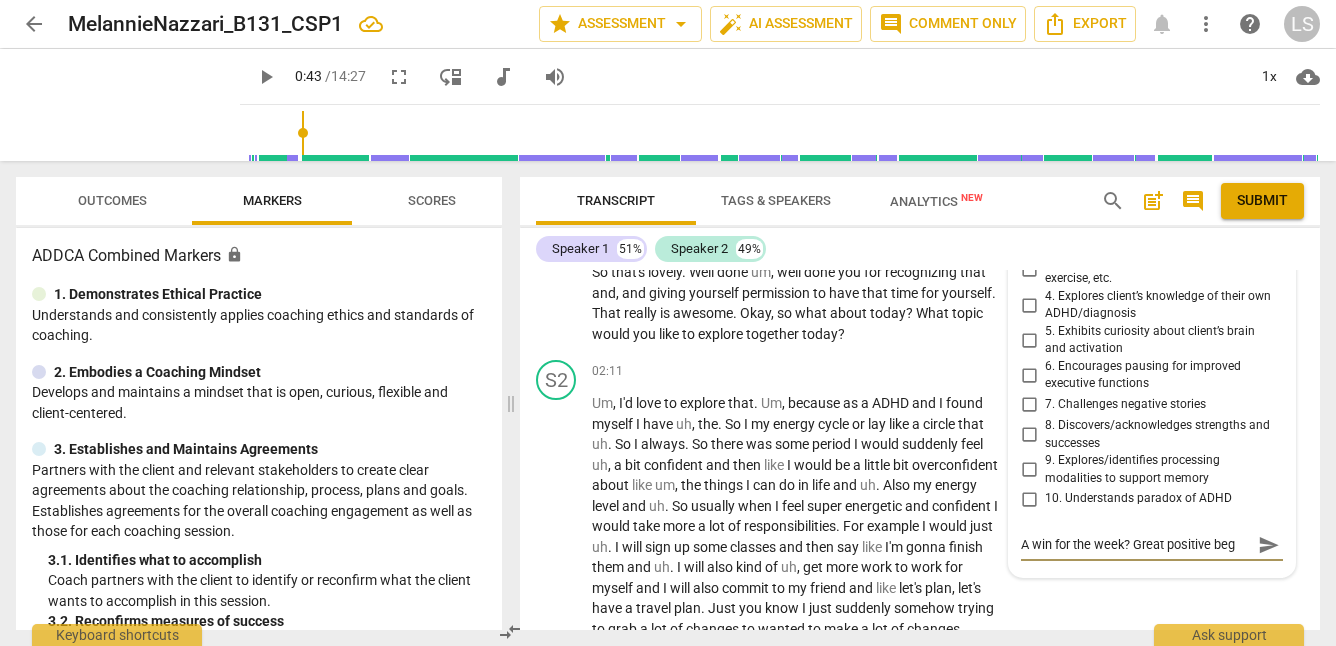 type on "A win for the week? Great positive begi" 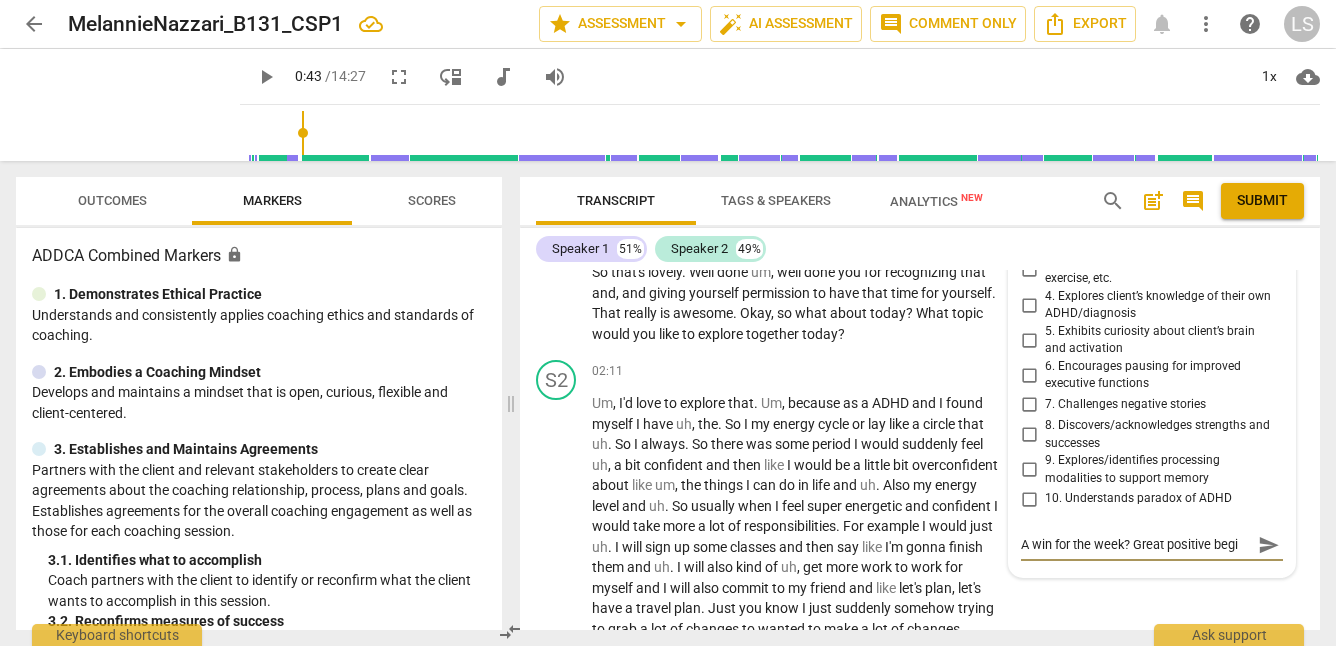 type on "A win for the week? Great positive begin" 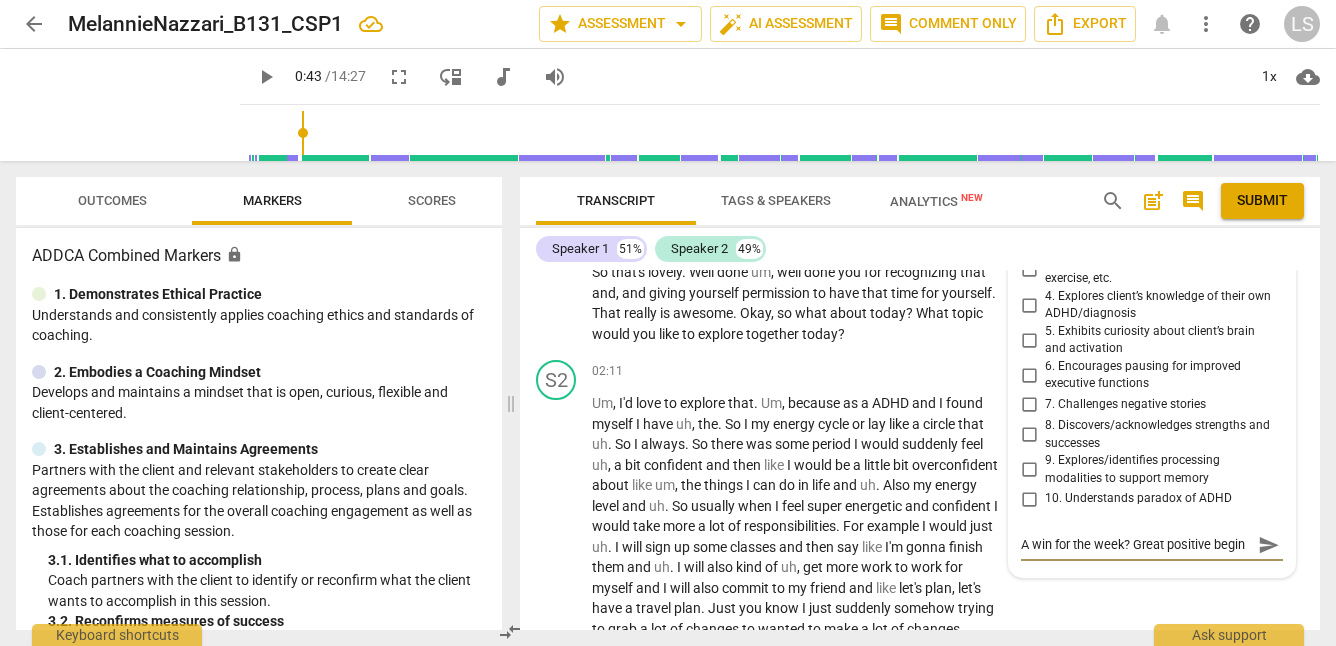 scroll, scrollTop: 17, scrollLeft: 0, axis: vertical 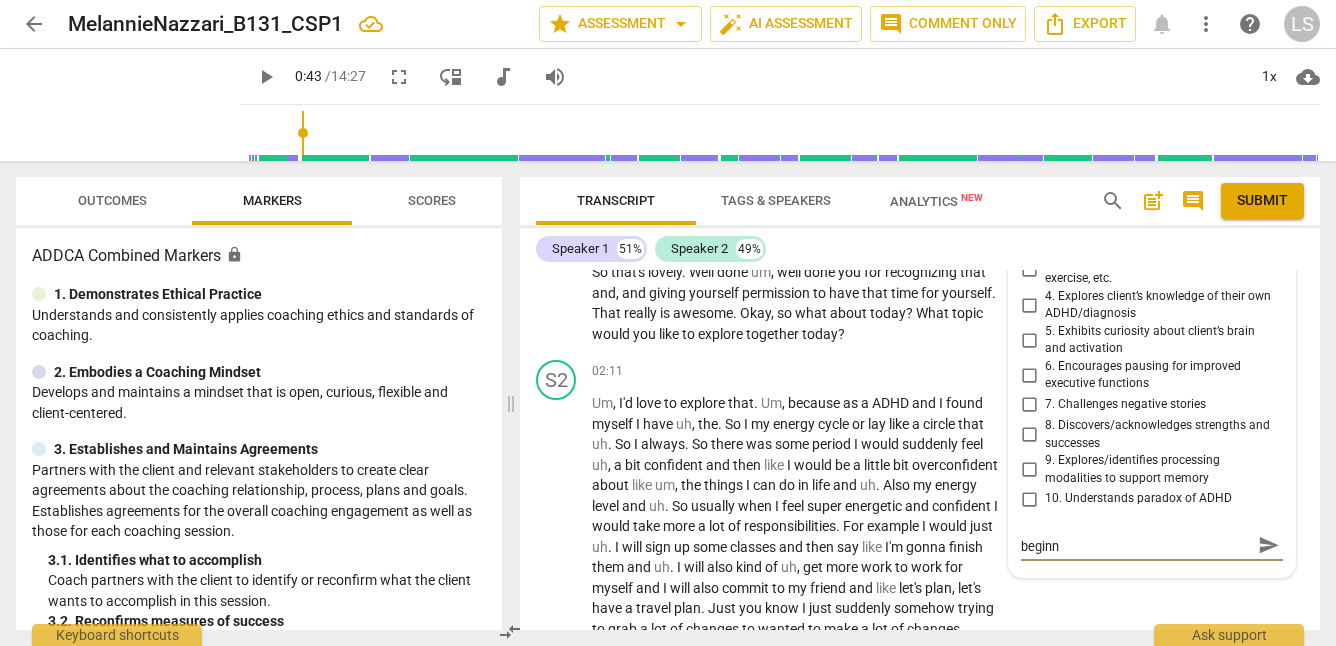type on "A win for the week? Great positive beginni" 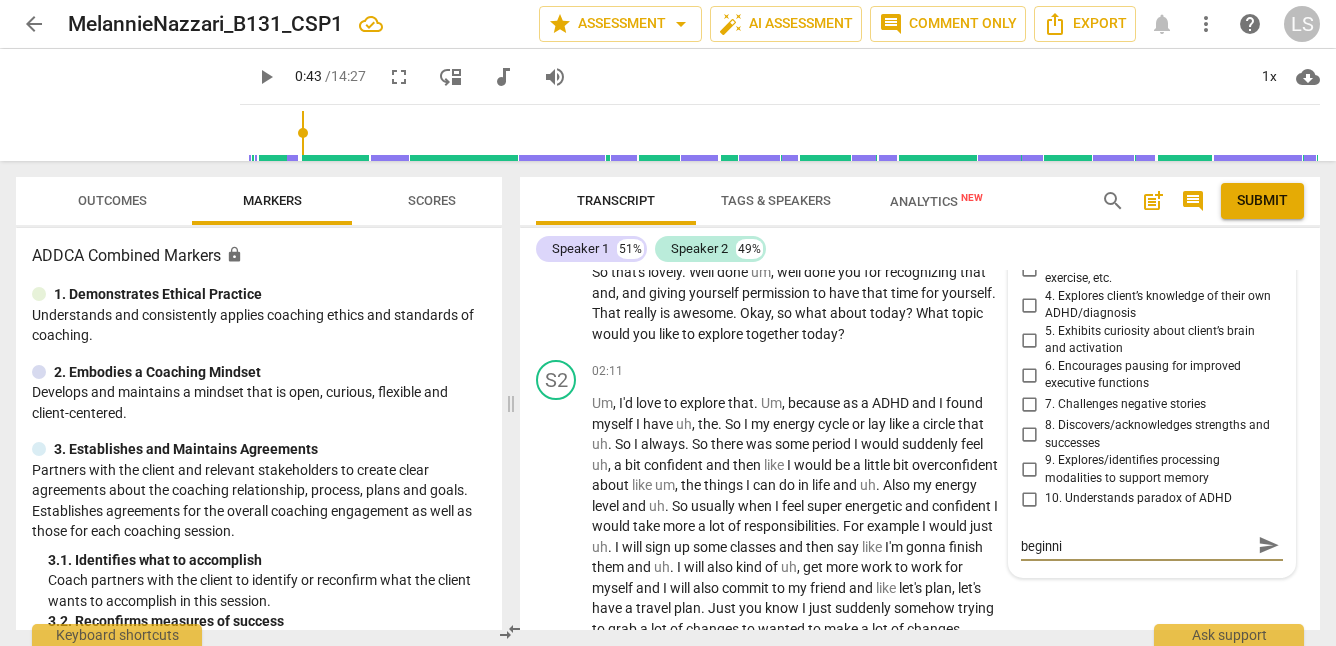 type on "A win for the week? Great positive beginnin" 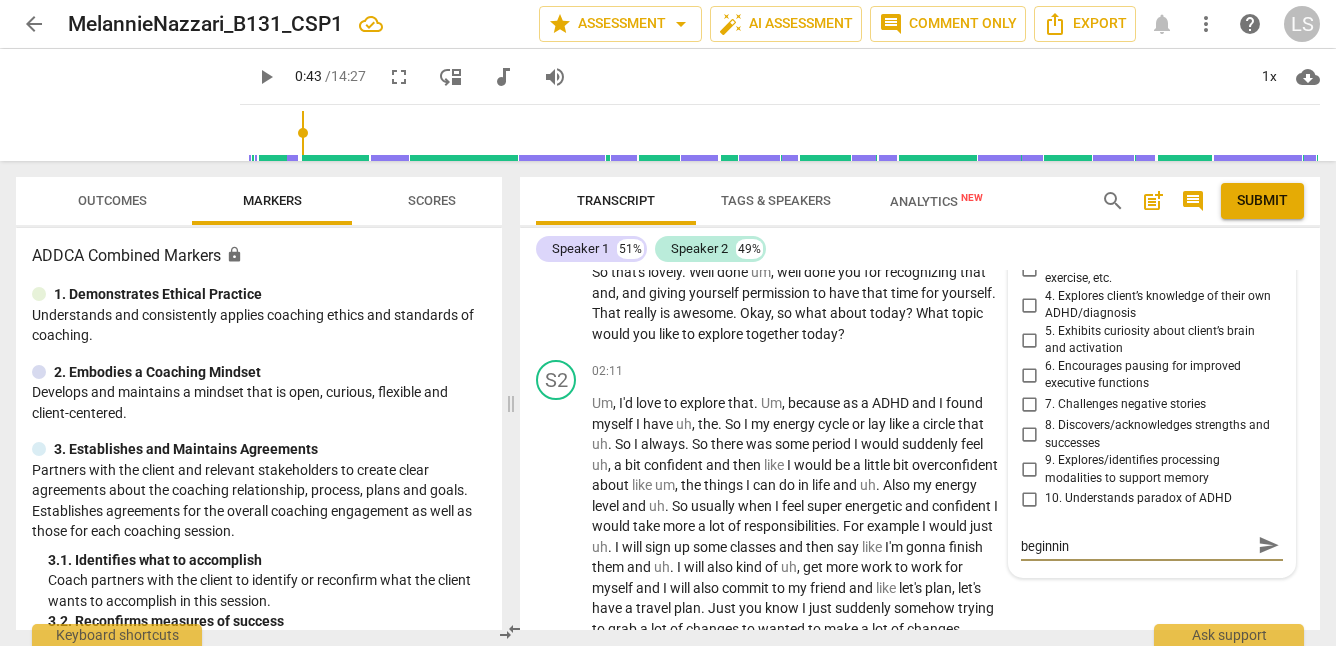 type on "A win for the week? Great positive beginning" 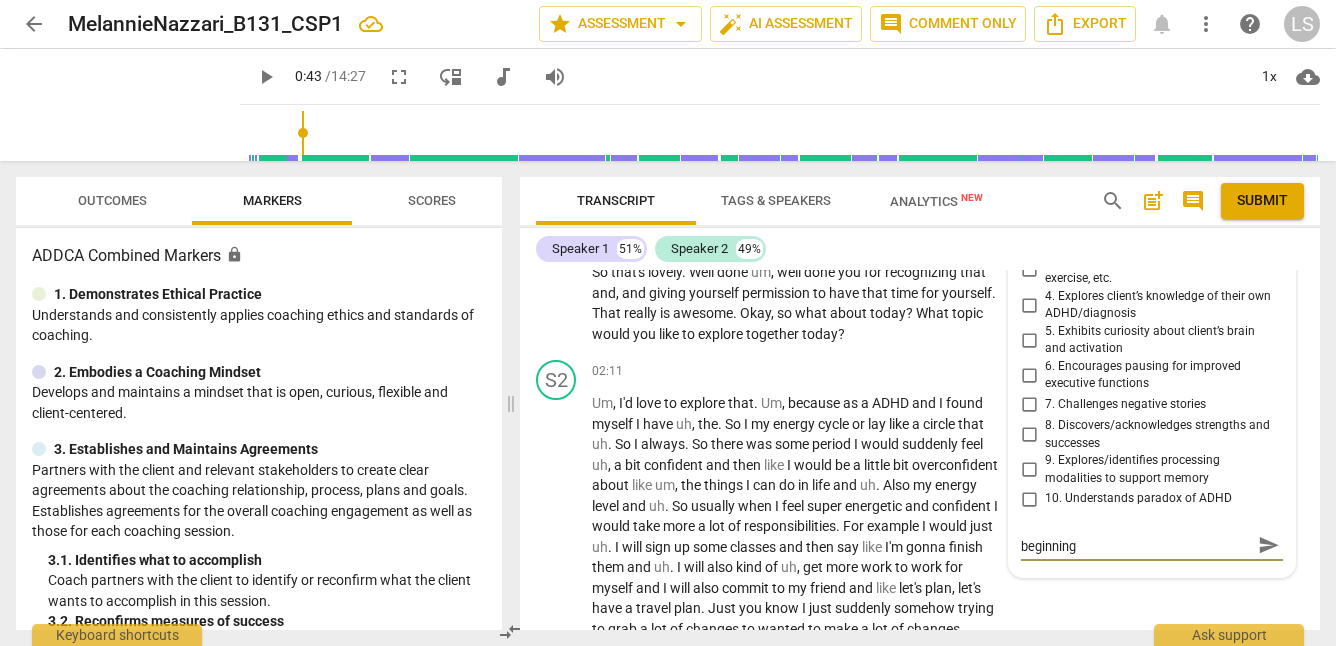 type on "A win for the week? Great positive beginning" 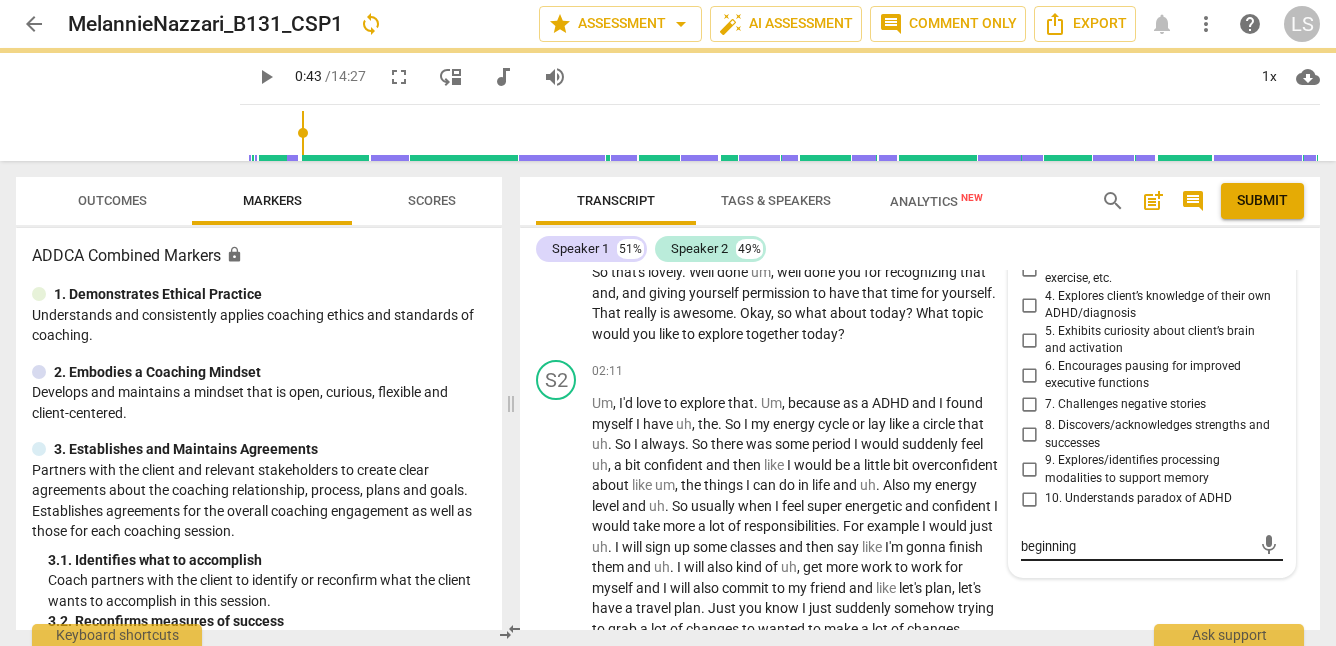 type 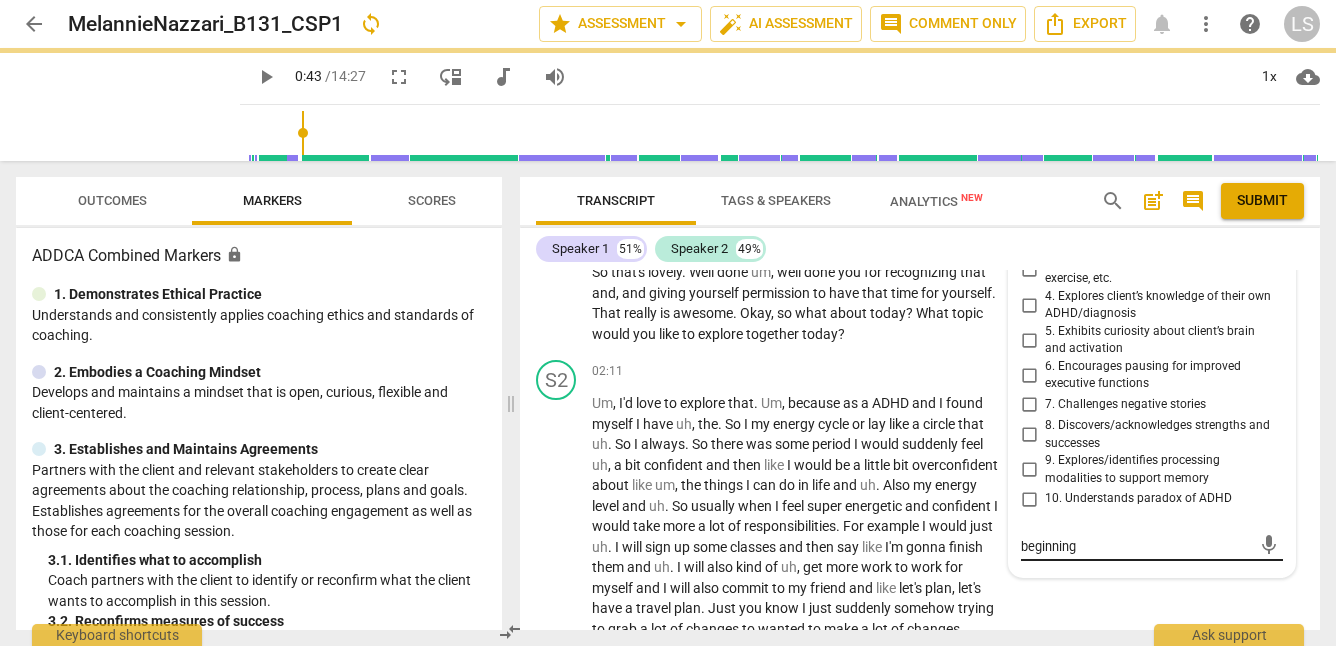 type 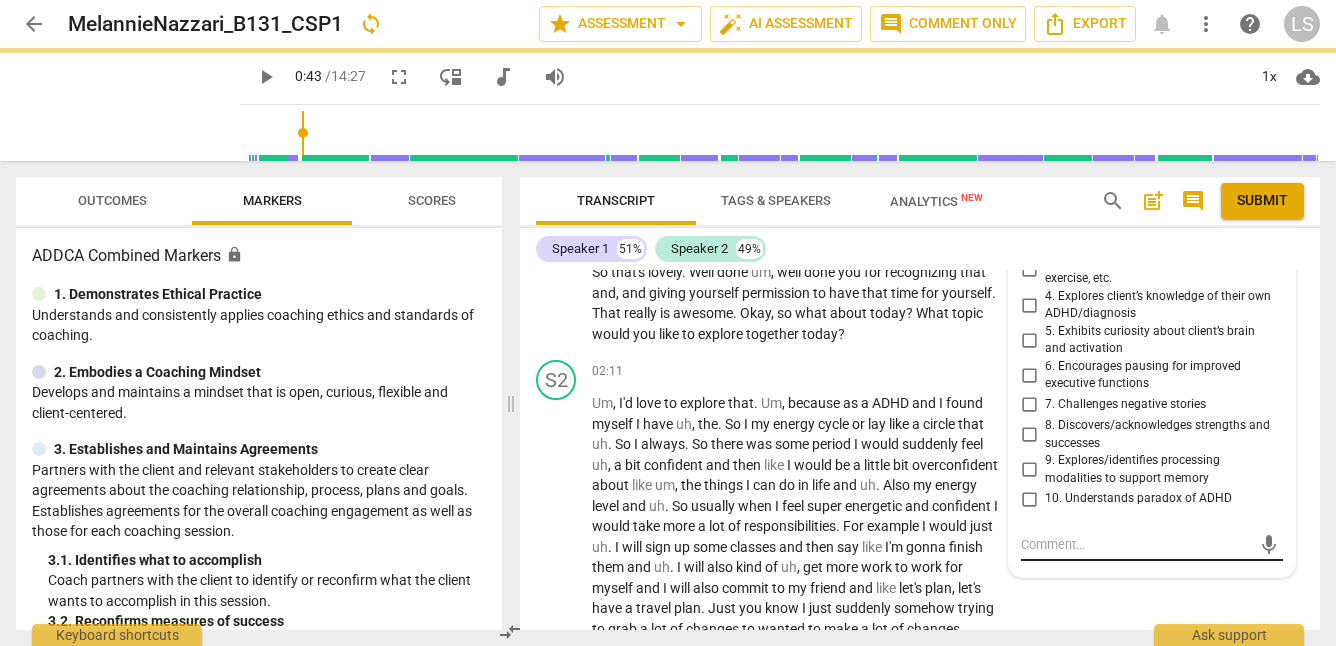 scroll, scrollTop: 0, scrollLeft: 0, axis: both 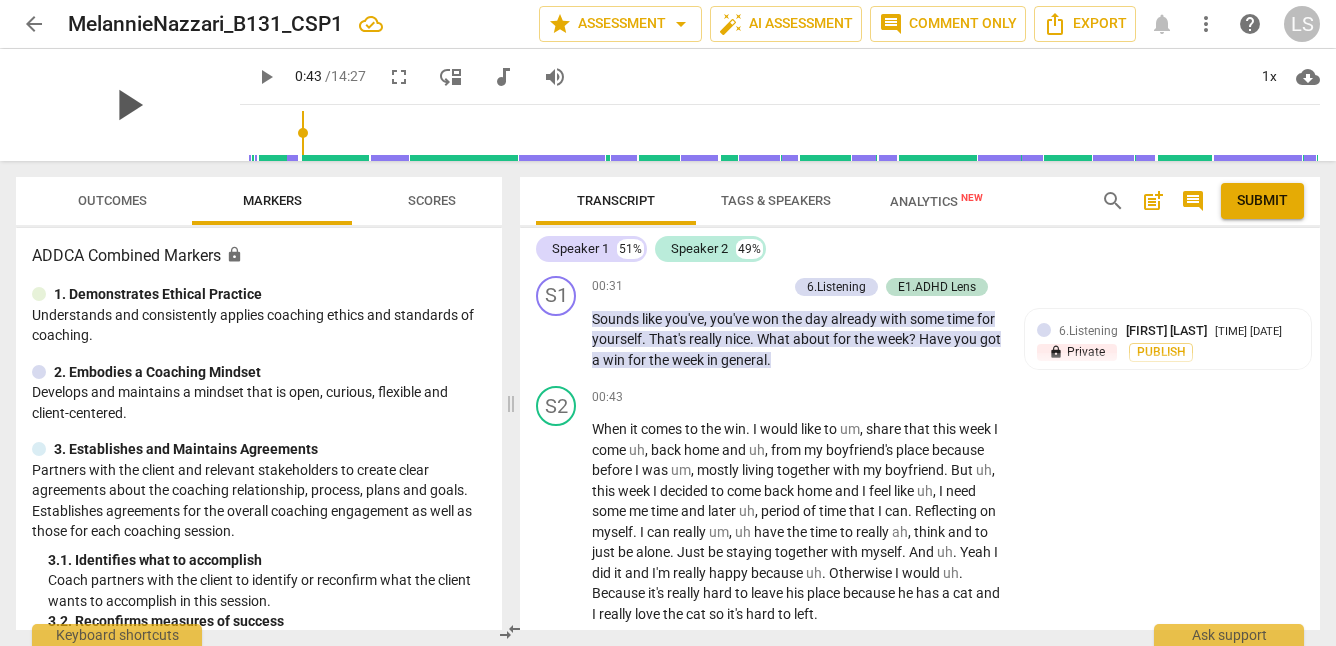 click on "play_arrow" at bounding box center [128, 105] 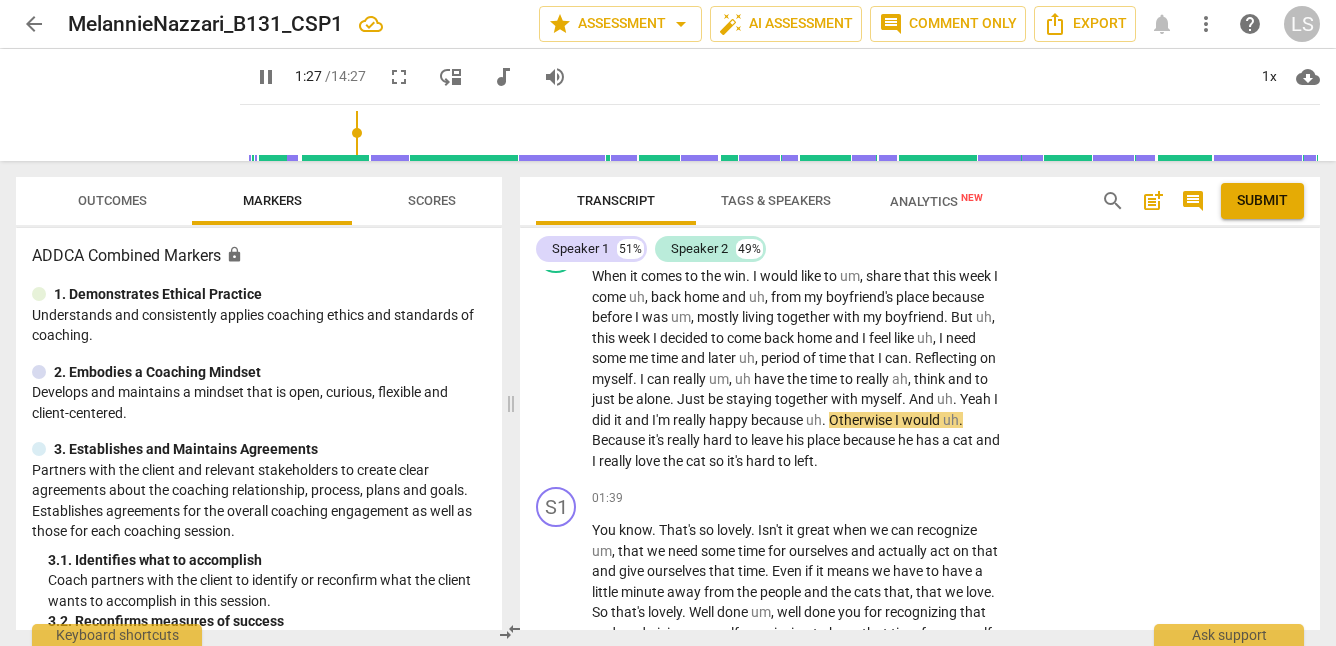 scroll, scrollTop: 546, scrollLeft: 0, axis: vertical 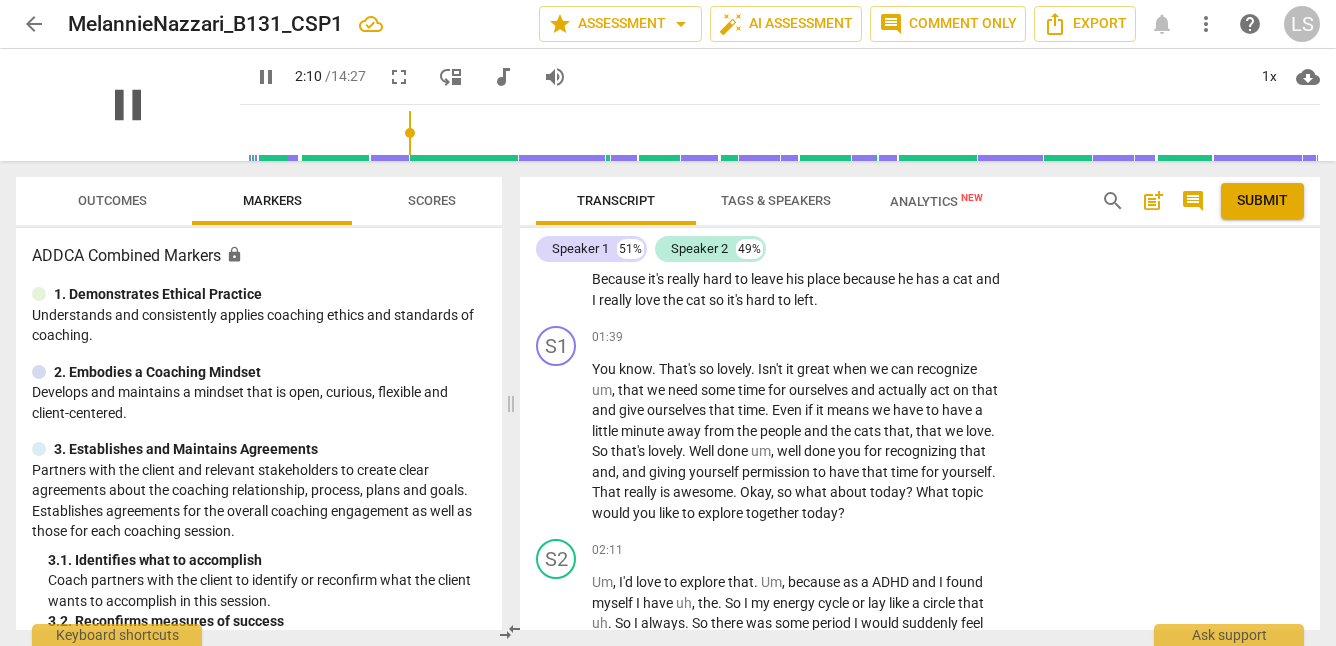 click on "pause" at bounding box center (128, 105) 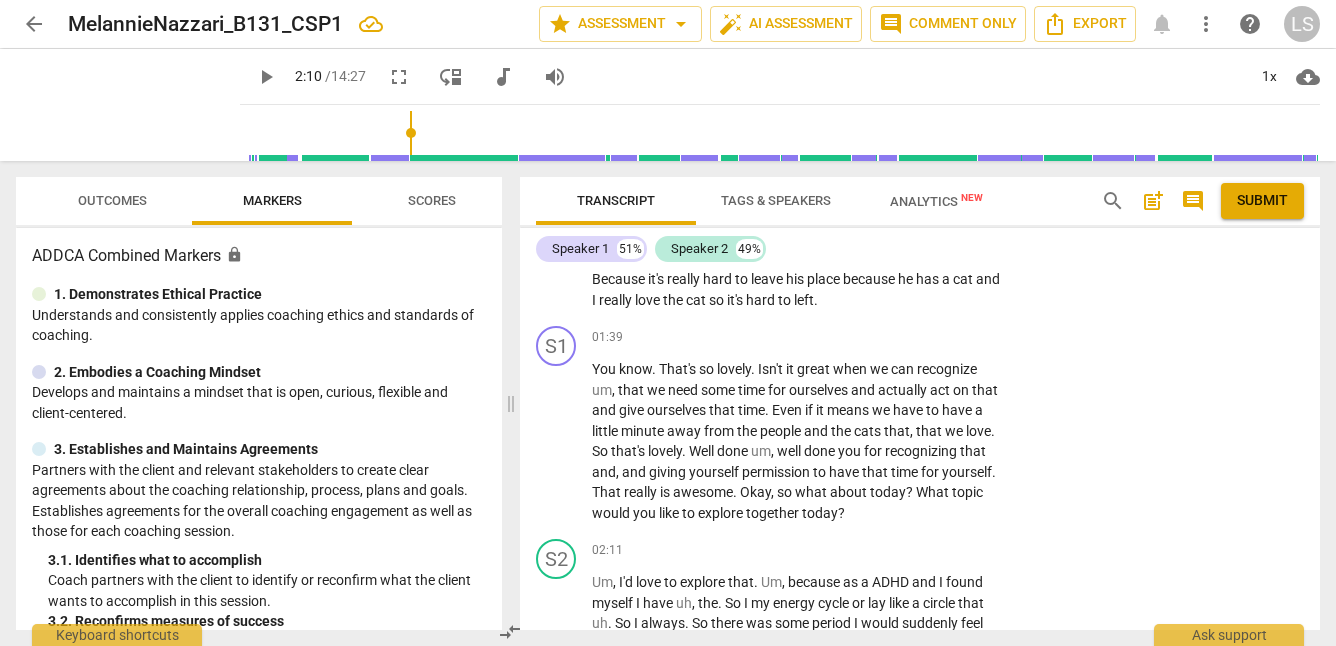 type on "131" 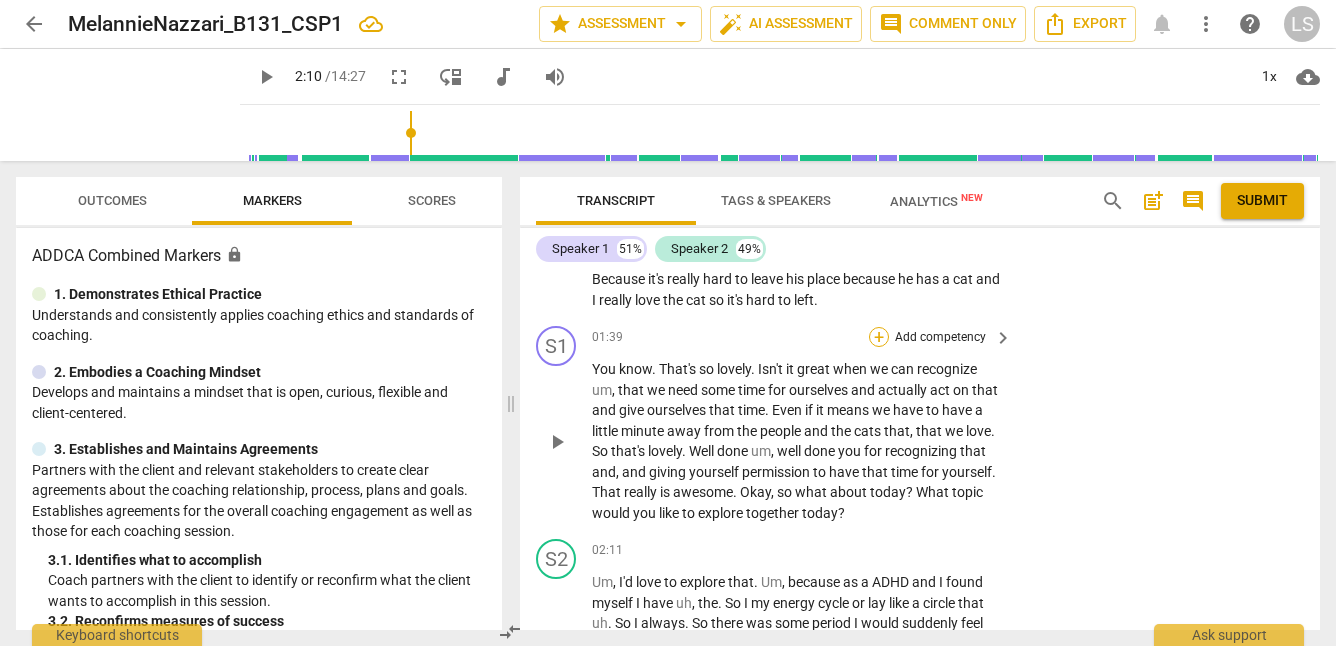 click on "+" at bounding box center [879, 337] 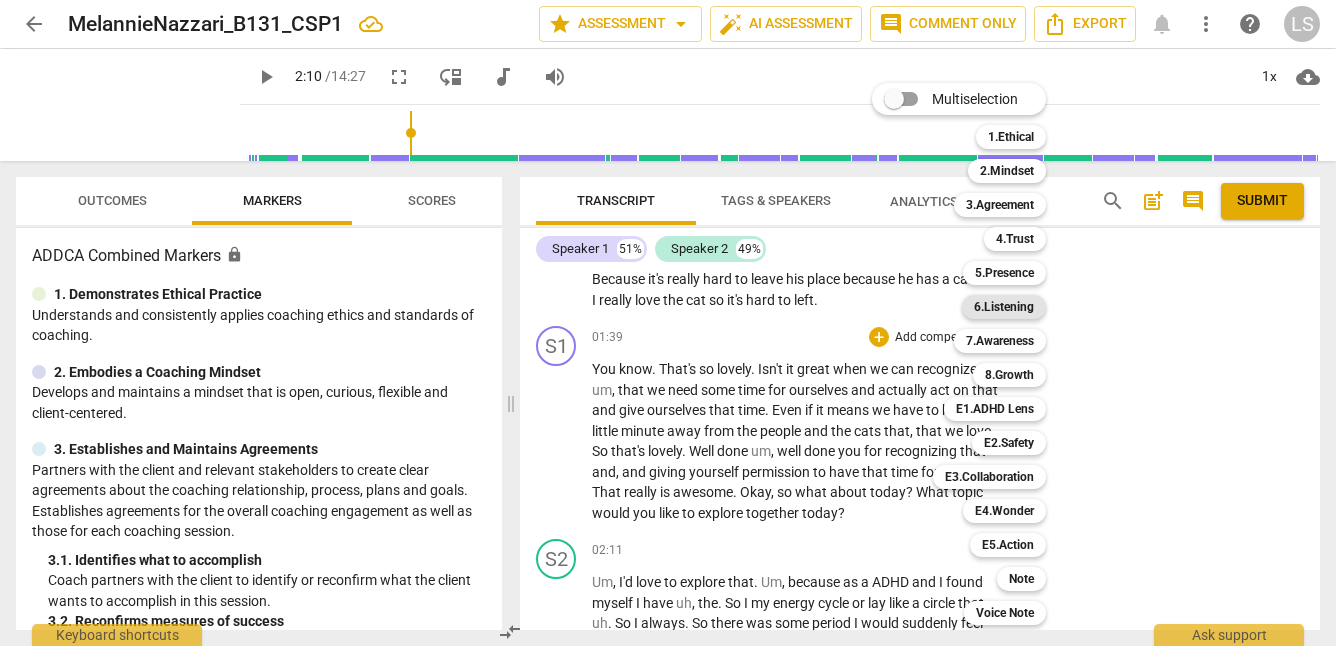 click on "6.Listening" at bounding box center (1004, 307) 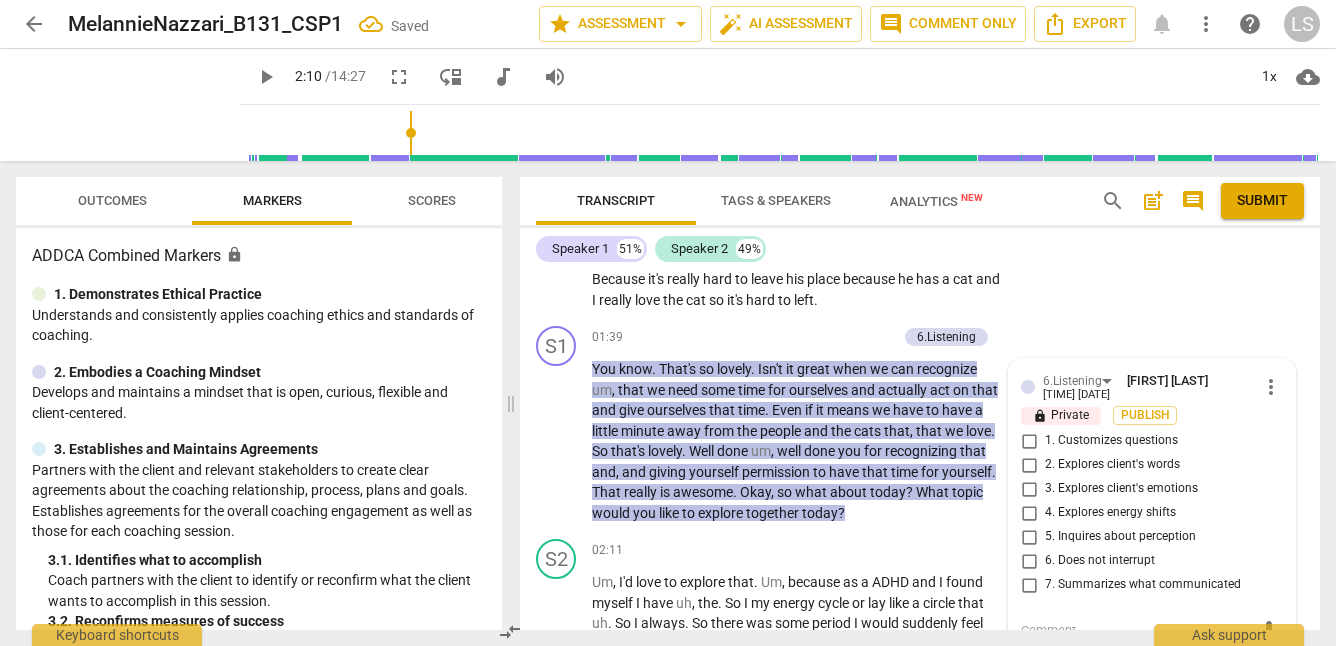 scroll, scrollTop: 892, scrollLeft: 0, axis: vertical 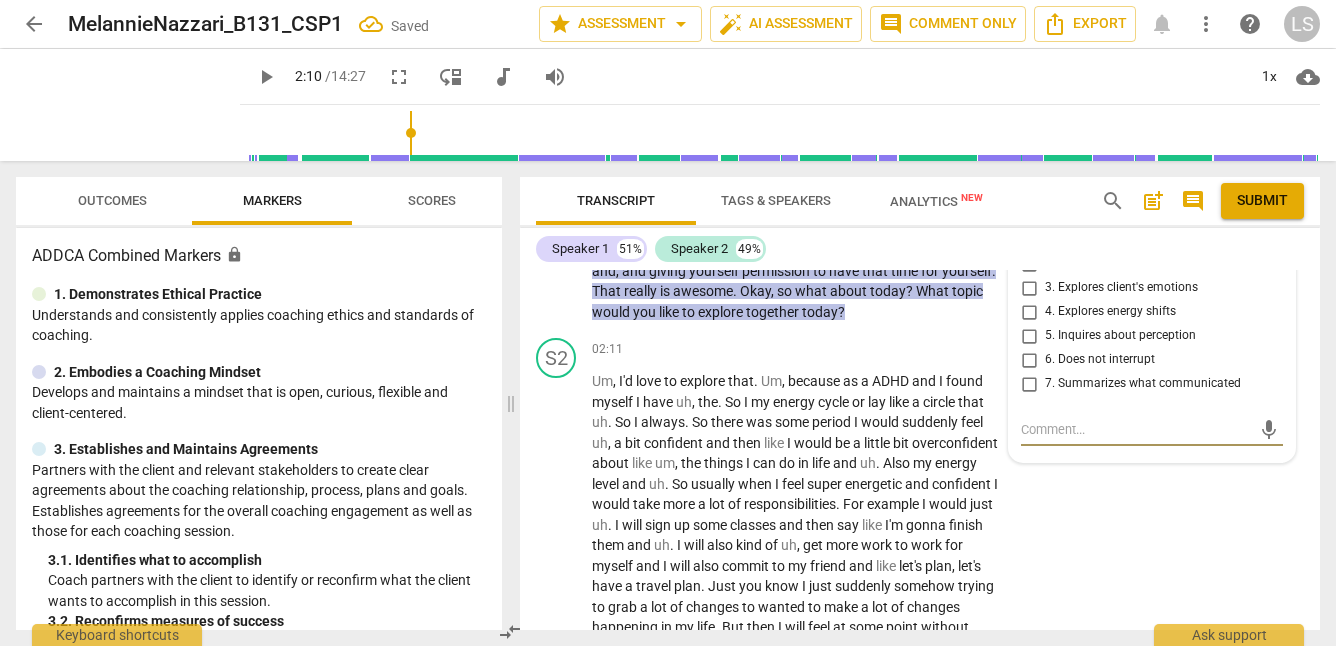 click on "7. Summarizes what communicated" at bounding box center (1029, 384) 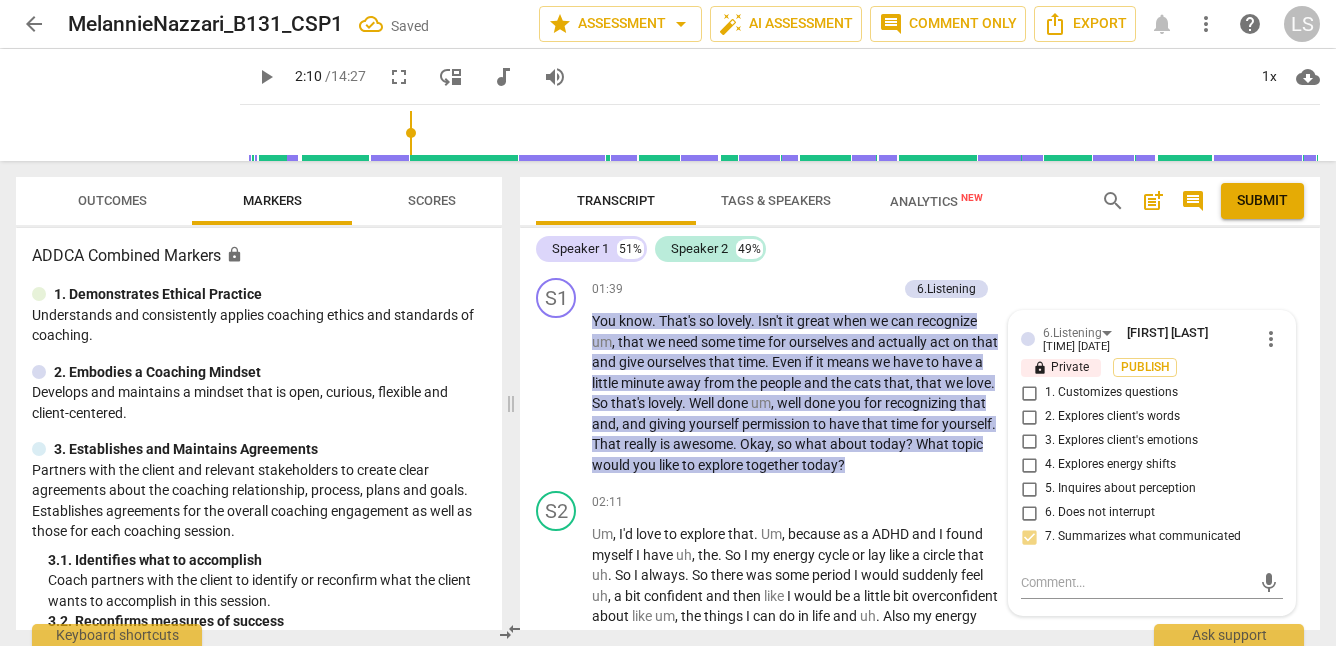scroll, scrollTop: 723, scrollLeft: 0, axis: vertical 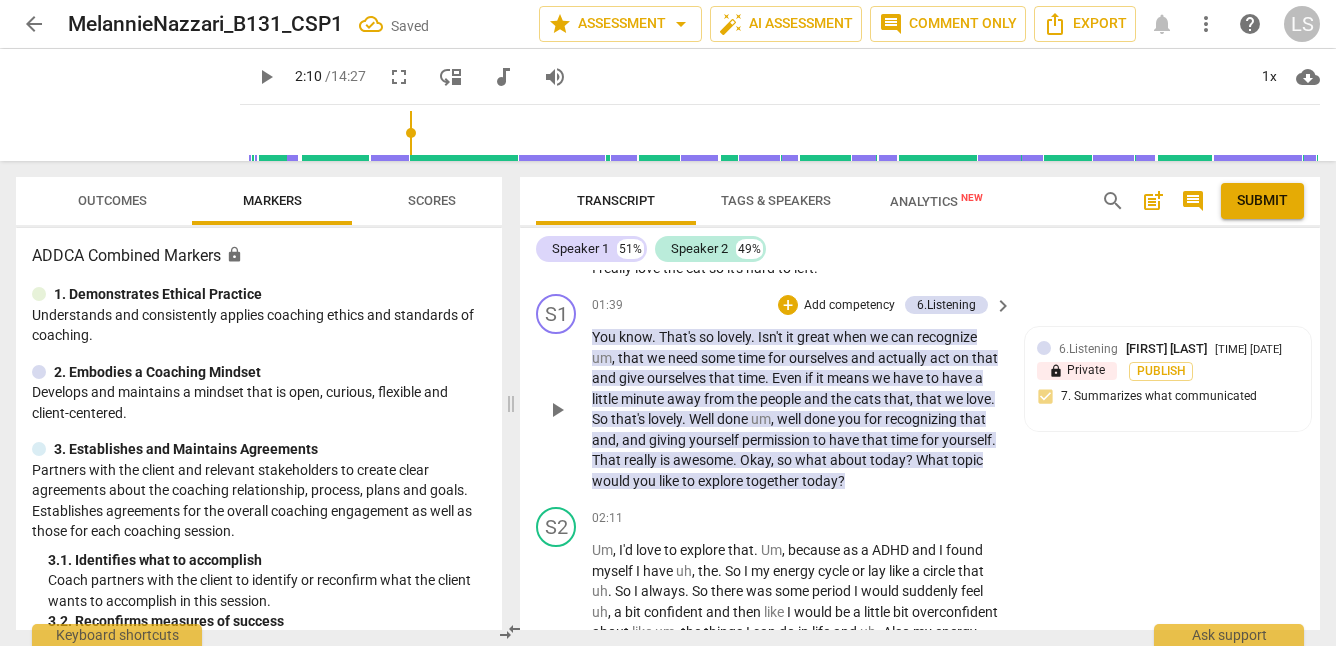 click on "Add competency" at bounding box center (849, 306) 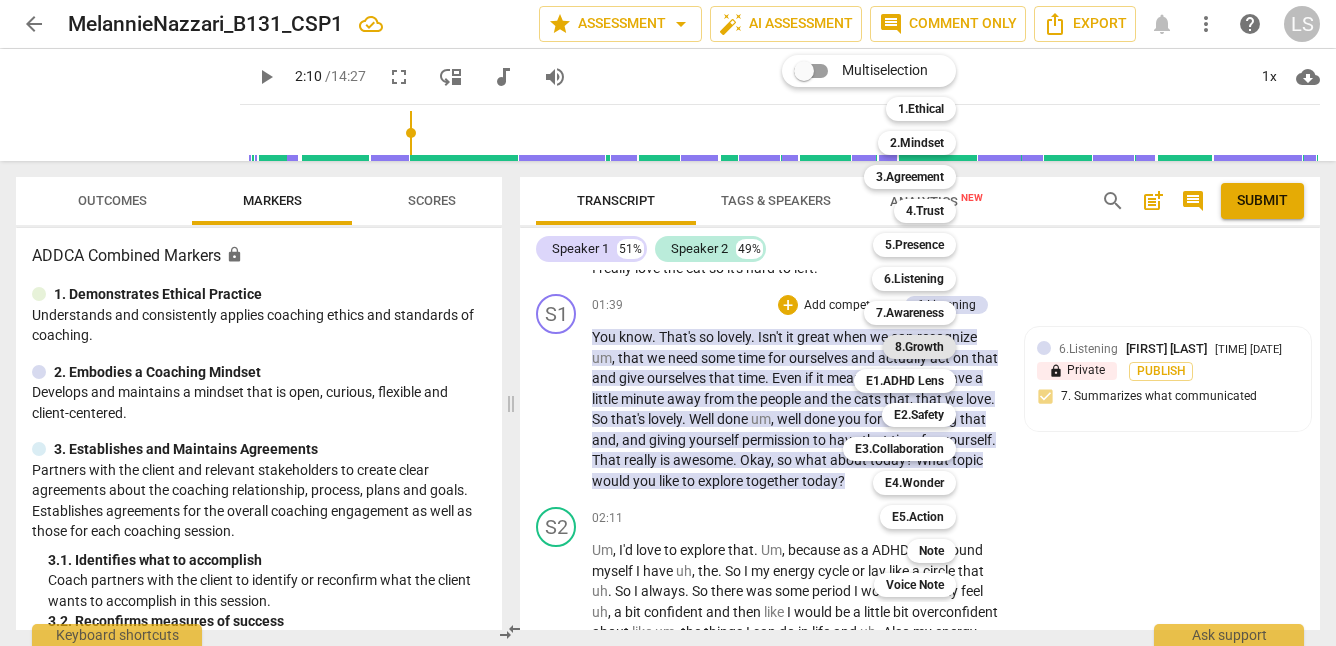 click on "8.Growth" at bounding box center (919, 347) 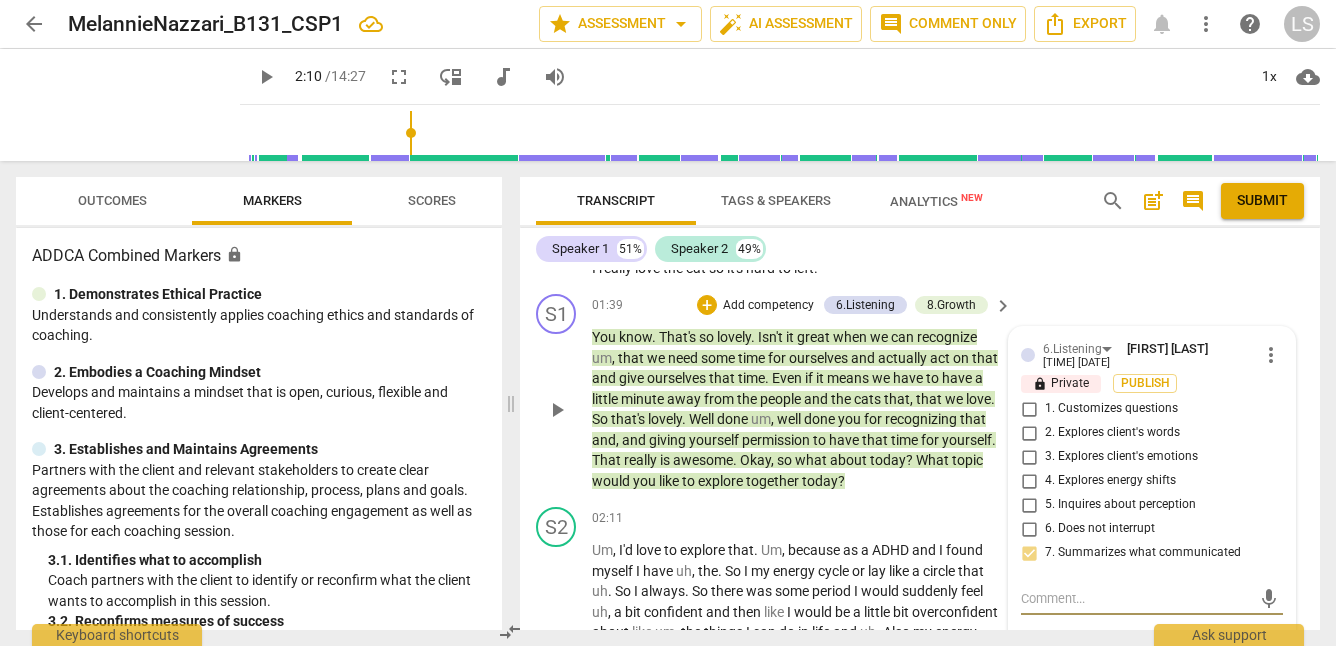 click on "mic" at bounding box center (1152, 597) 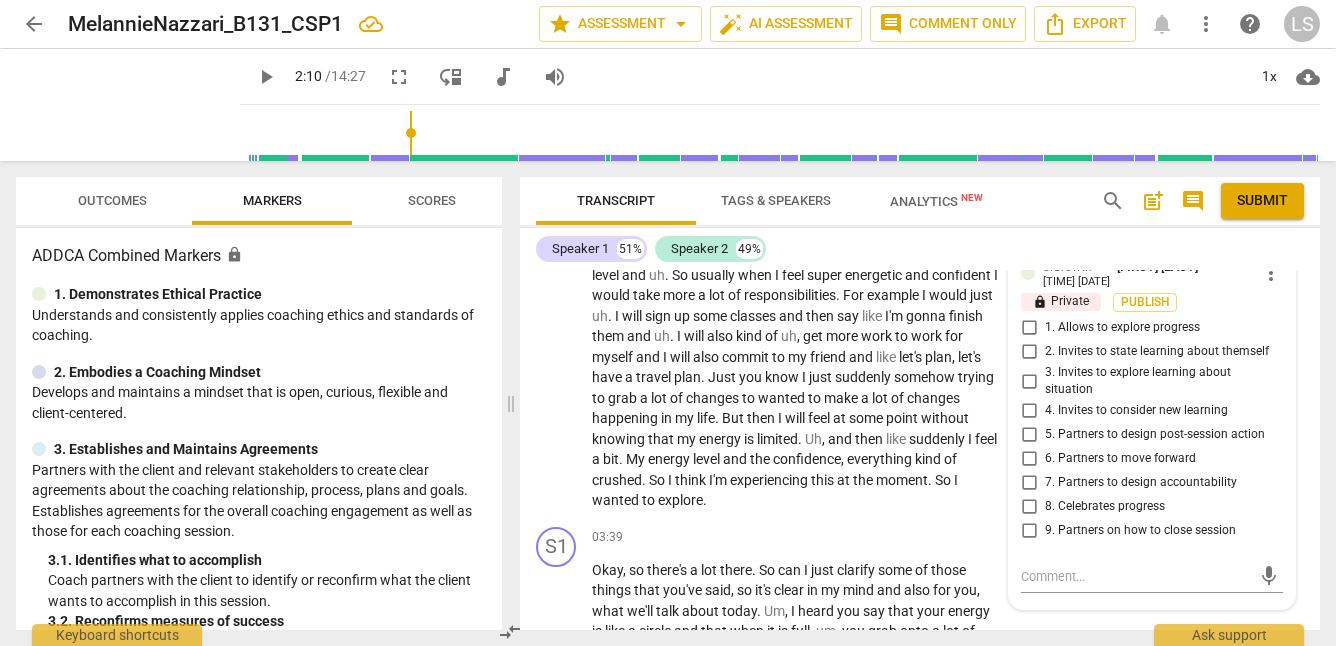 scroll, scrollTop: 1122, scrollLeft: 0, axis: vertical 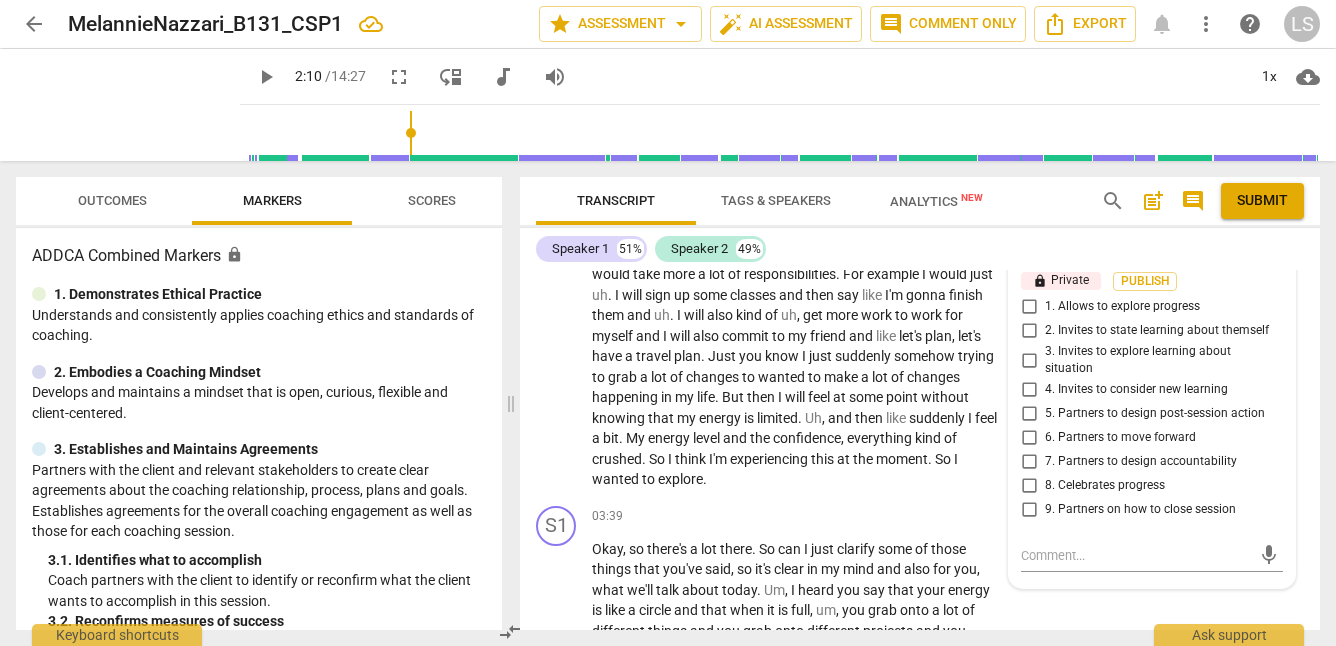 click on "8. Celebrates progress" at bounding box center (1029, 486) 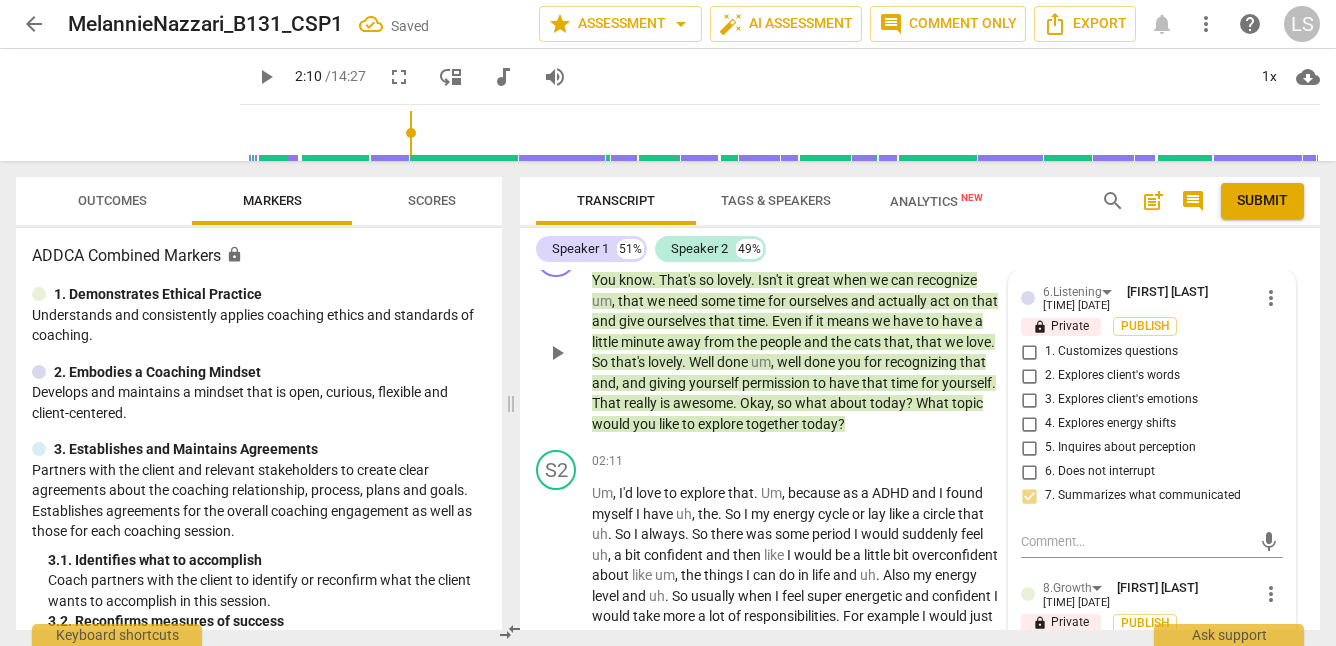 scroll, scrollTop: 723, scrollLeft: 0, axis: vertical 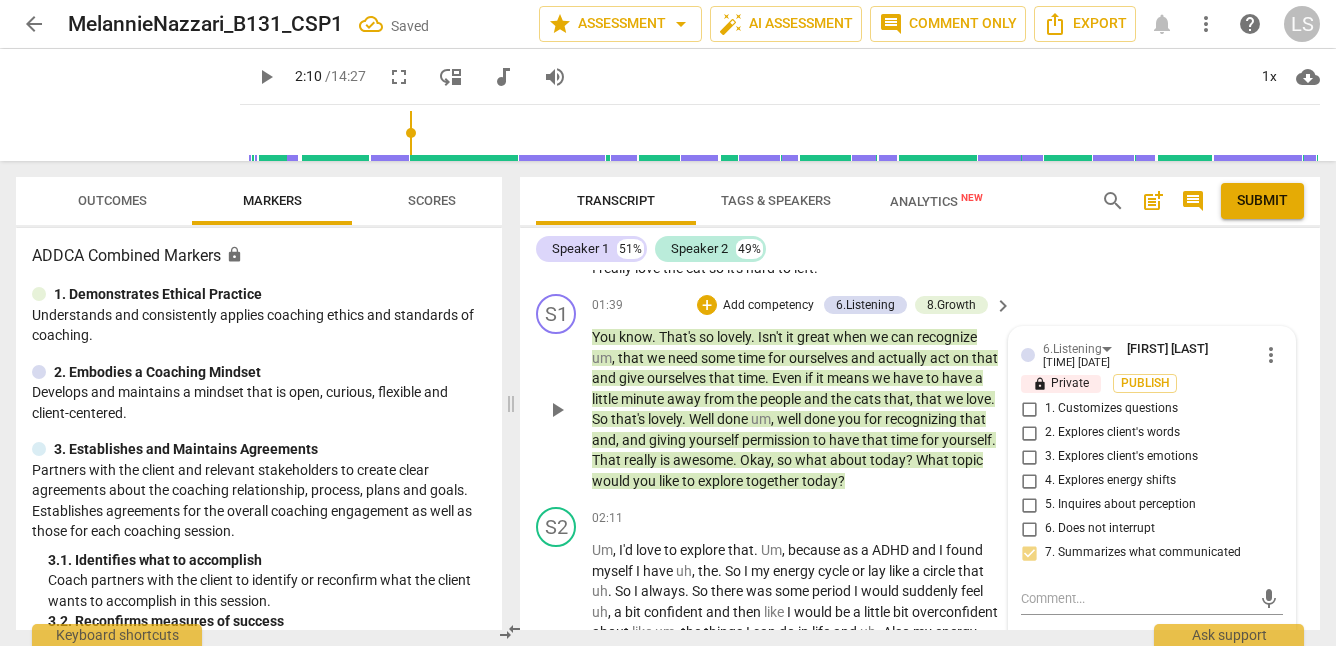 click on "Add competency" at bounding box center [768, 306] 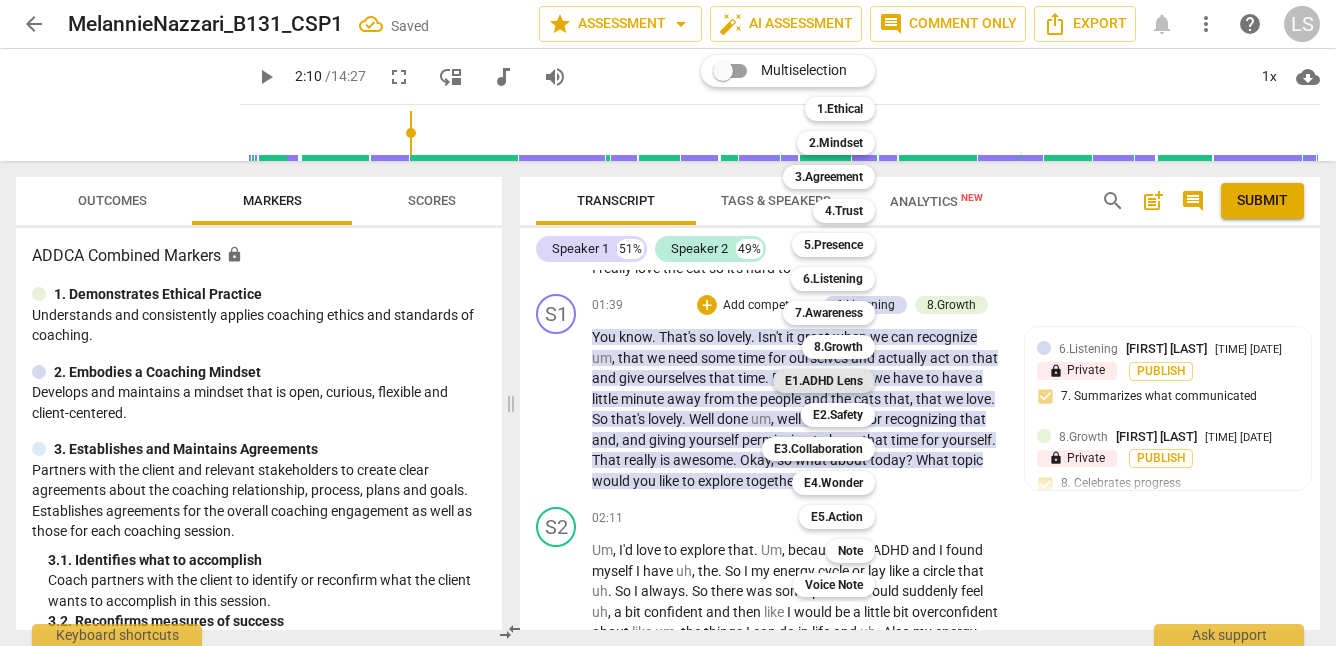 click on "E1.ADHD Lens" at bounding box center [824, 381] 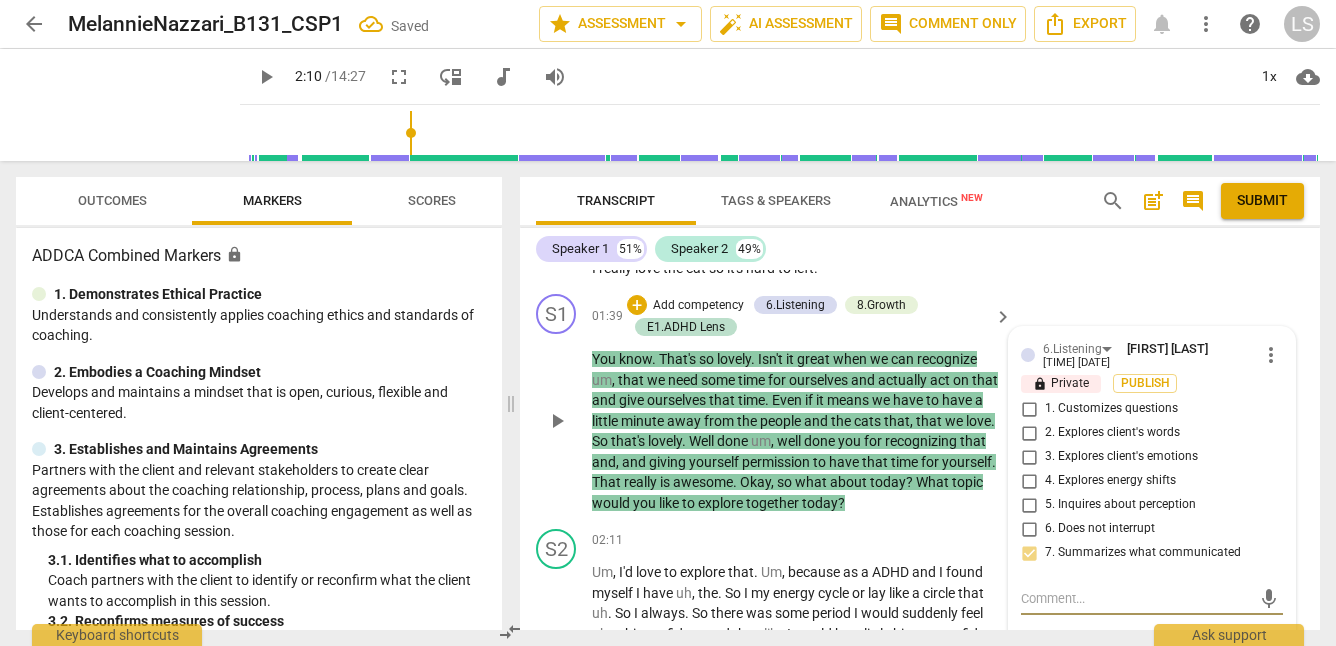 click at bounding box center (1136, 598) 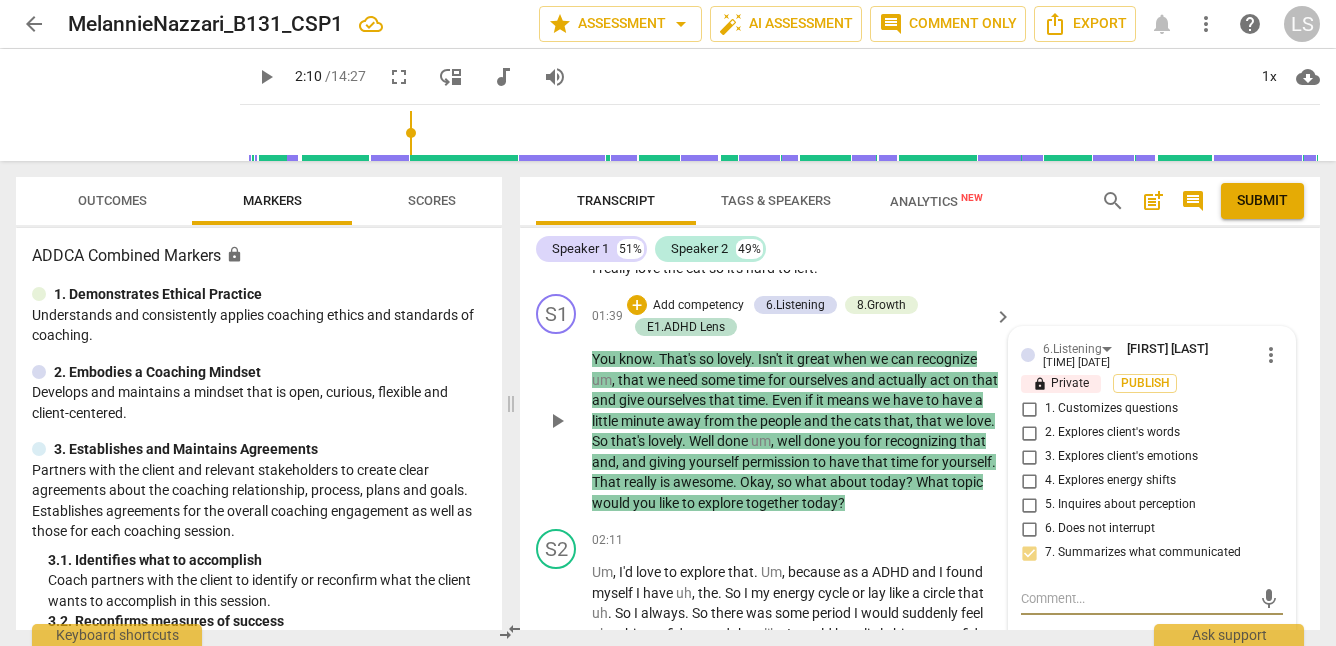 click at bounding box center [1136, 598] 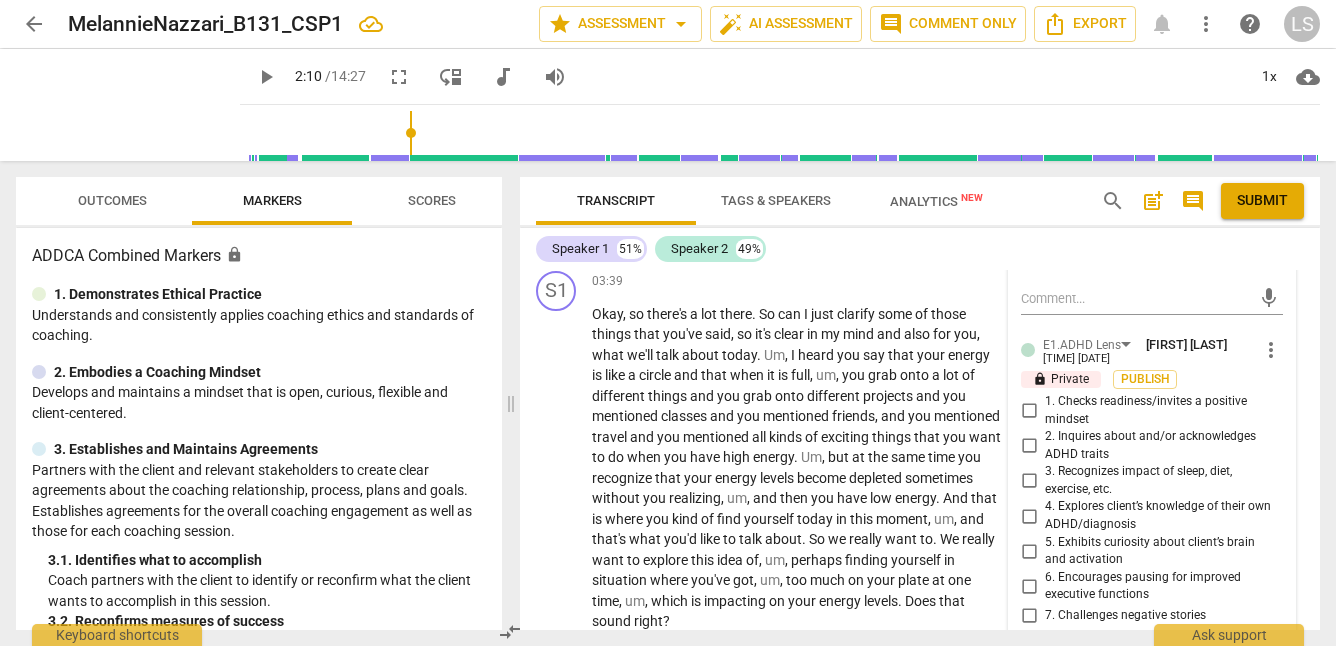 scroll, scrollTop: 1444, scrollLeft: 0, axis: vertical 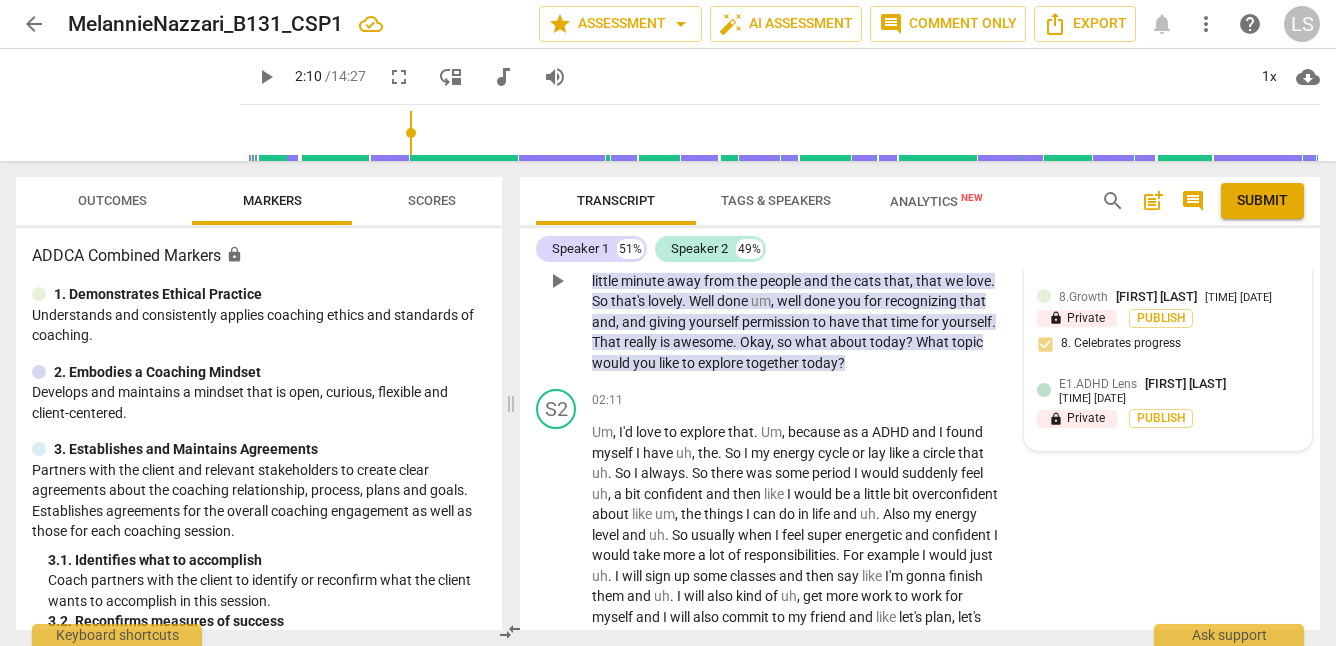 click on "E1.ADHD Lens [NAME] 08-06-2025" at bounding box center [1179, 389] 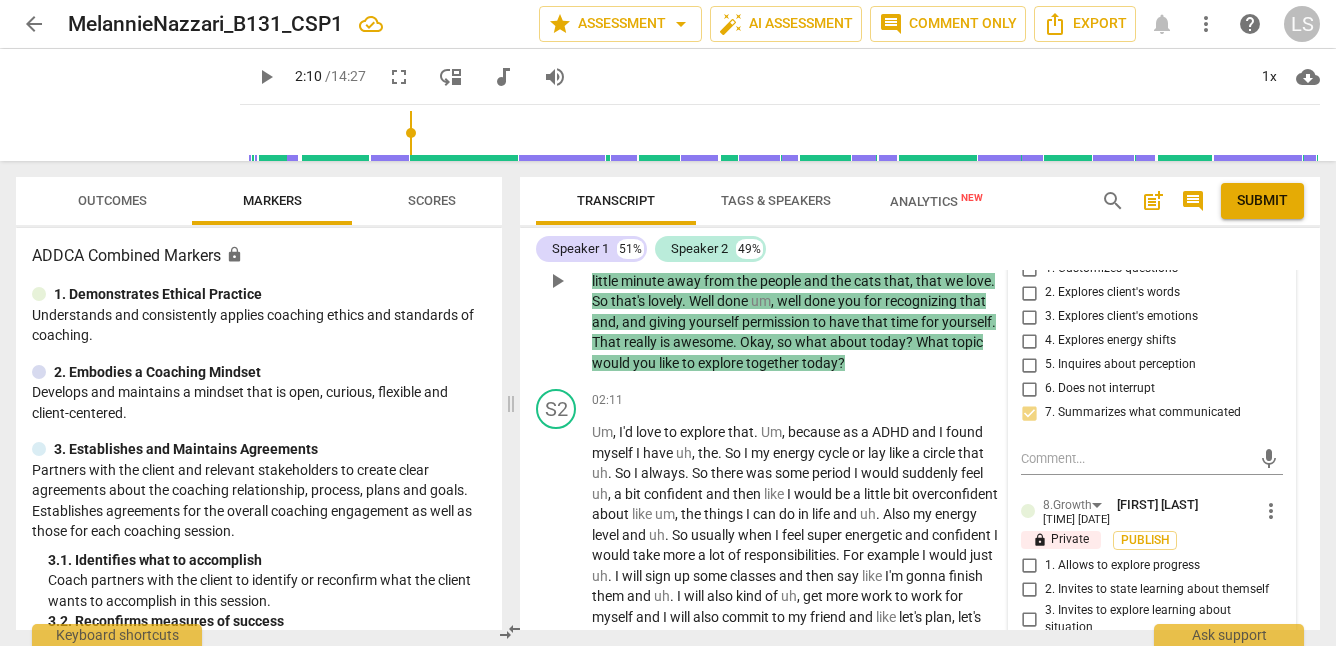 click on "6.Listening [NAME] 08-06-2025 more_vert lock Private Publish 1. Customizes questions 2. Explores client's words 3. Explores client's emotions 4. Explores energy shifts 5. Inquires about perception 6. Does not interrupt 7. Summarizes what communicated mic 8.Growth [NAME] 08-06-2025 more_vert lock Private Publish 1. Allows to explore progress 2. Invites to state learning about themself 3. Invites to explore learning about situation 4. Invites to consider new learning 5. Partners to design post-session action 6. Partners to move forward 7. Partners to design accountability 8. Celebrates progress 9. Partners on how to close session mic E1.ADHD Lens [NAME] 08-06-2025 more_vert lock Private Publish 1. Checks readiness/invites a positive mindset 2. Inquires about and/or acknowledges ADHD traits 3. Recognizes impact of sleep, diet, exercise, etc. 4. Explores client’s knowledge of their own ADHD/diagnosis 5. Exhibits curiosity about client’s brain and activation mic" at bounding box center (1152, 745) 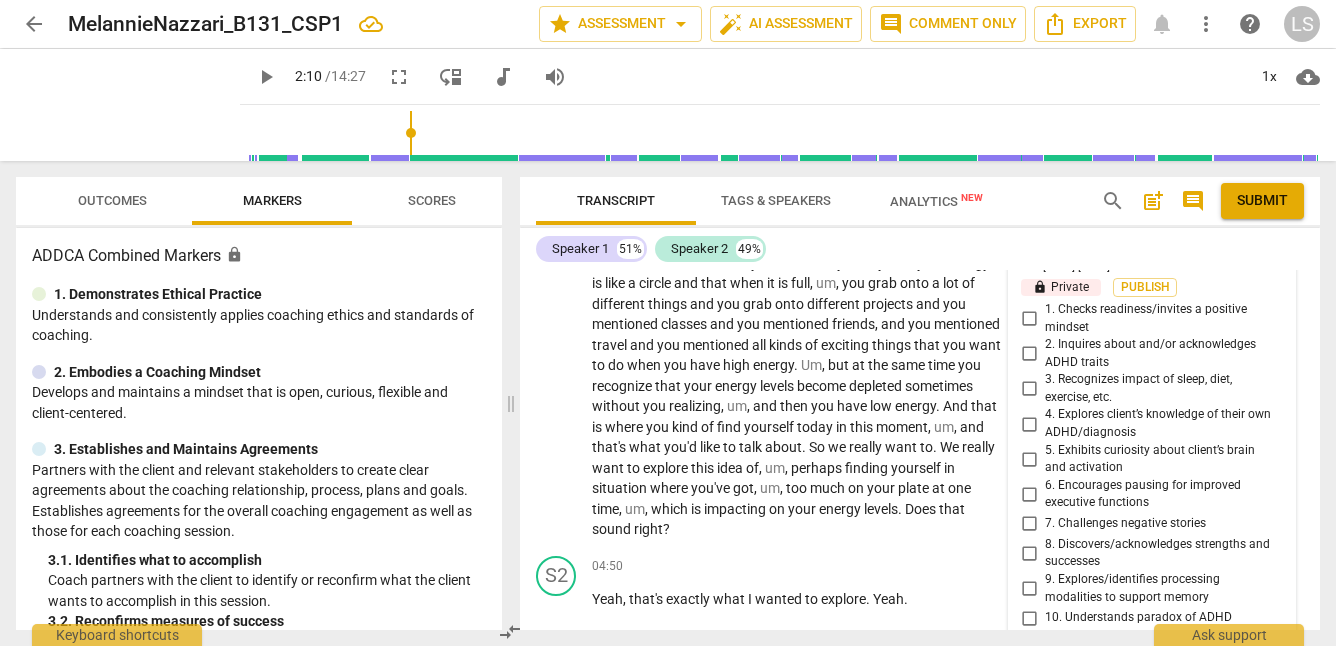 scroll, scrollTop: 1490, scrollLeft: 0, axis: vertical 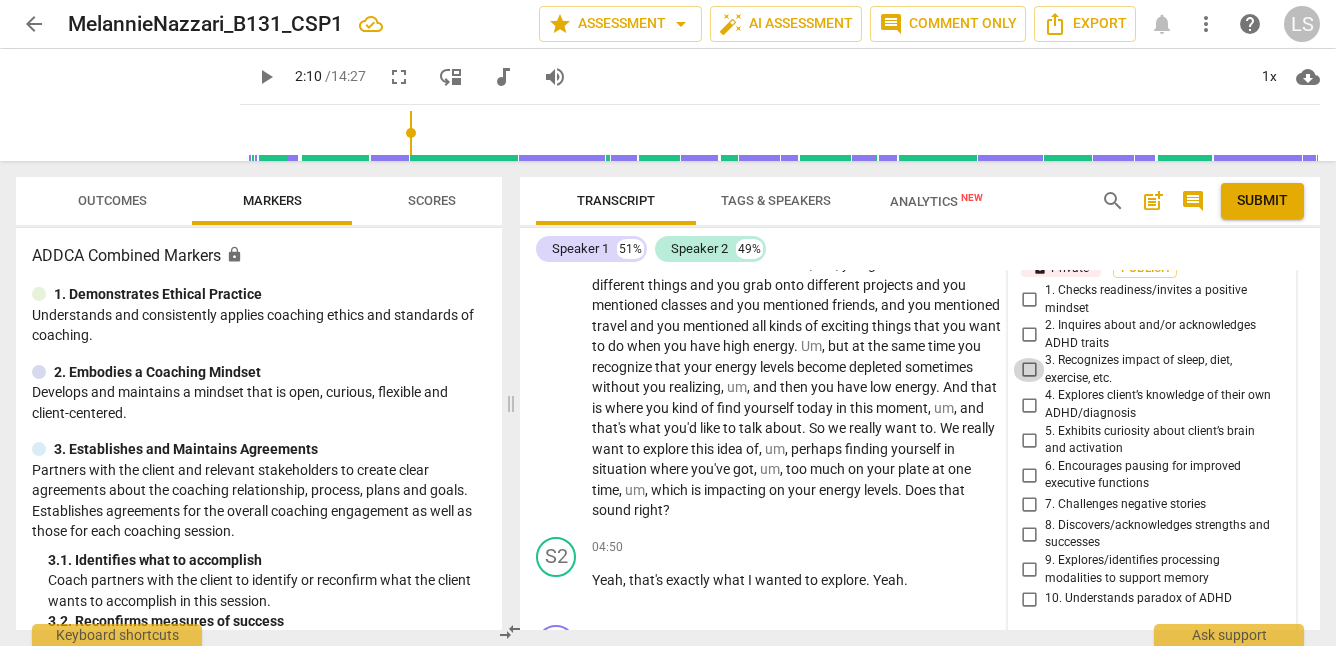 click on "3. Recognizes impact of sleep, diet, exercise, etc." at bounding box center [1029, 370] 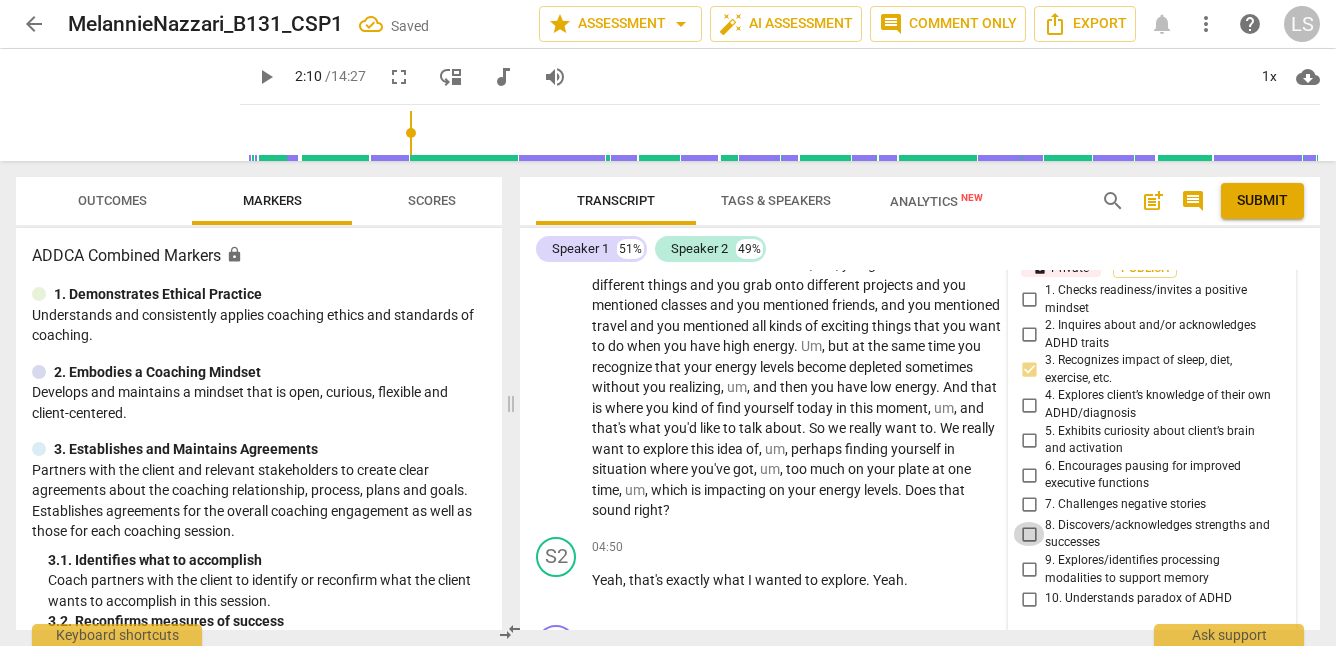 click on "8. Discovers/acknowledges strengths and successes" at bounding box center (1029, 534) 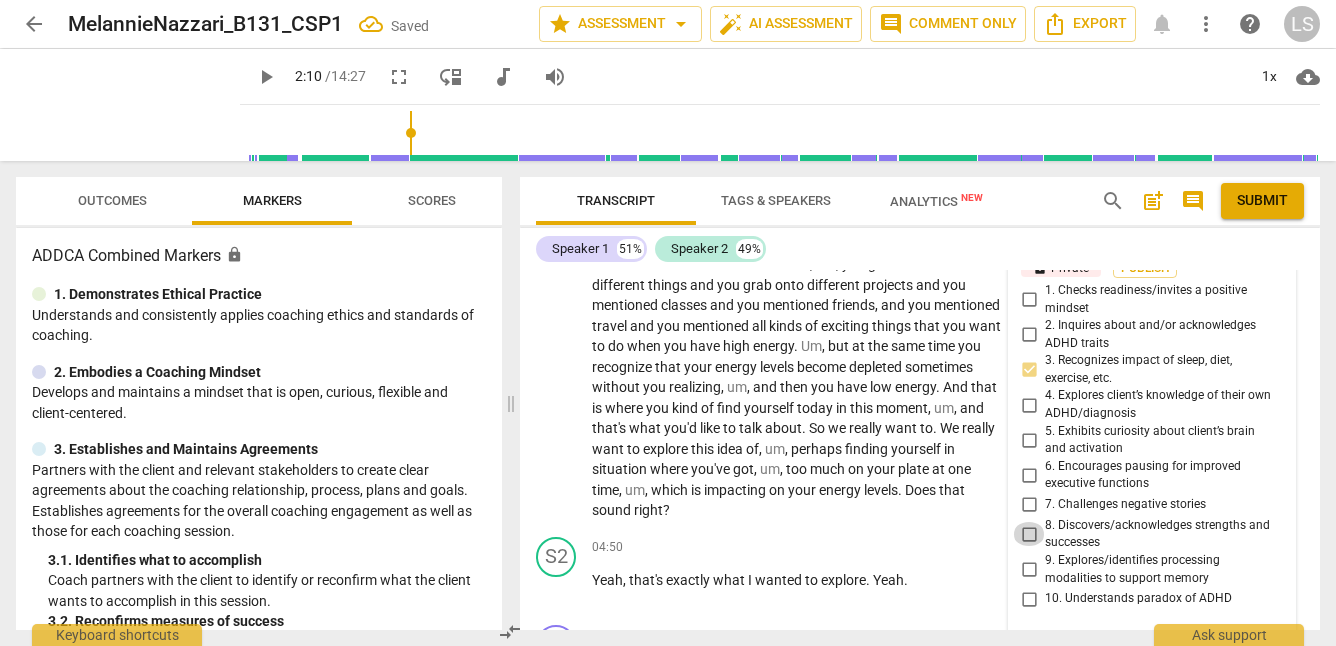 checkbox on "true" 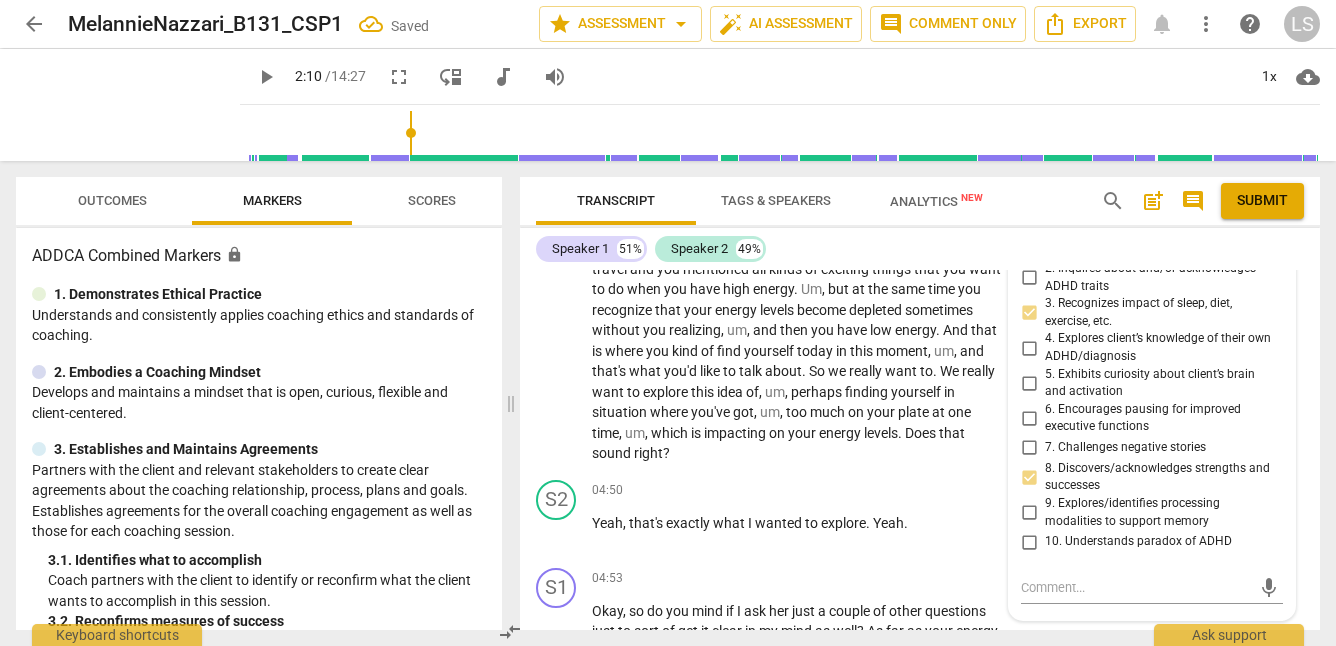 scroll, scrollTop: 1604, scrollLeft: 0, axis: vertical 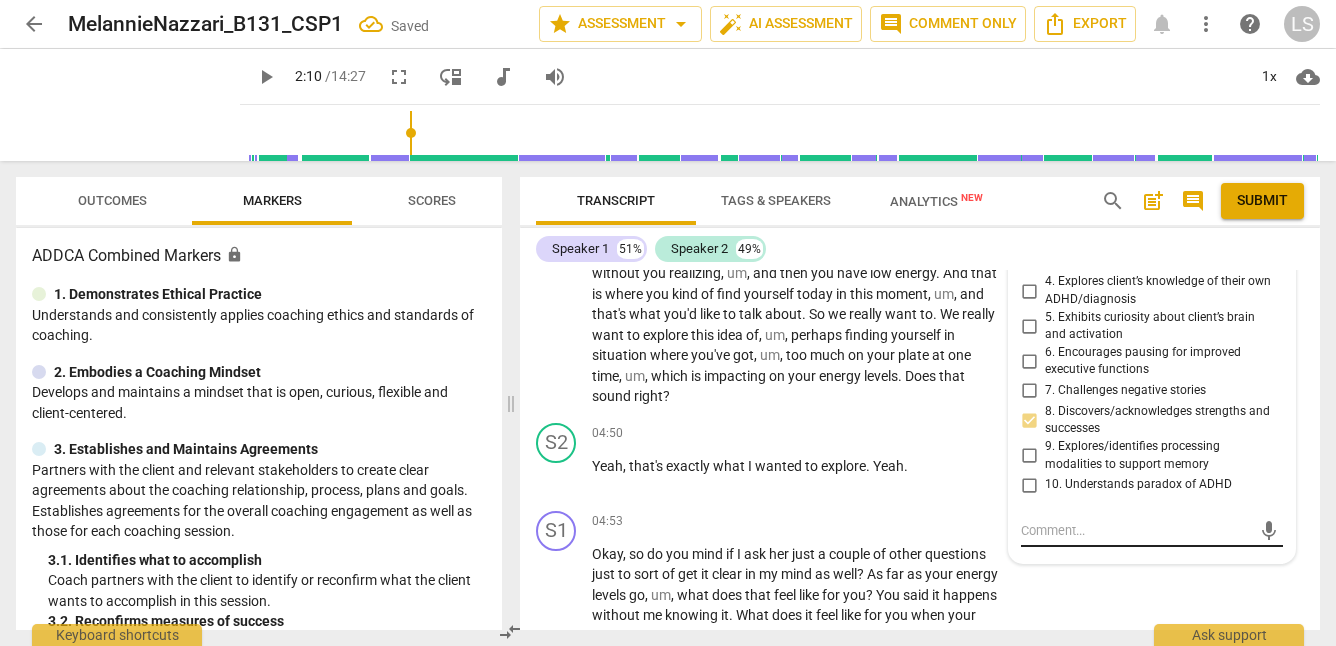 click at bounding box center (1136, 530) 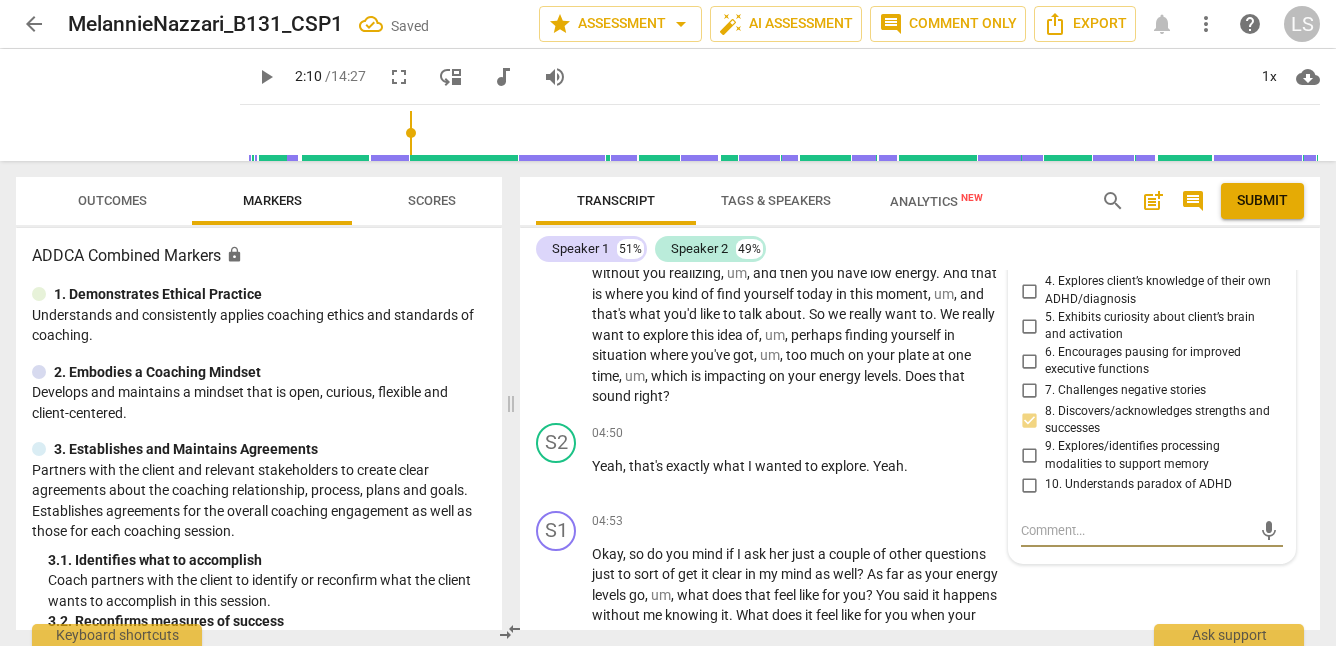 type on "A" 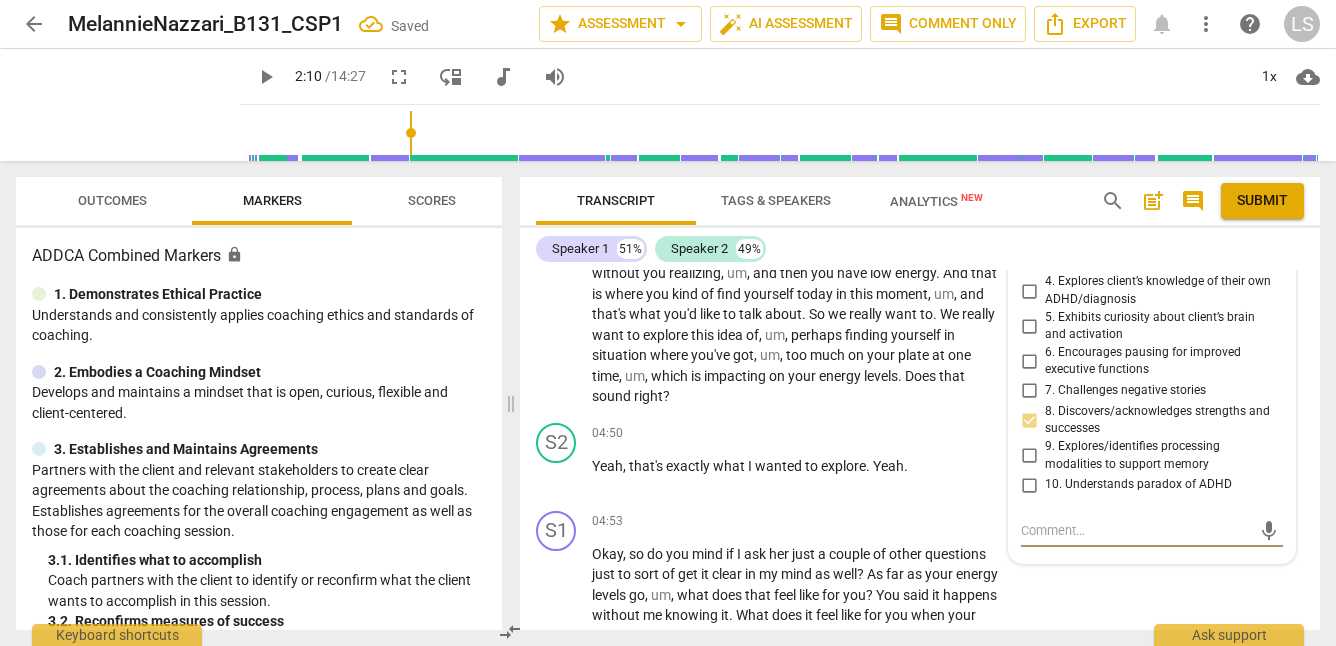 type on "A" 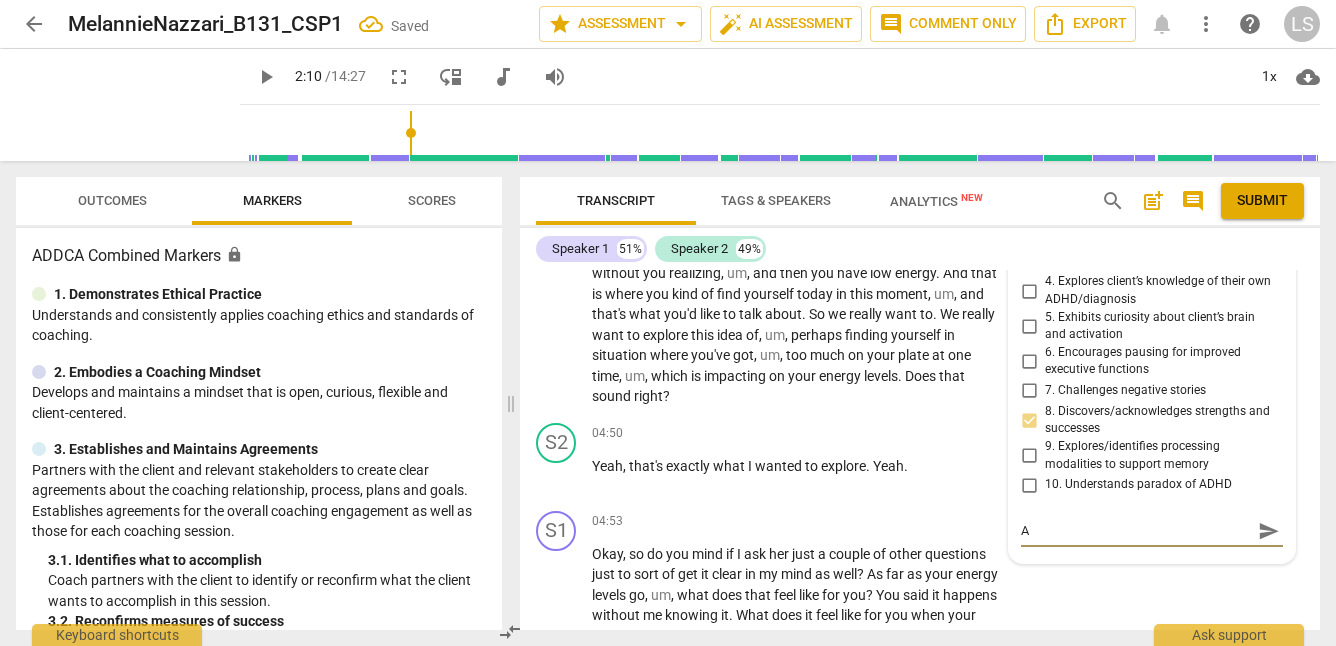 type on "Ac" 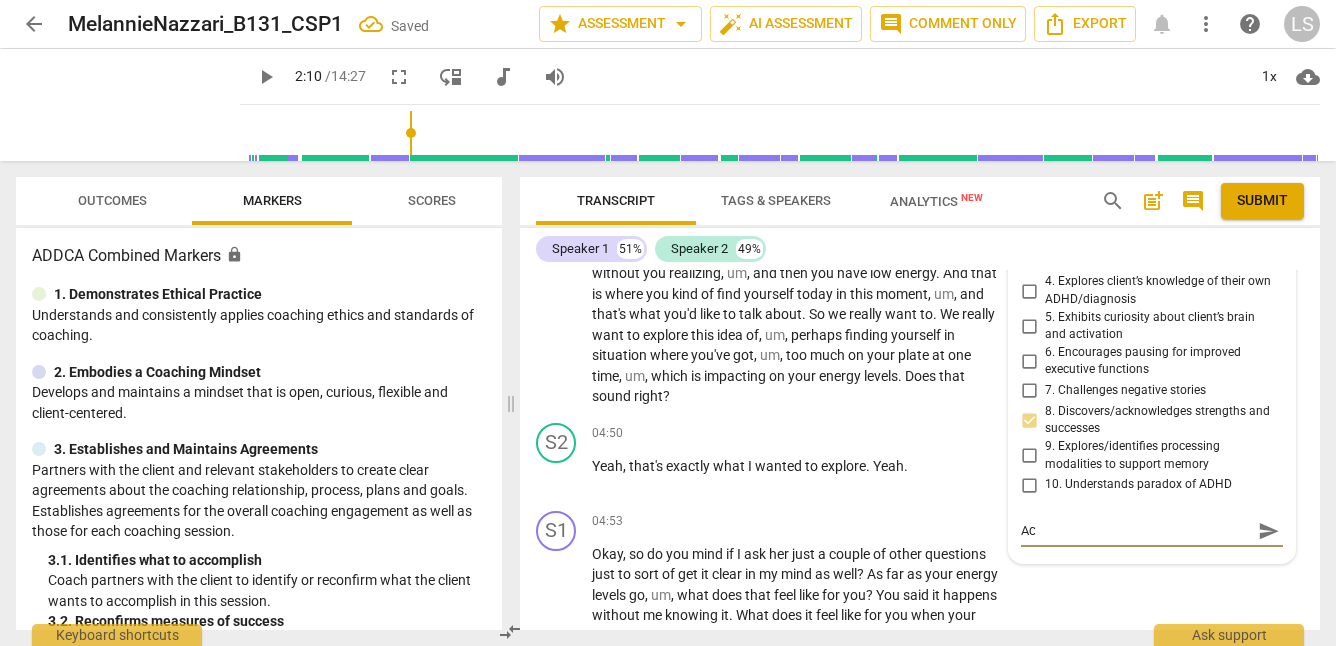 type on "Ack" 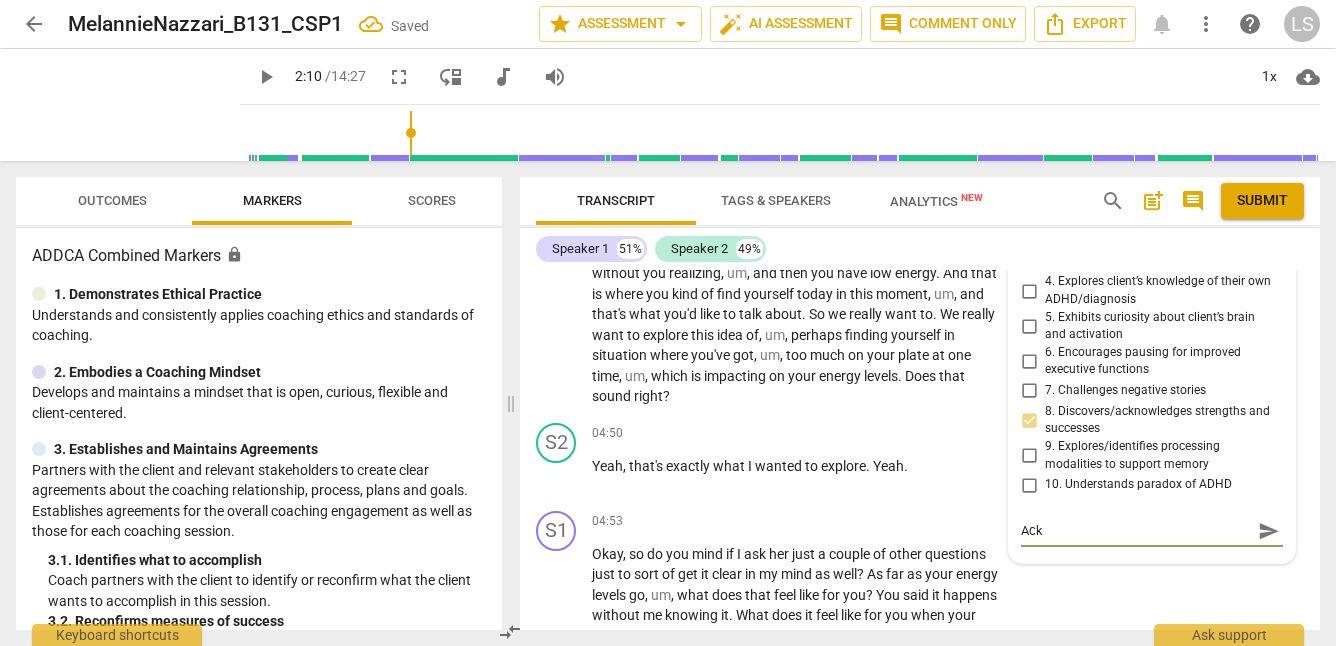 type on "Ackn" 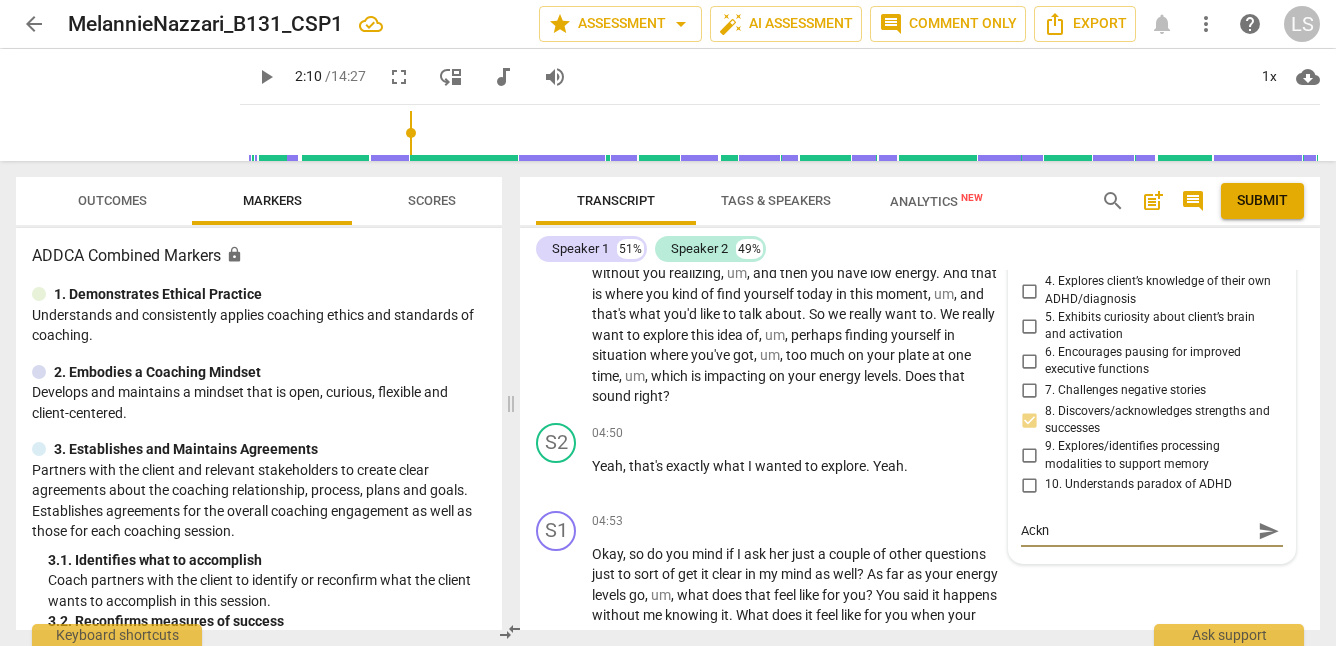 type on "Ackno" 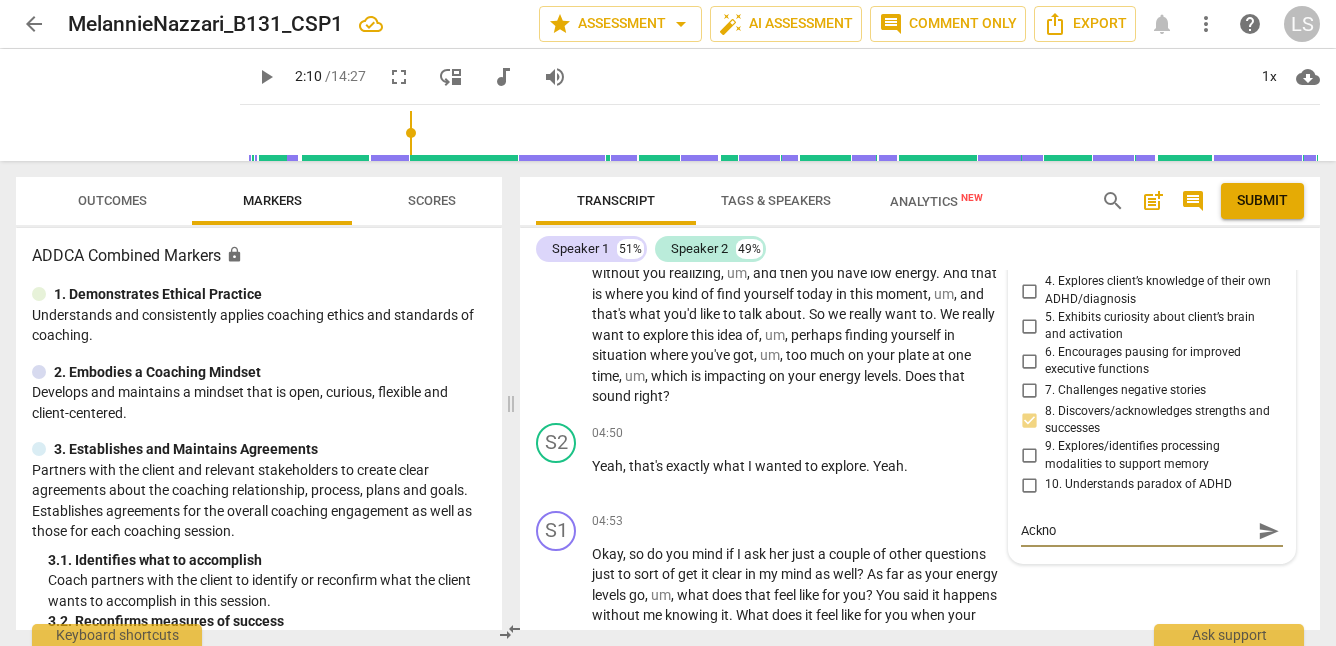 type on "Acknow" 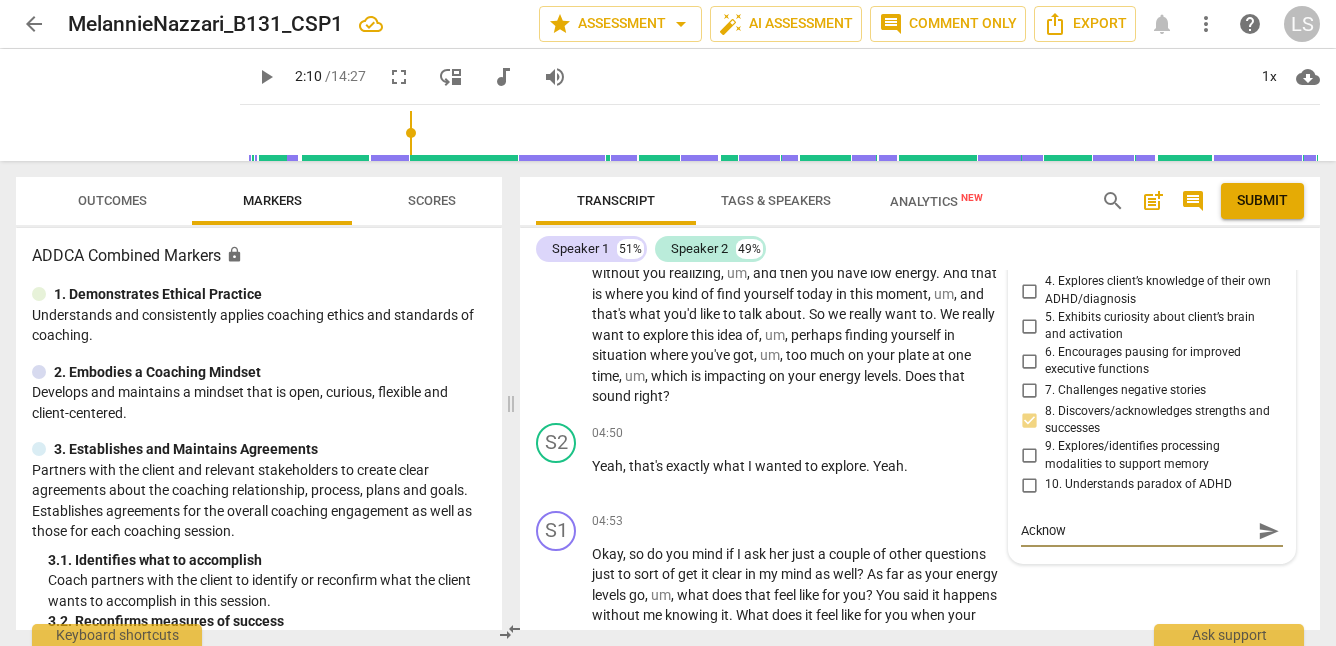 type on "Acknowl" 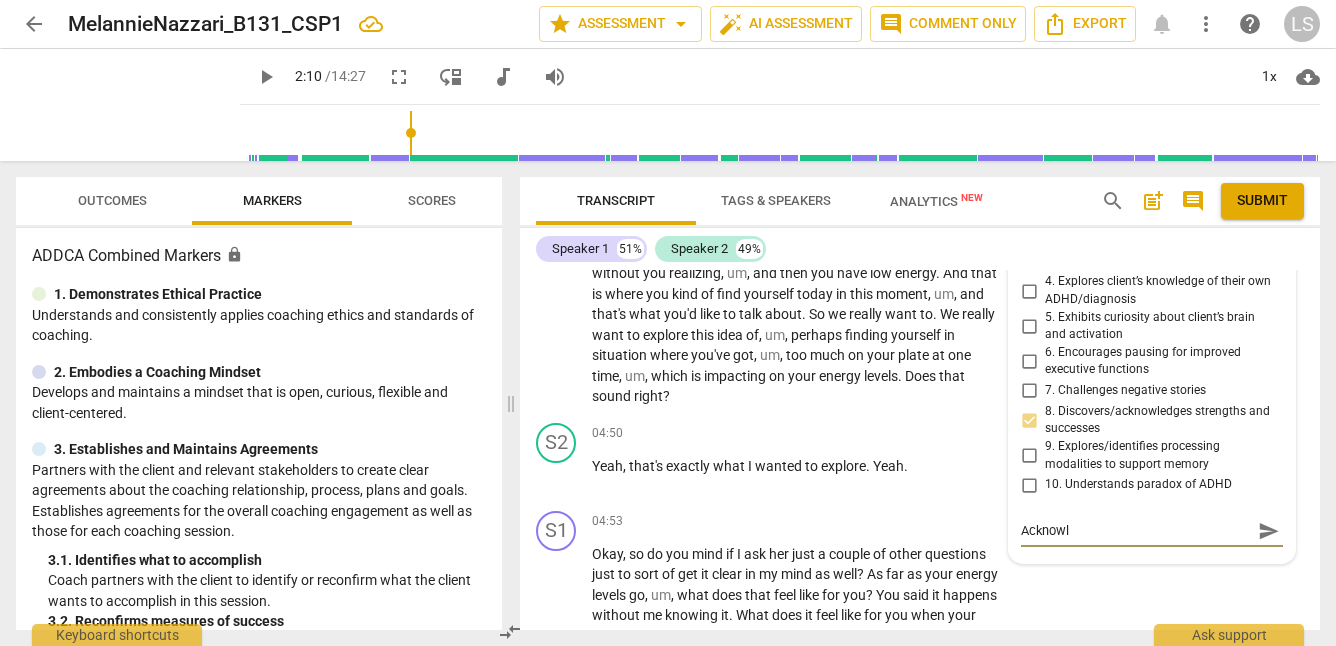 type on "Ackn" 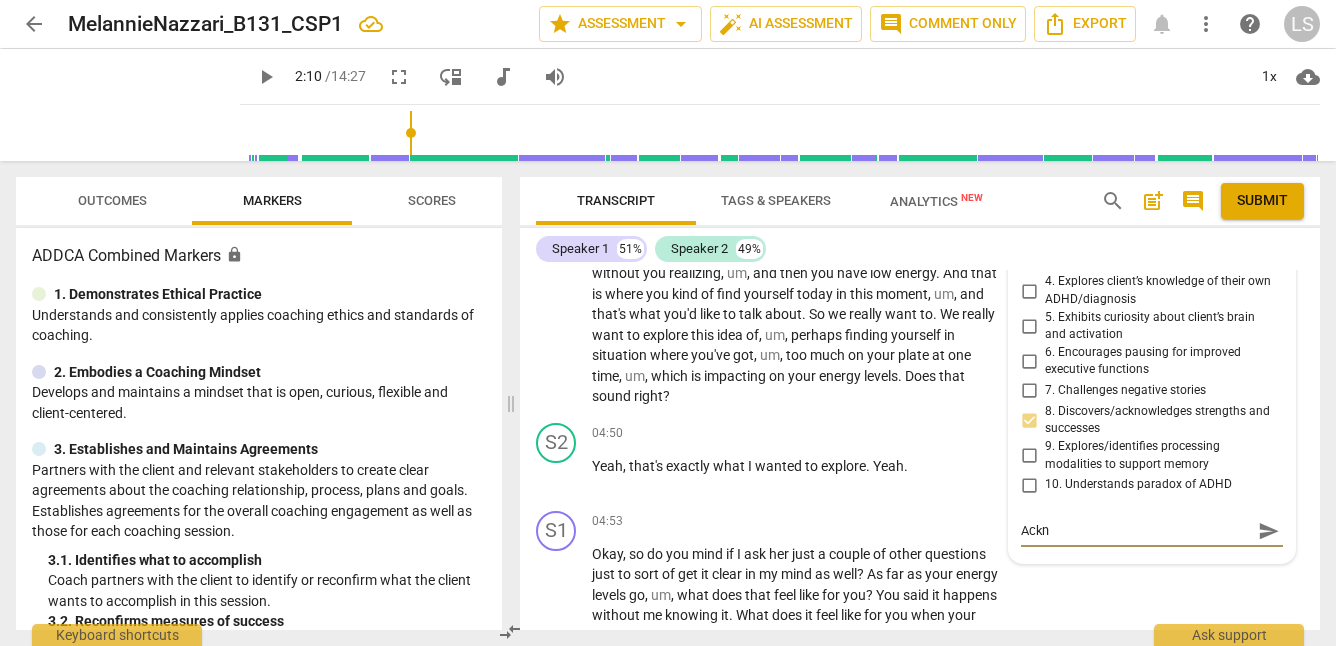 type on "Acknowled" 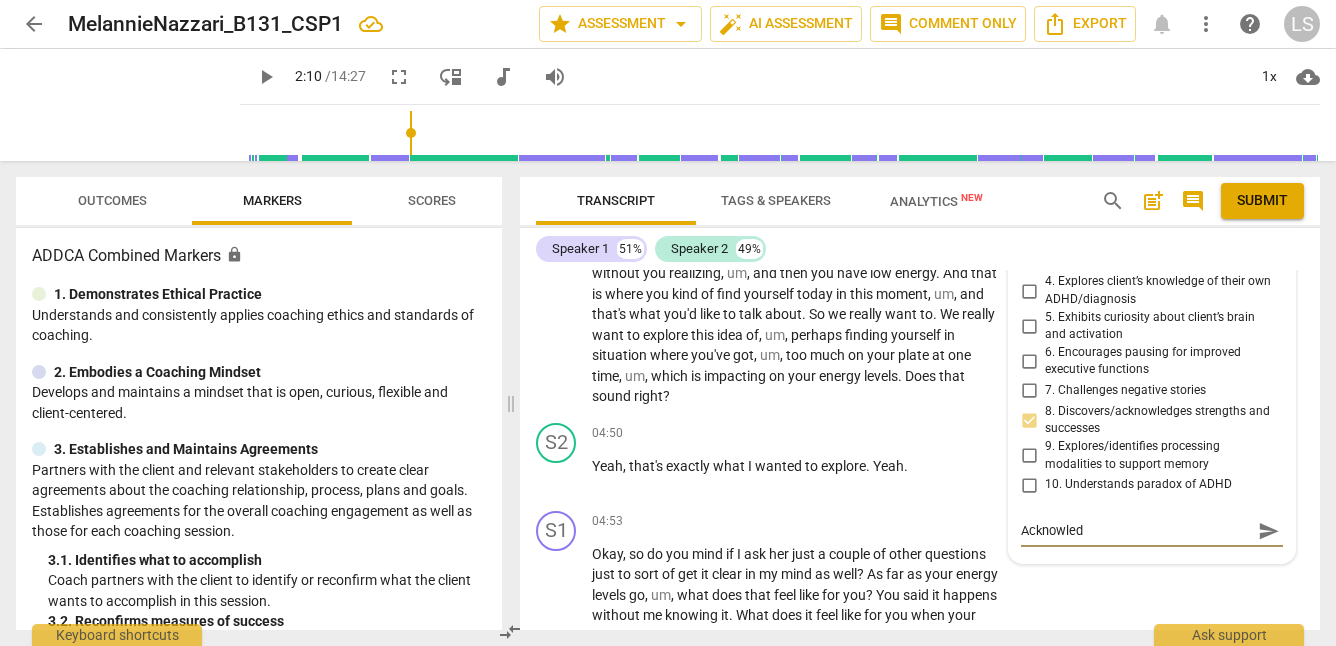 type on "Acknowledg" 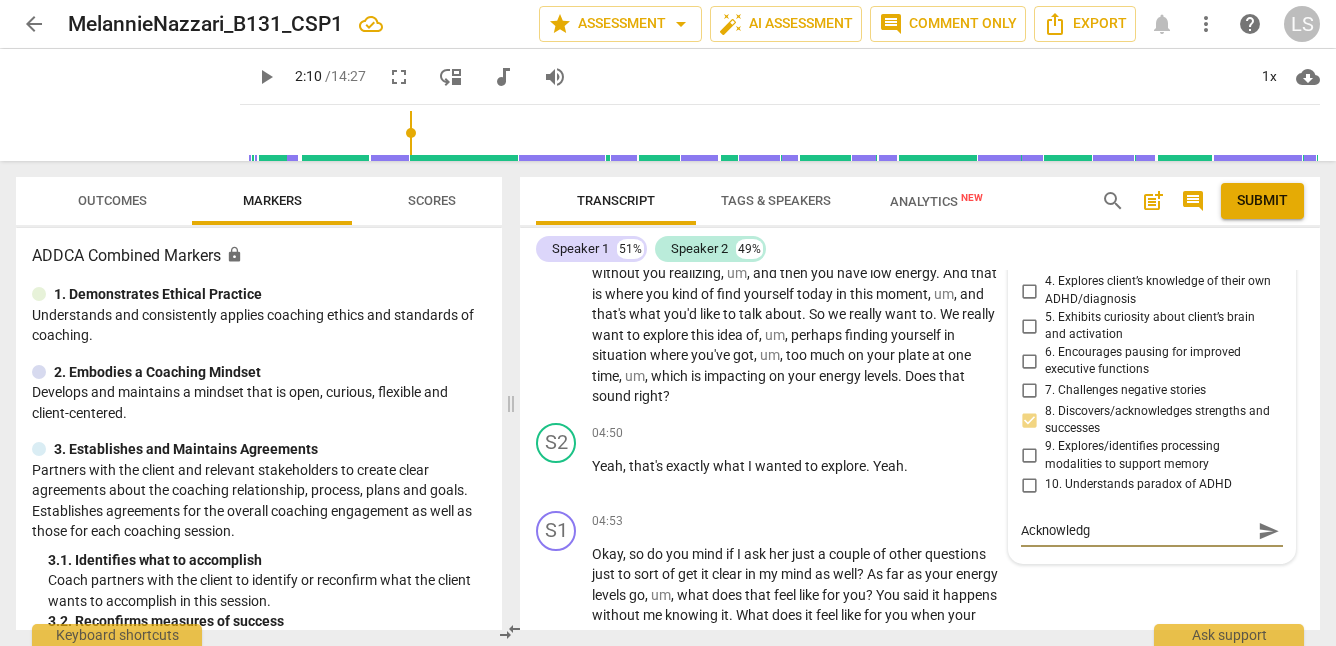 type on "Acknowledge" 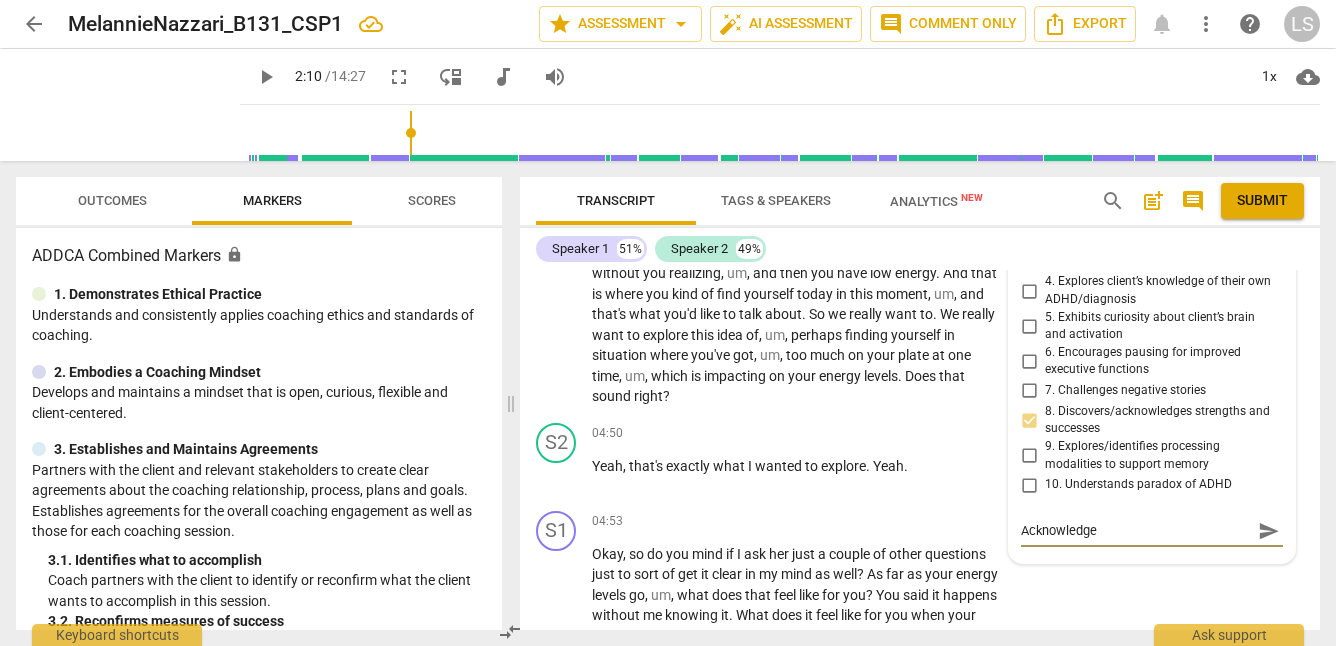 type on "Acknowledges" 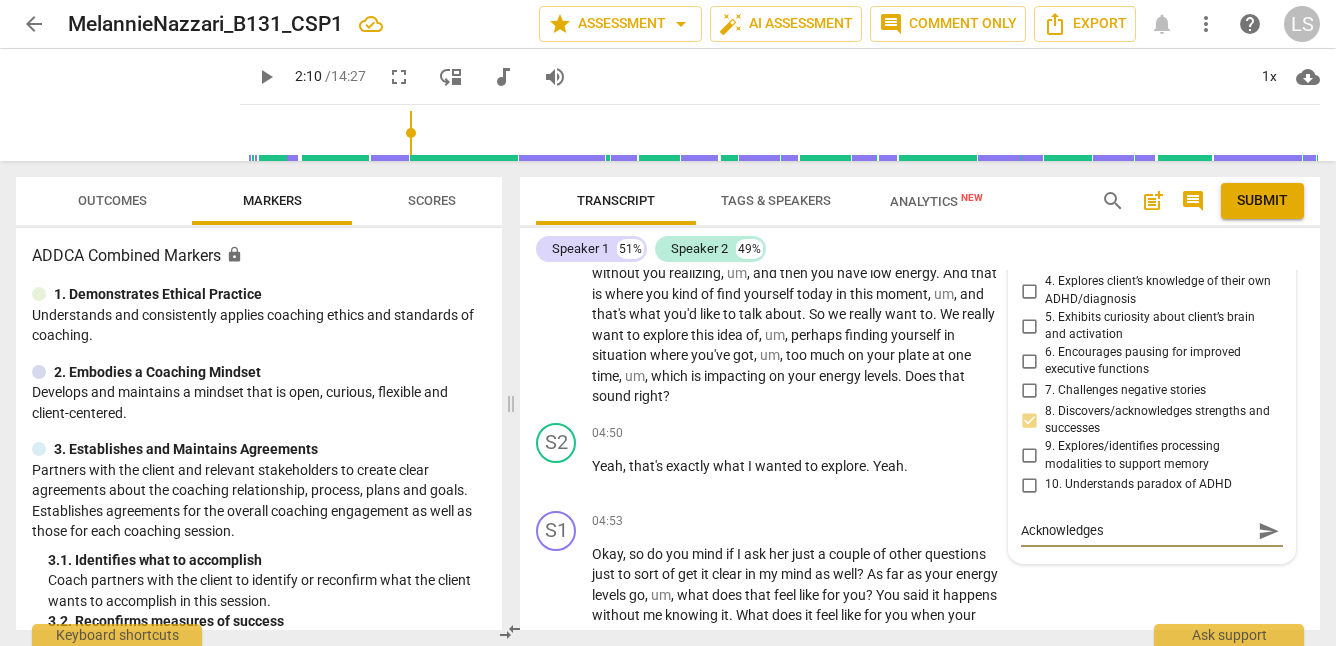 type on "Acknowledges" 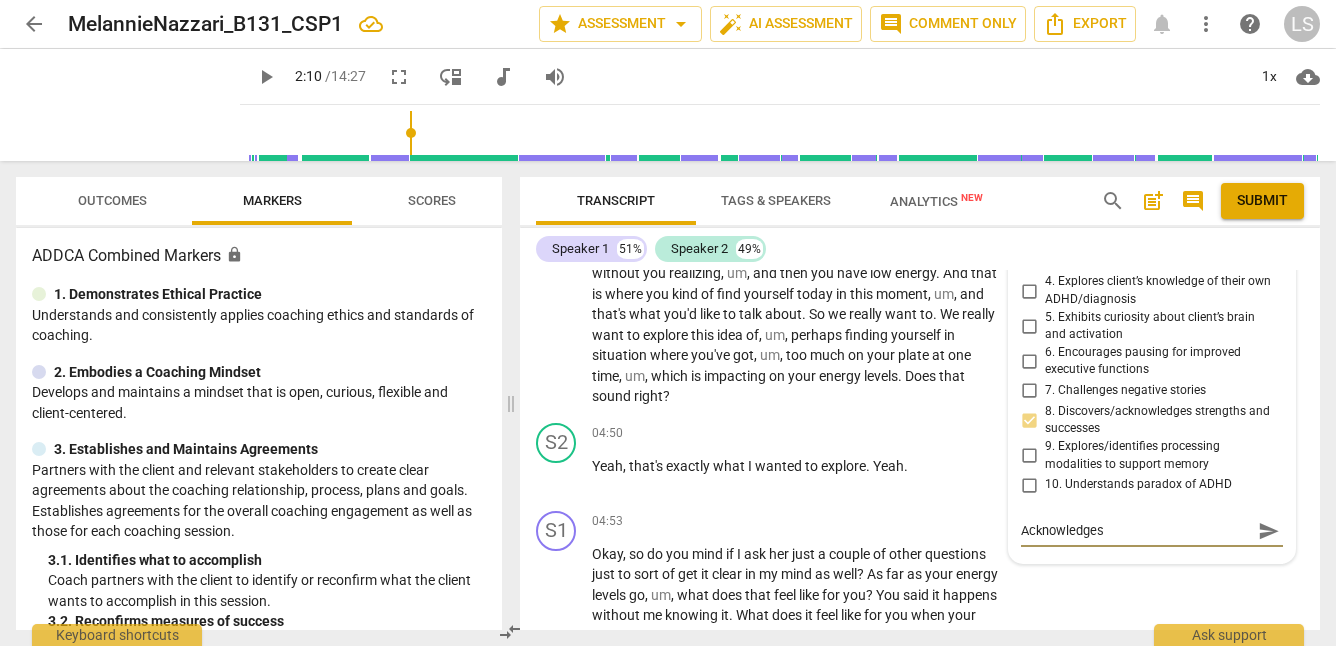 type on "Acknowledges h" 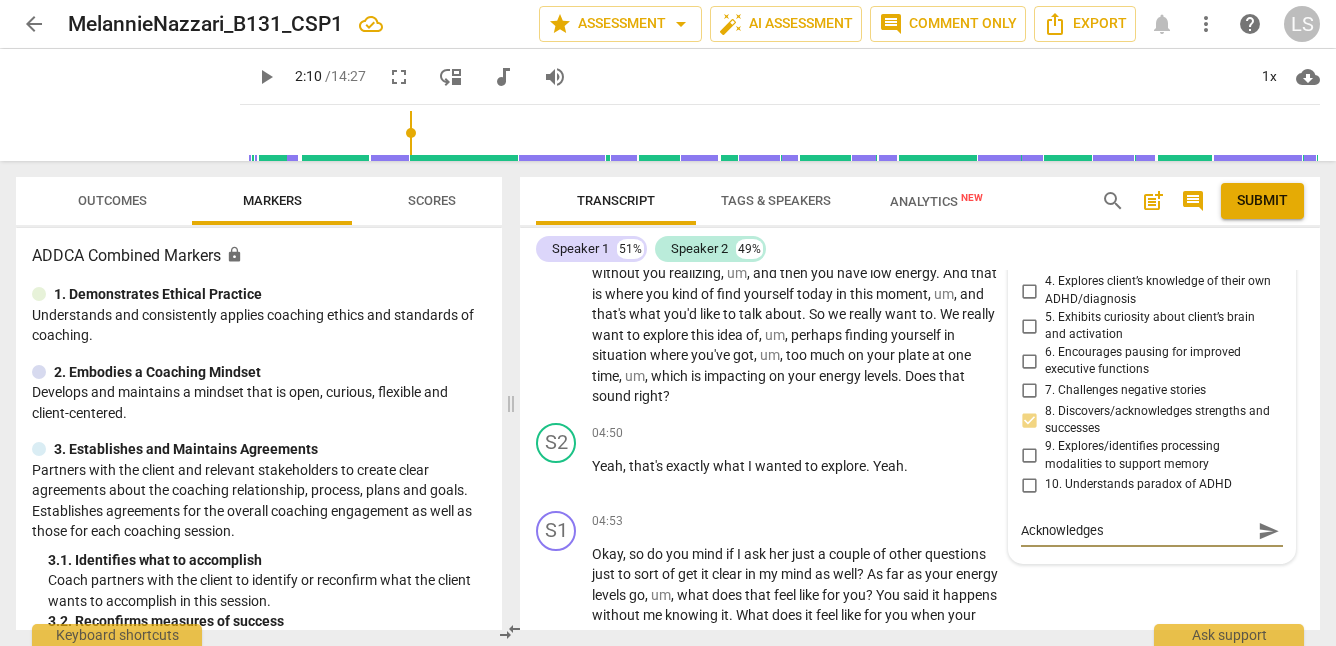 type on "Acknowledges h" 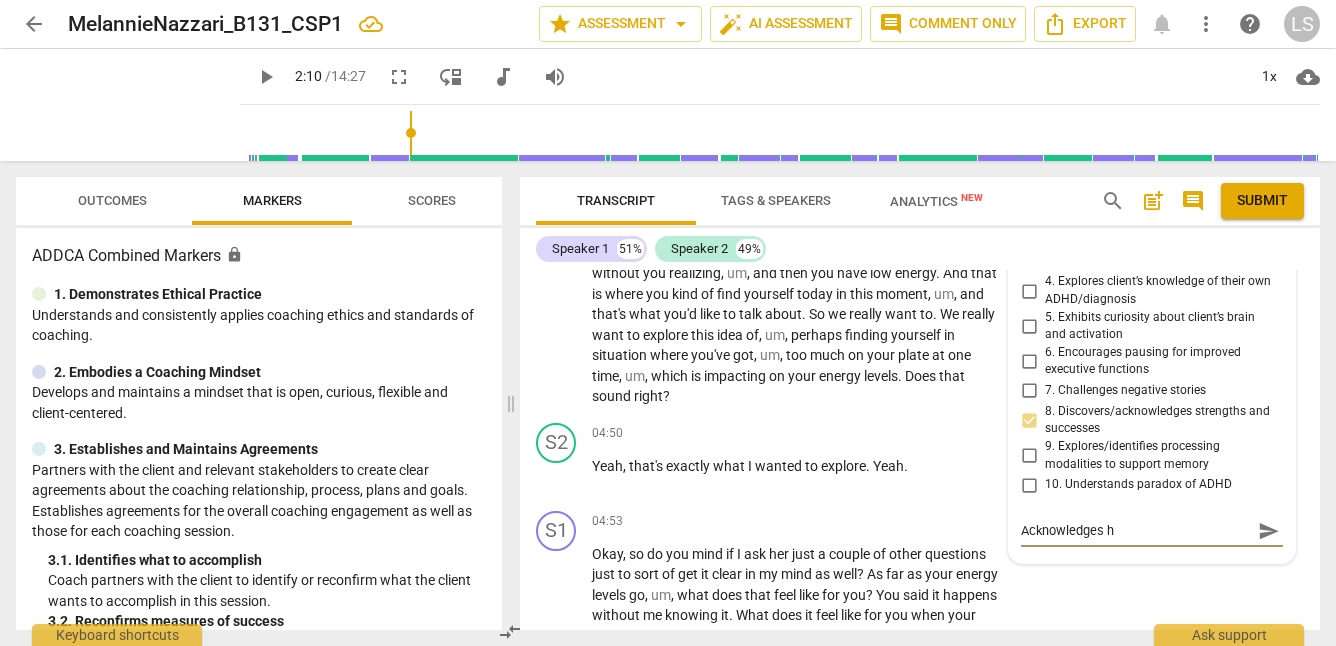 type on "Acknowledges hi" 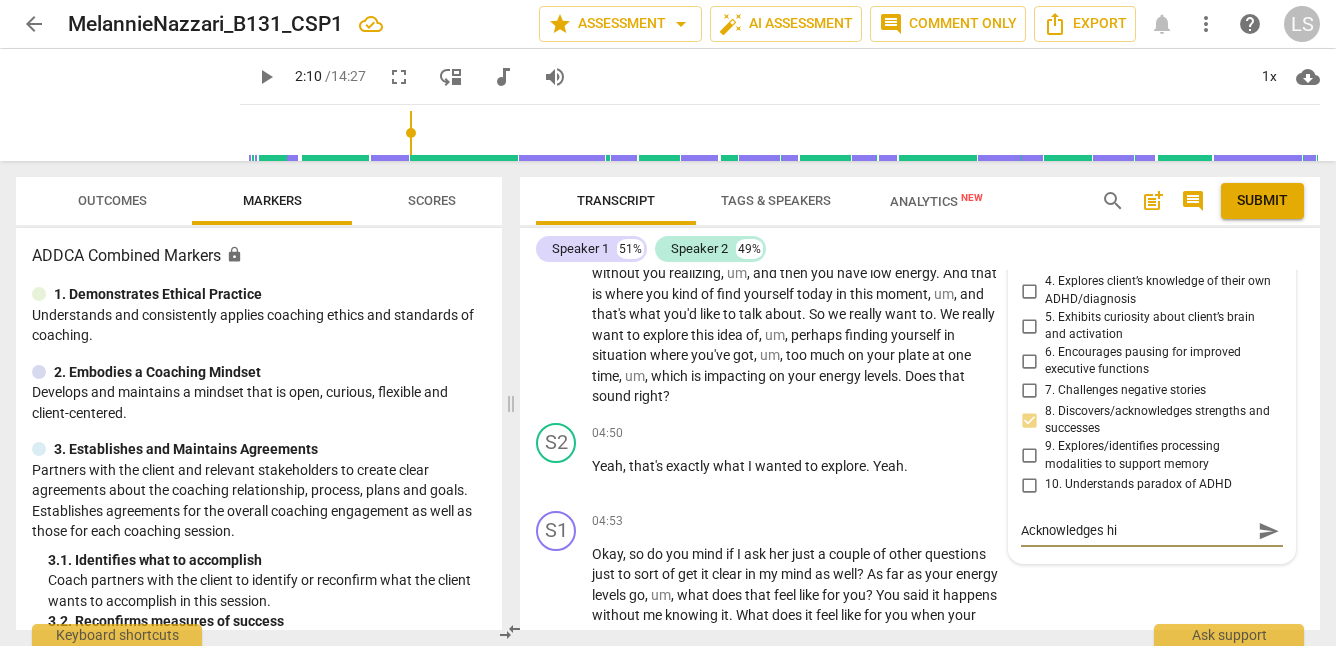 type on "Acknowledges his" 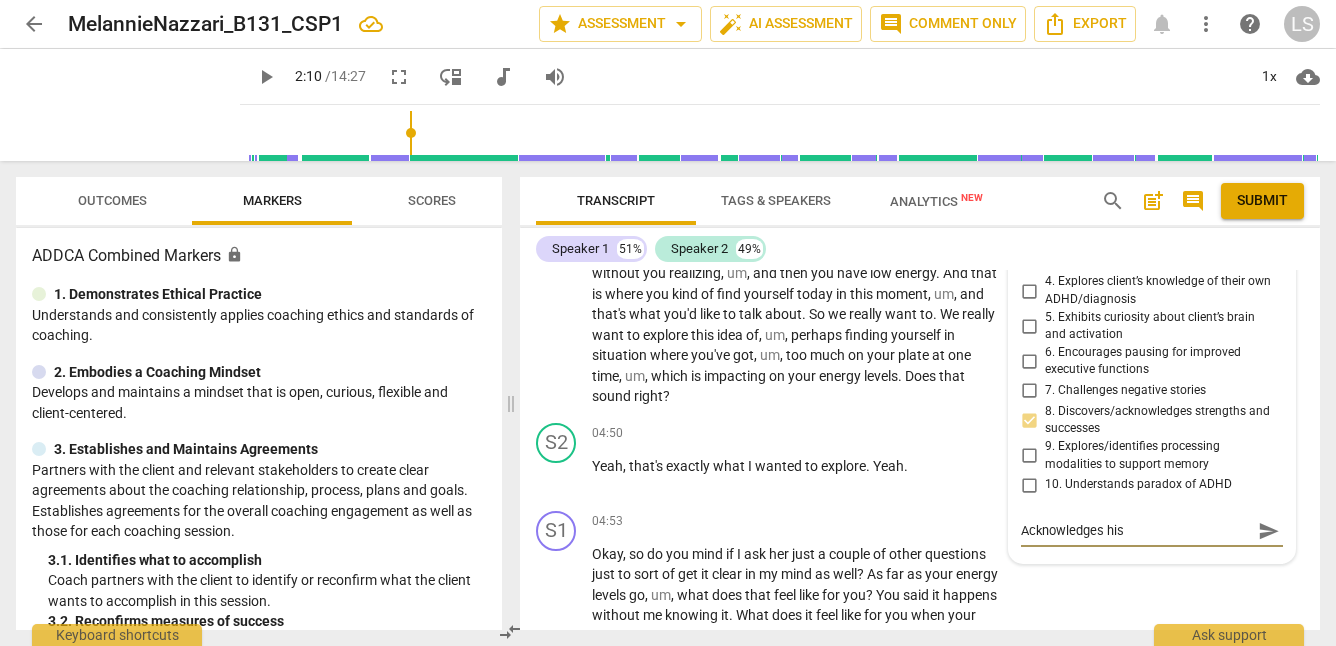type on "Acknowledges his" 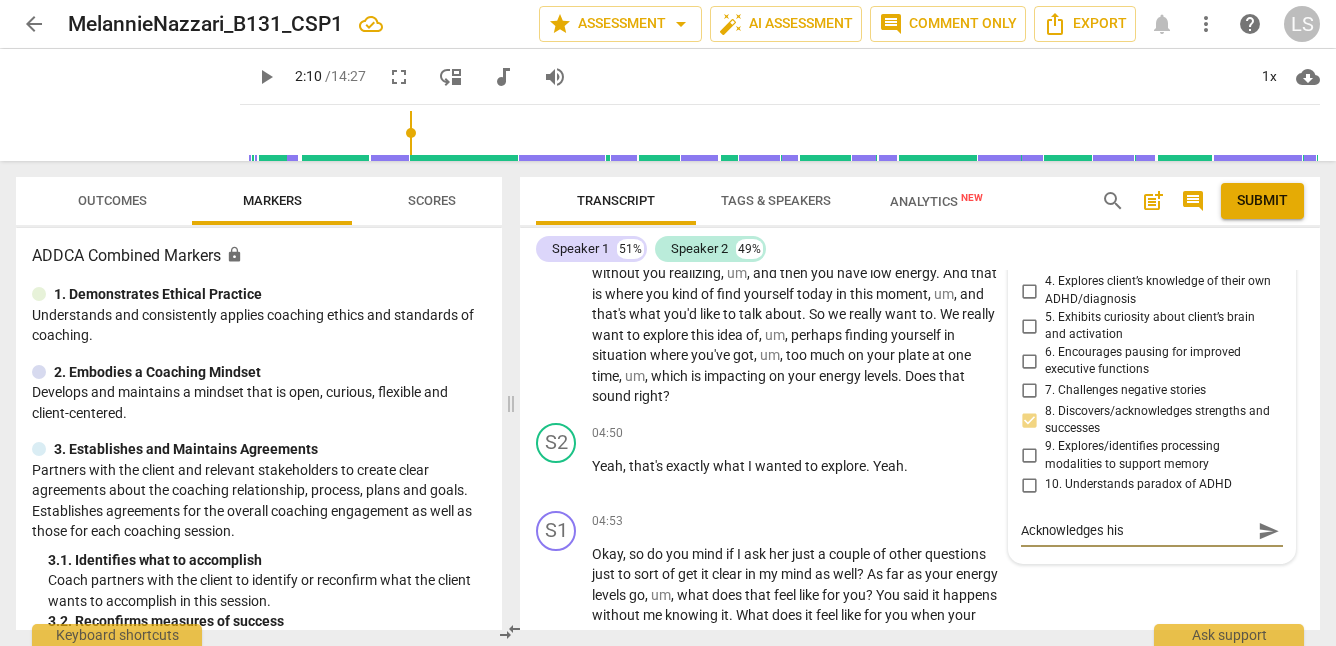 type on "Acknowledges his a" 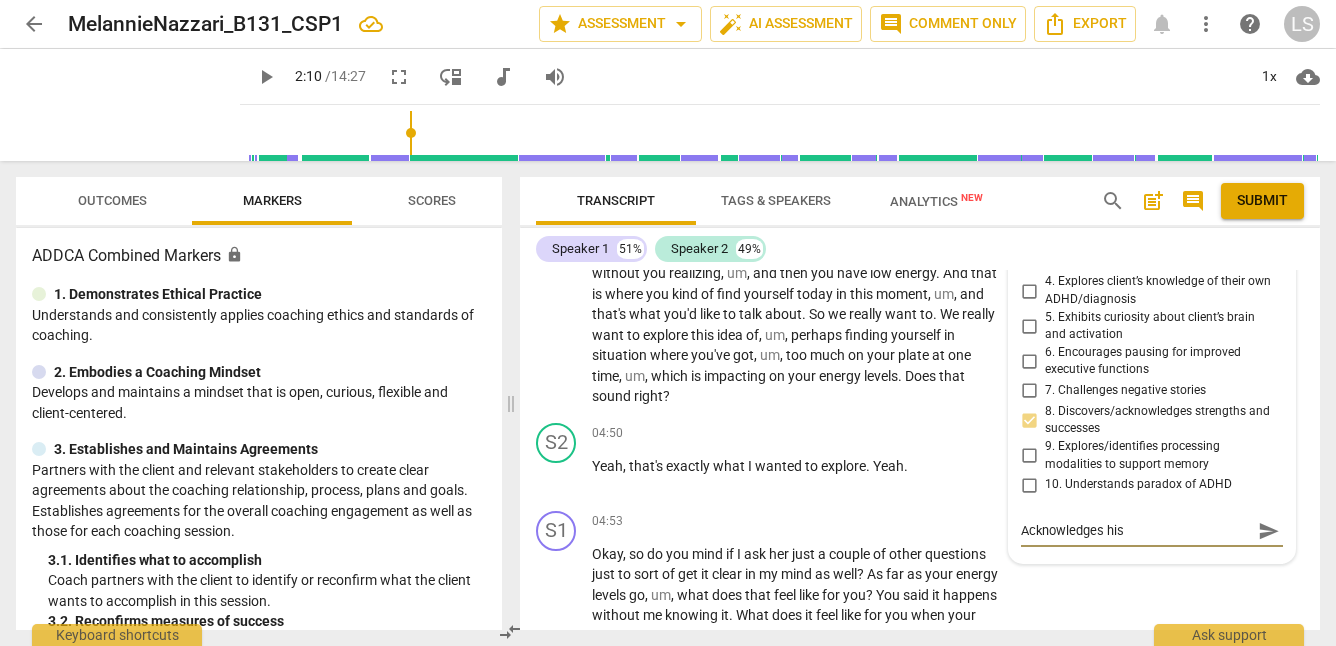 type on "Acknowledges his a" 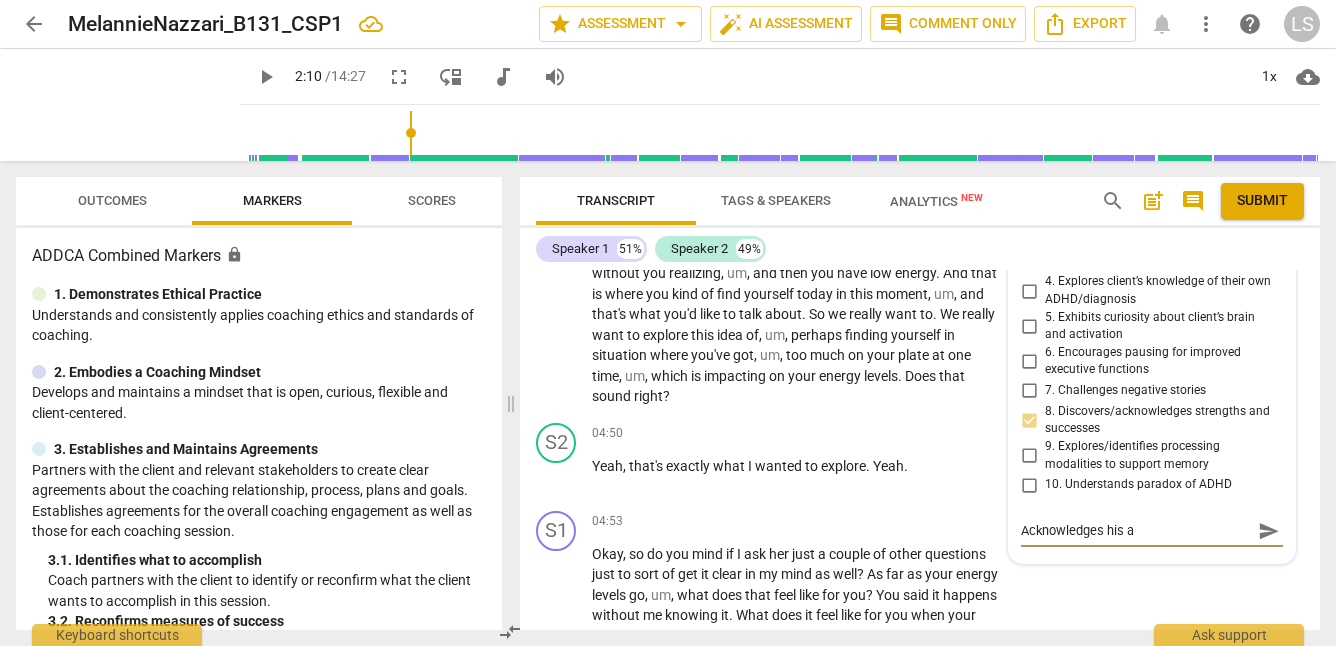 type on "Acknowledges his ac" 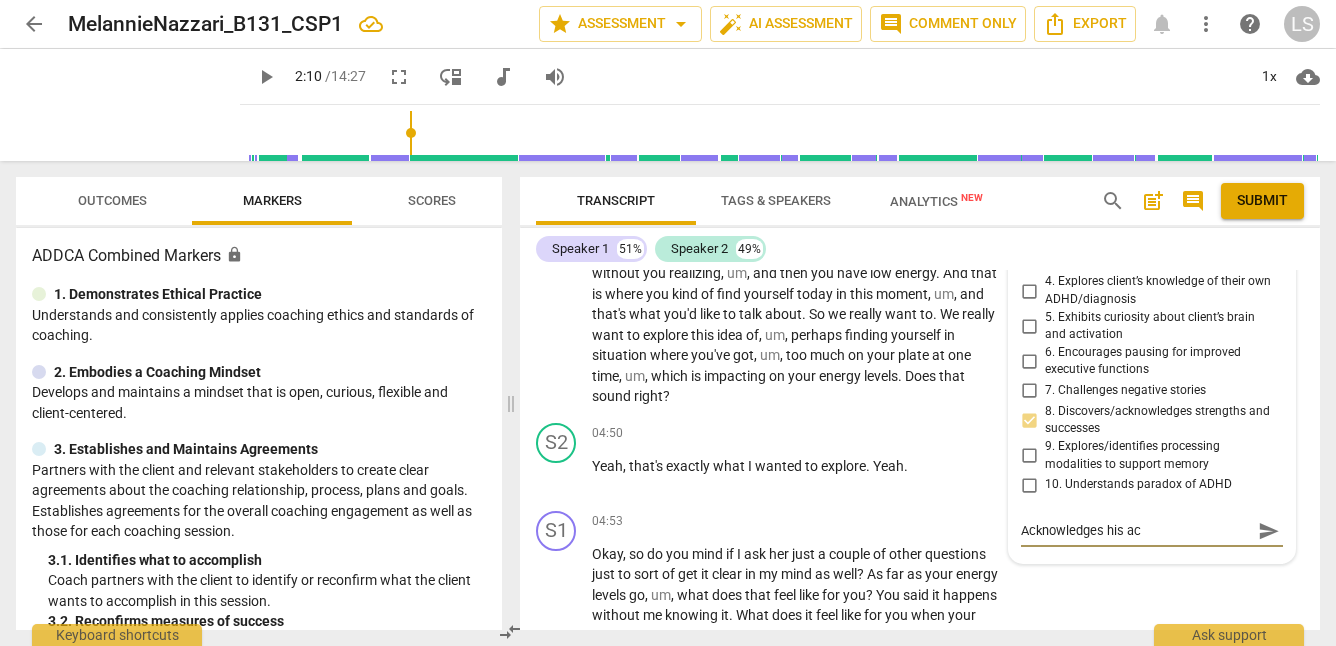 type on "Acknowledges his act" 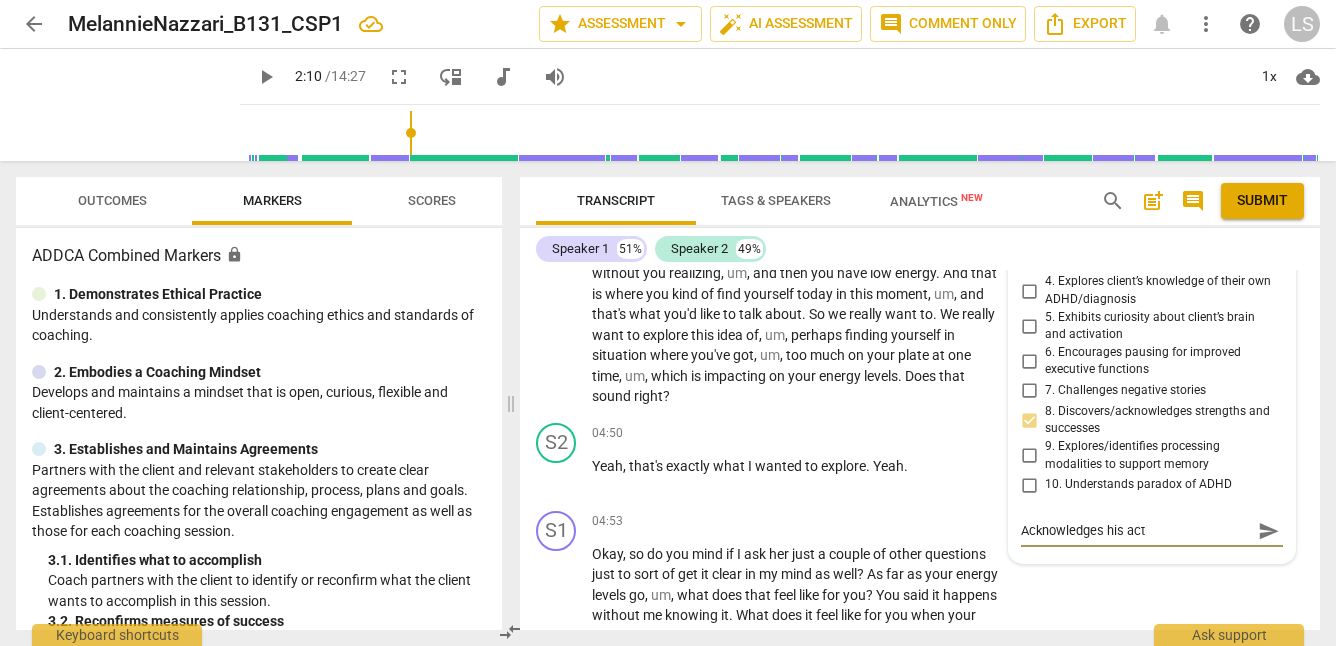 type on "Acknowledges his act" 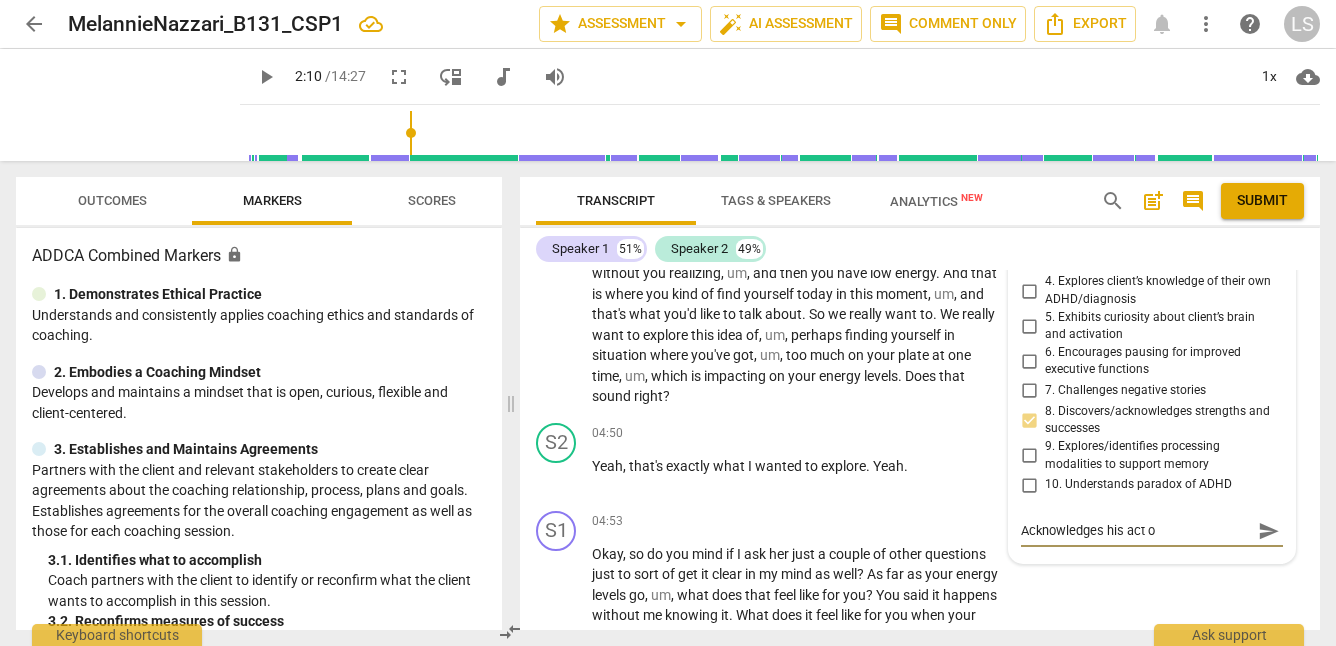type on "Acknowledges his act of" 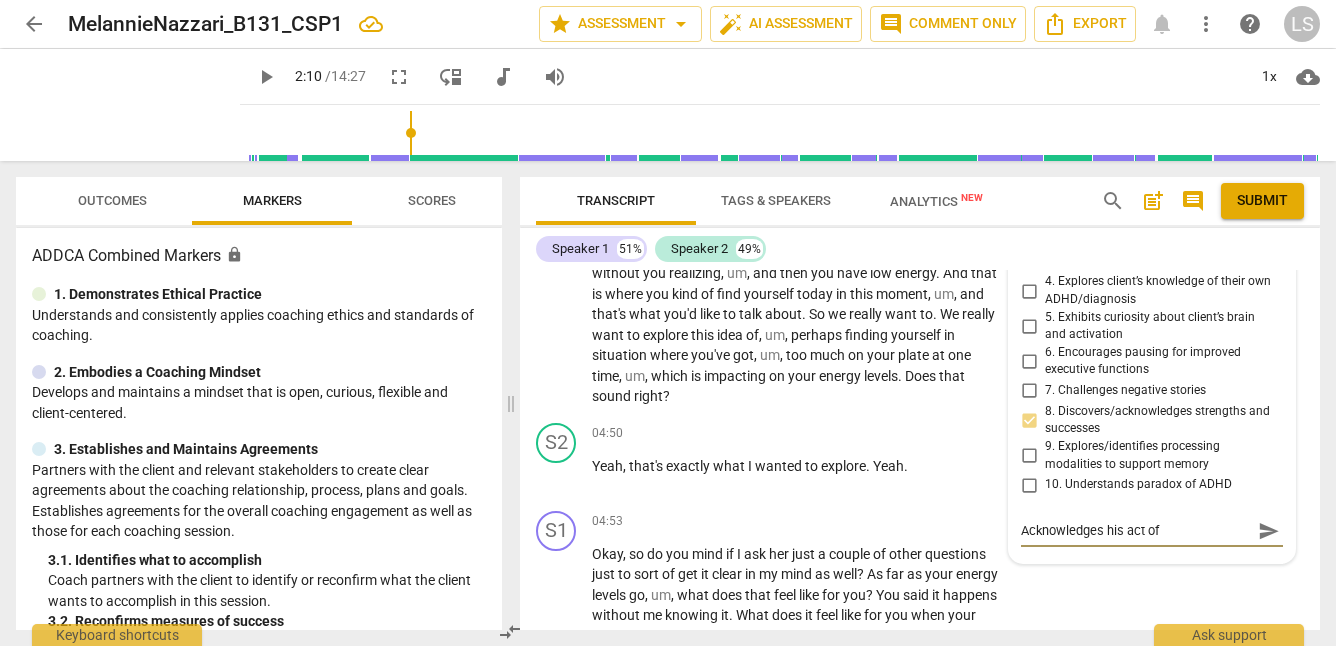 type on "Acknowledges his act of" 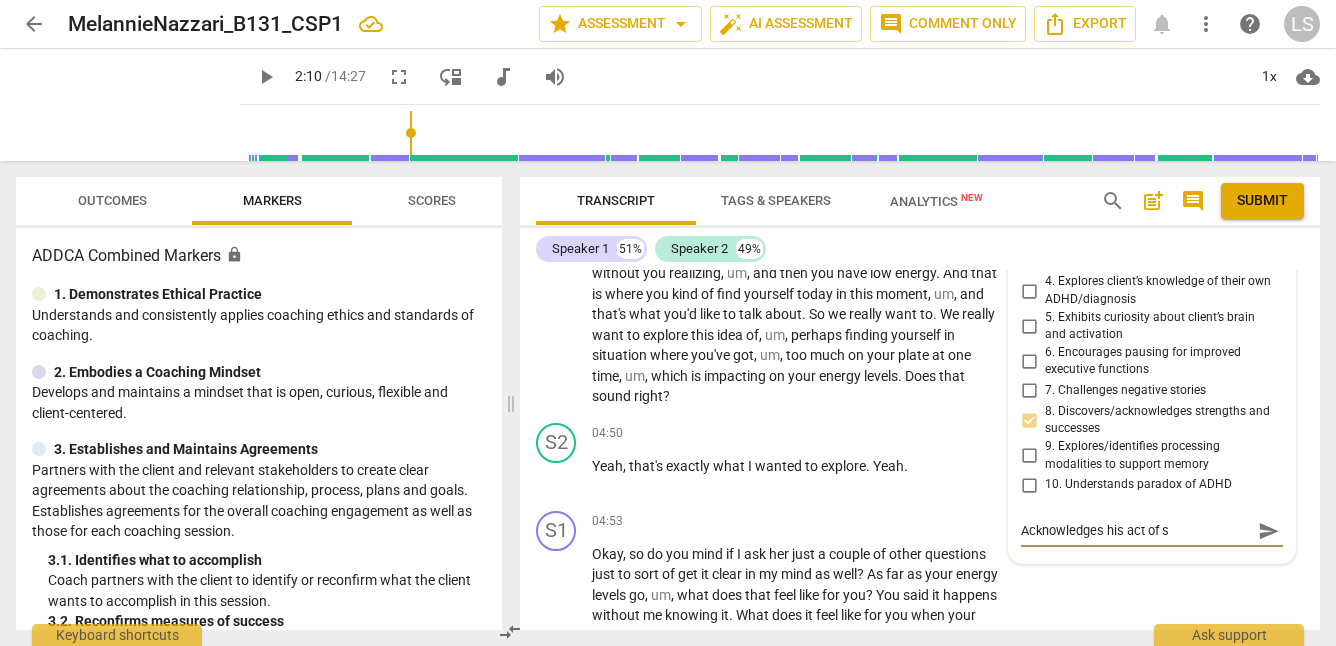 type on "Acknowledges his act of se" 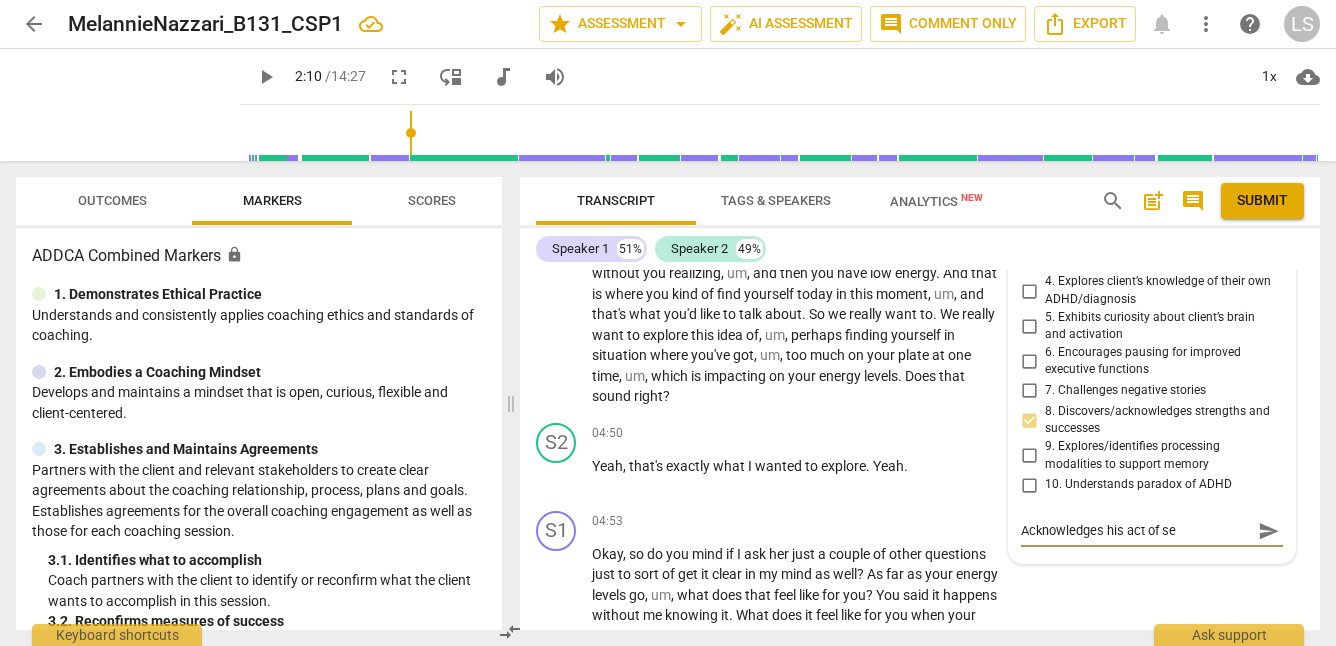 type on "Acknowledges his act of sel" 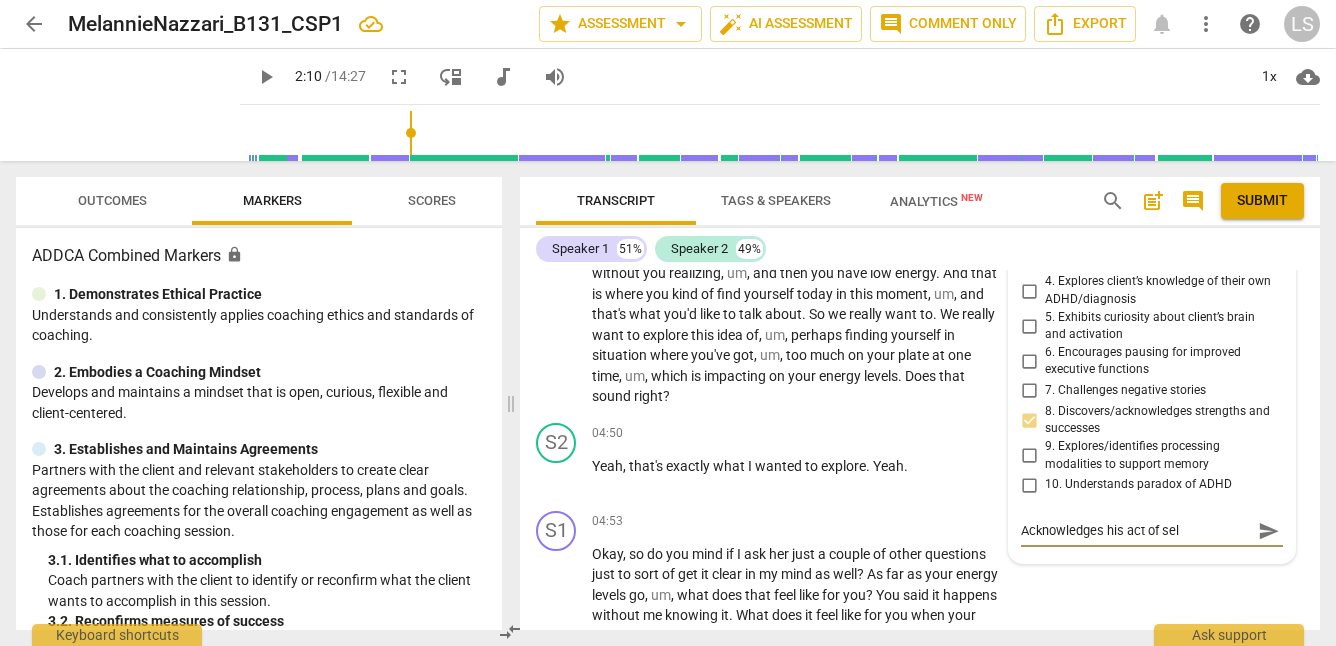 type on "Acknowledges his act of self" 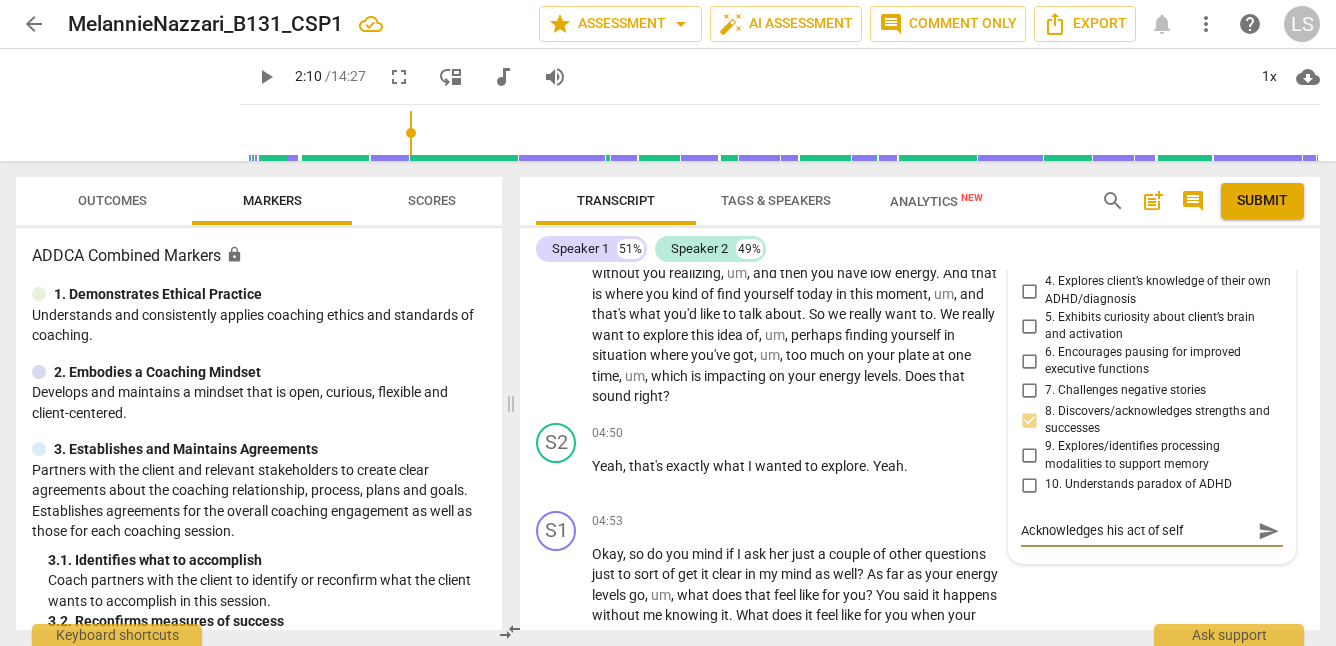type on "Acknowledges his act of selfc" 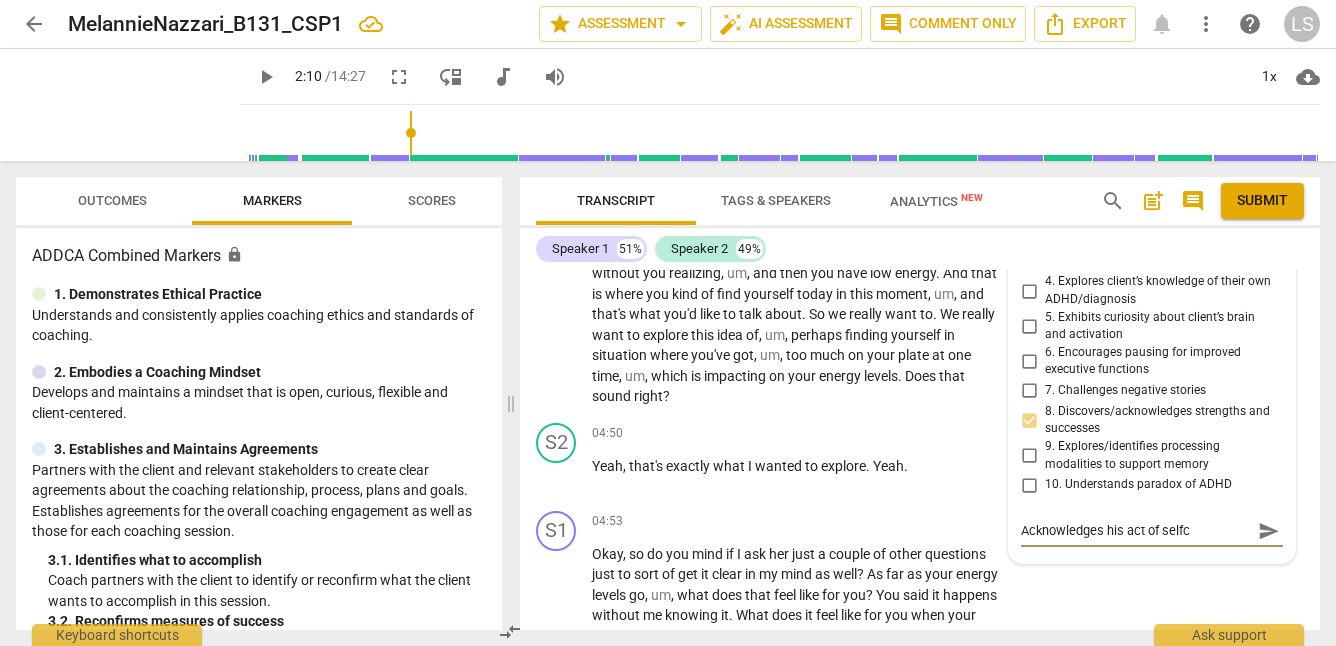 type on "Acknowledges his act of selfca" 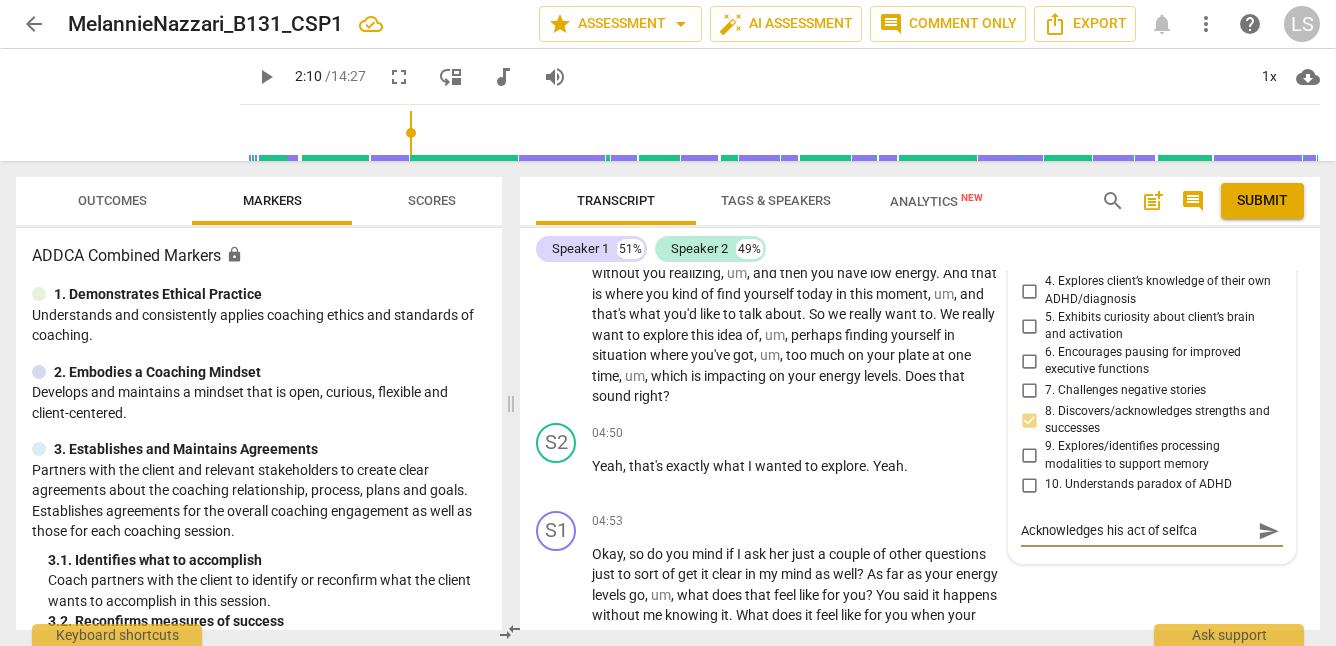 type on "Acknowledges his act of selfcar" 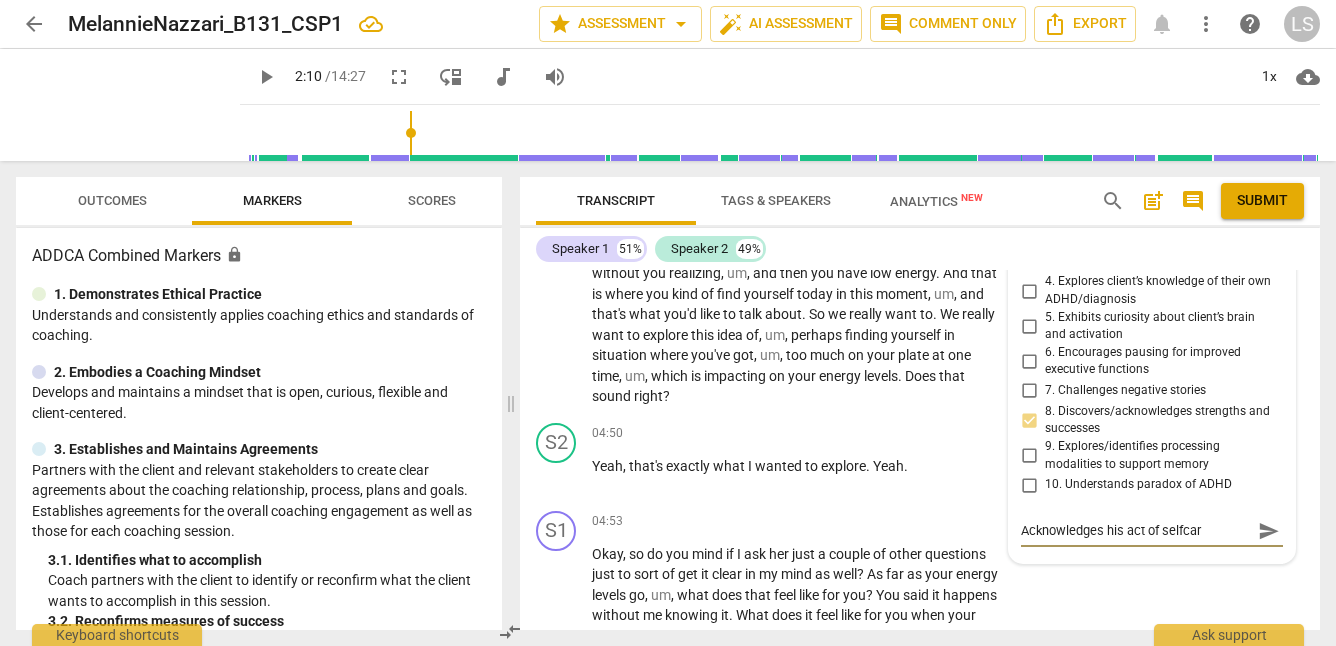 type on "Acknowledges his act of selfcare" 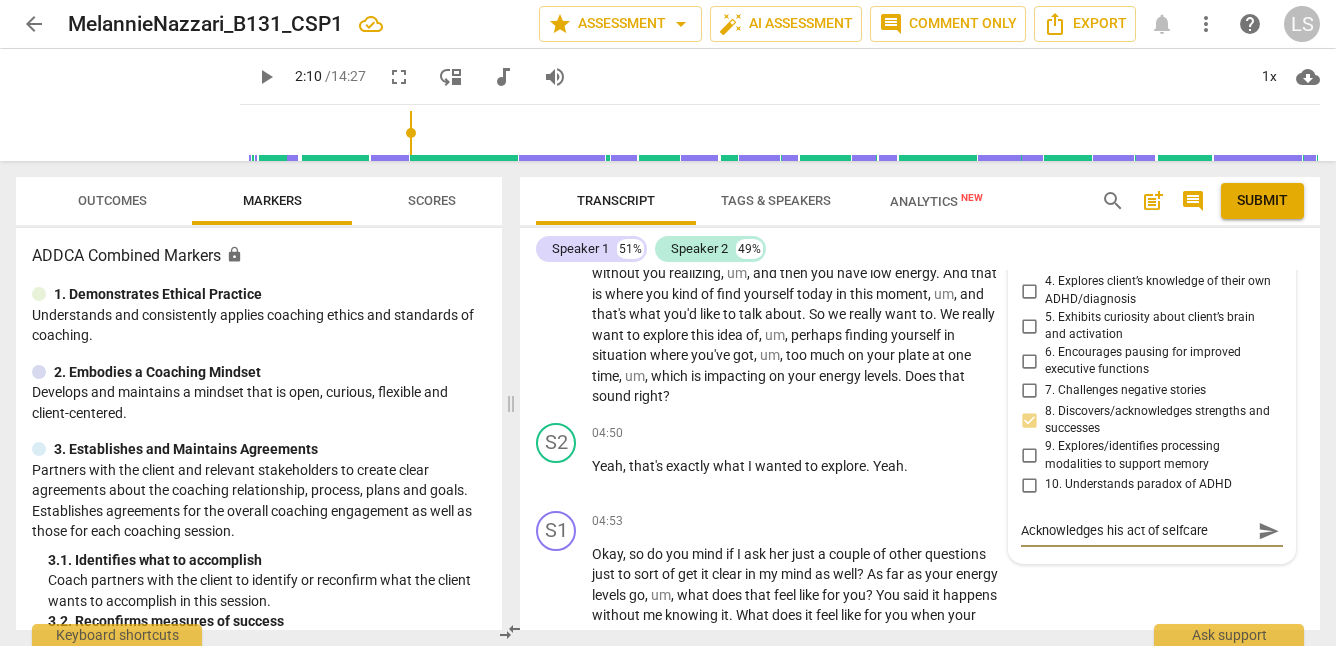 type on "Acknowledges his act of selfcare" 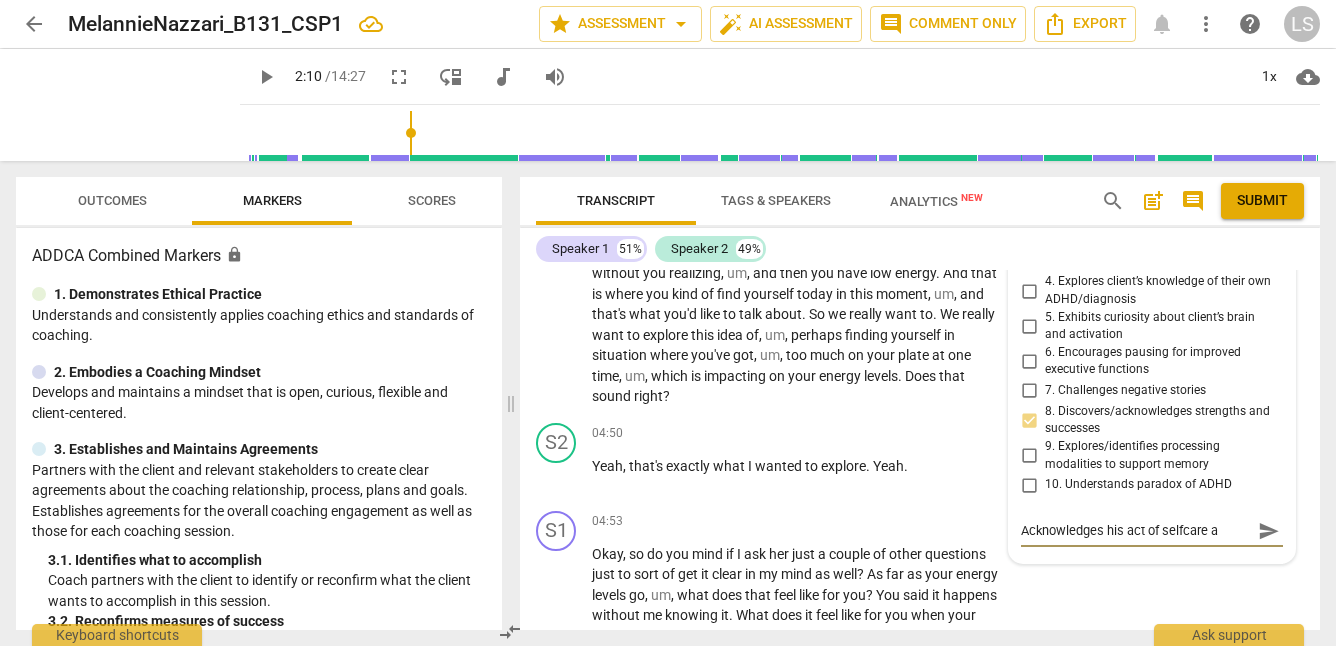 type on "Acknowledges his act of selfcare an" 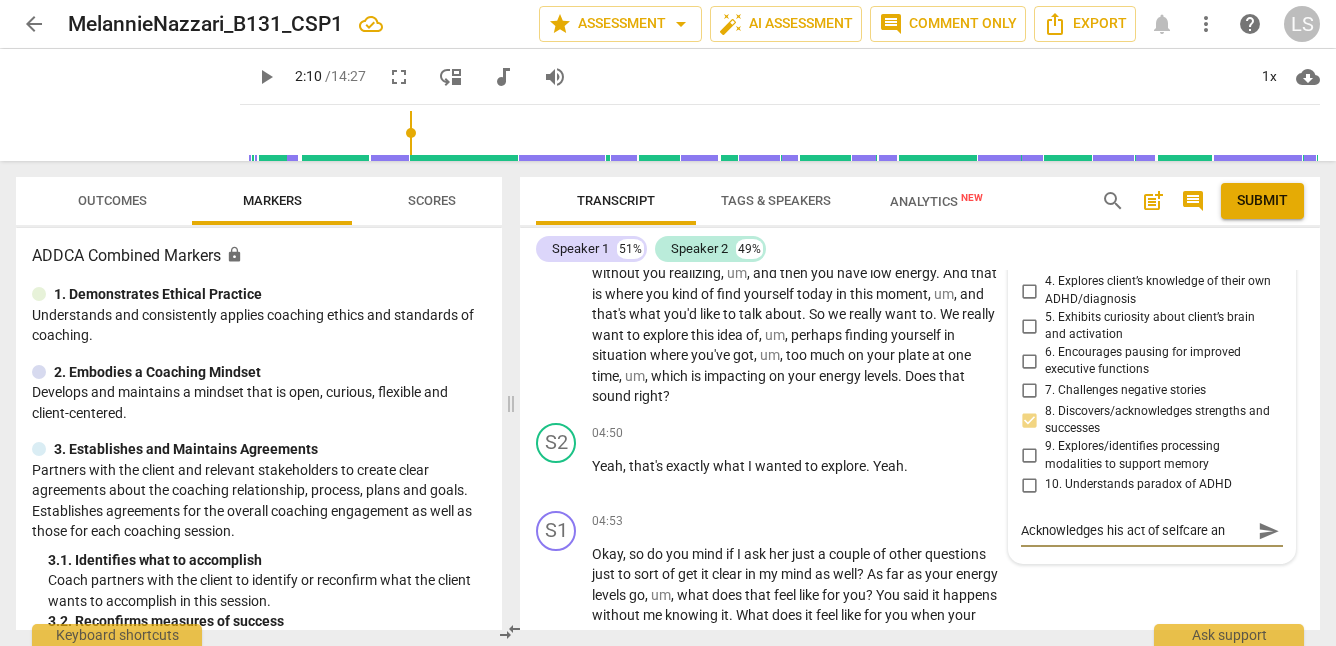 type on "Acknowledges his act of selfcare and" 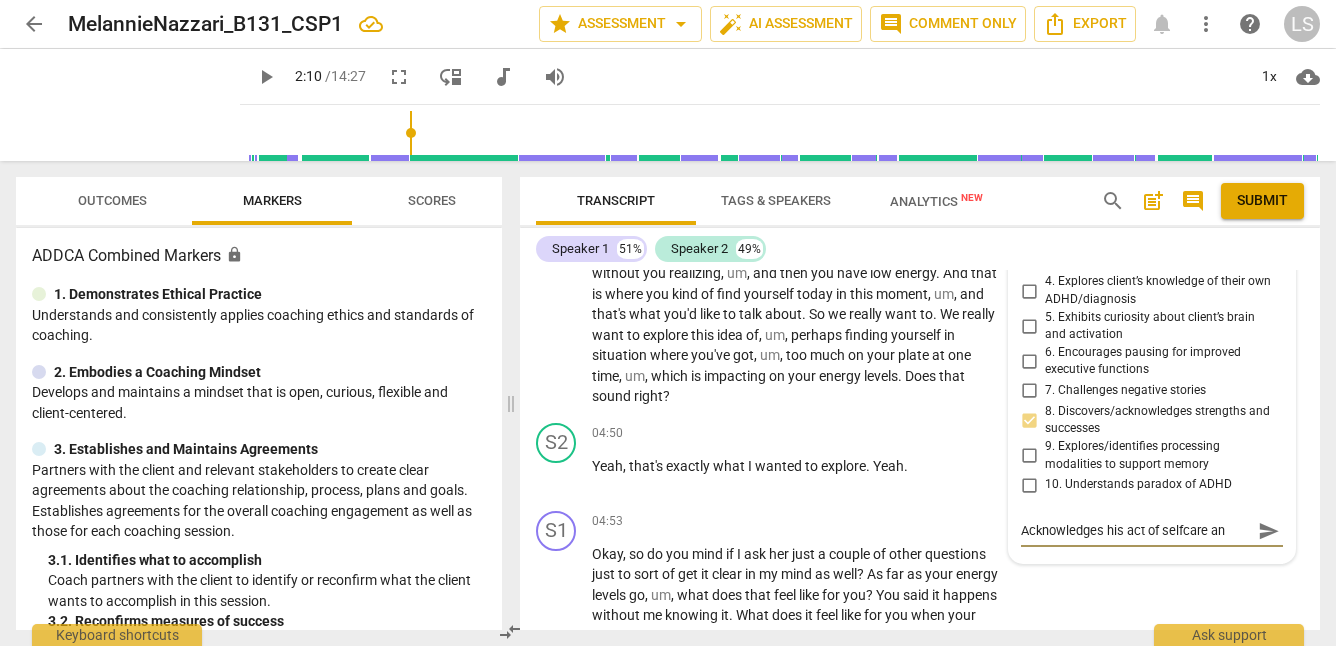 type on "Acknowledges his act of selfcare and" 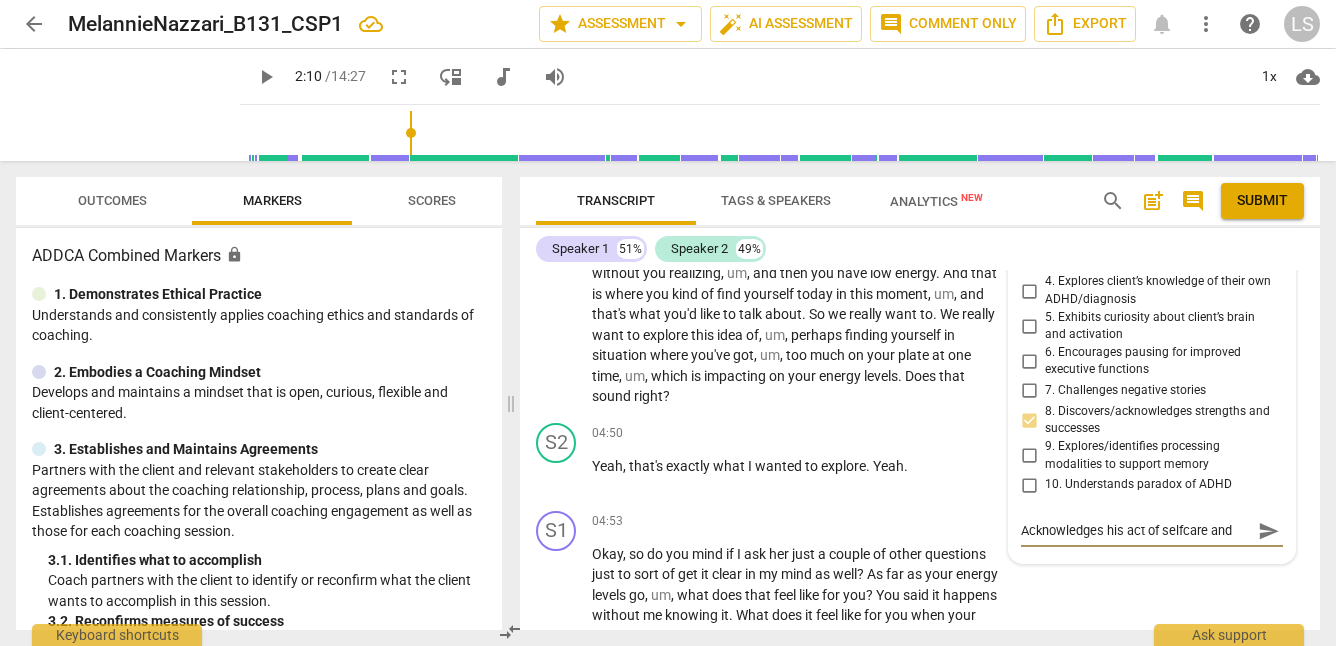 type on "Acknowledges his act of selfcare and" 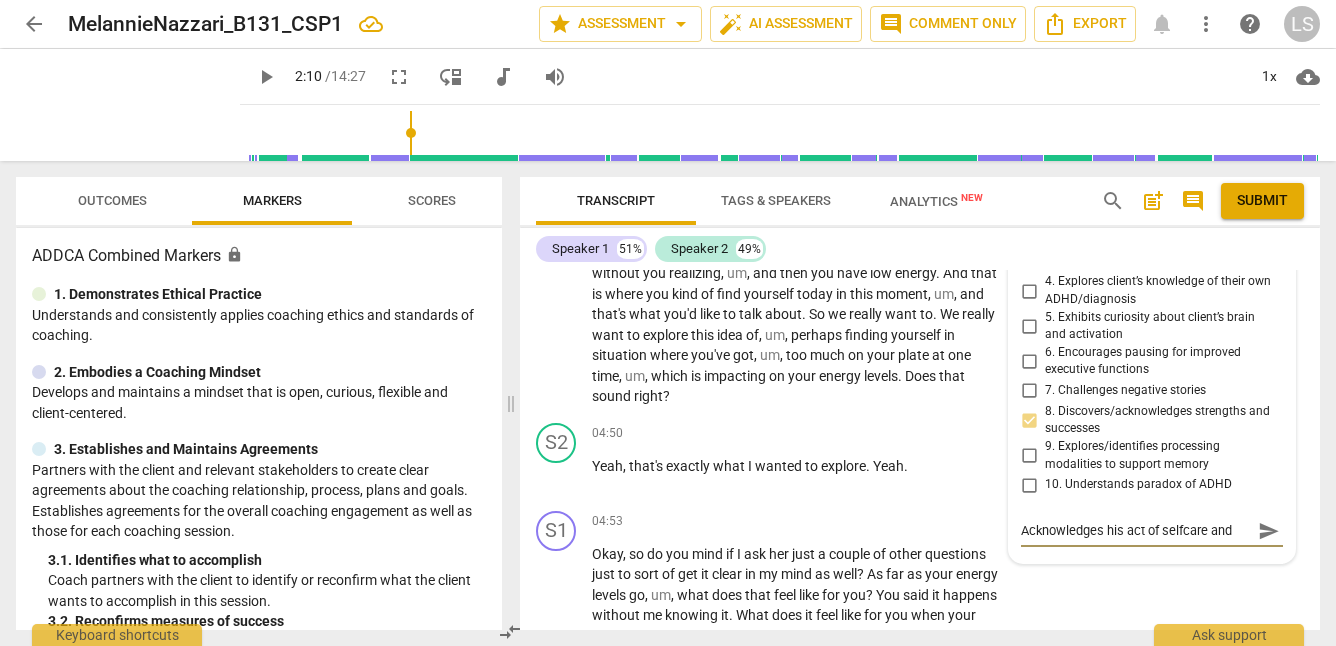 type on "Acknowledges his act of selfcare and" 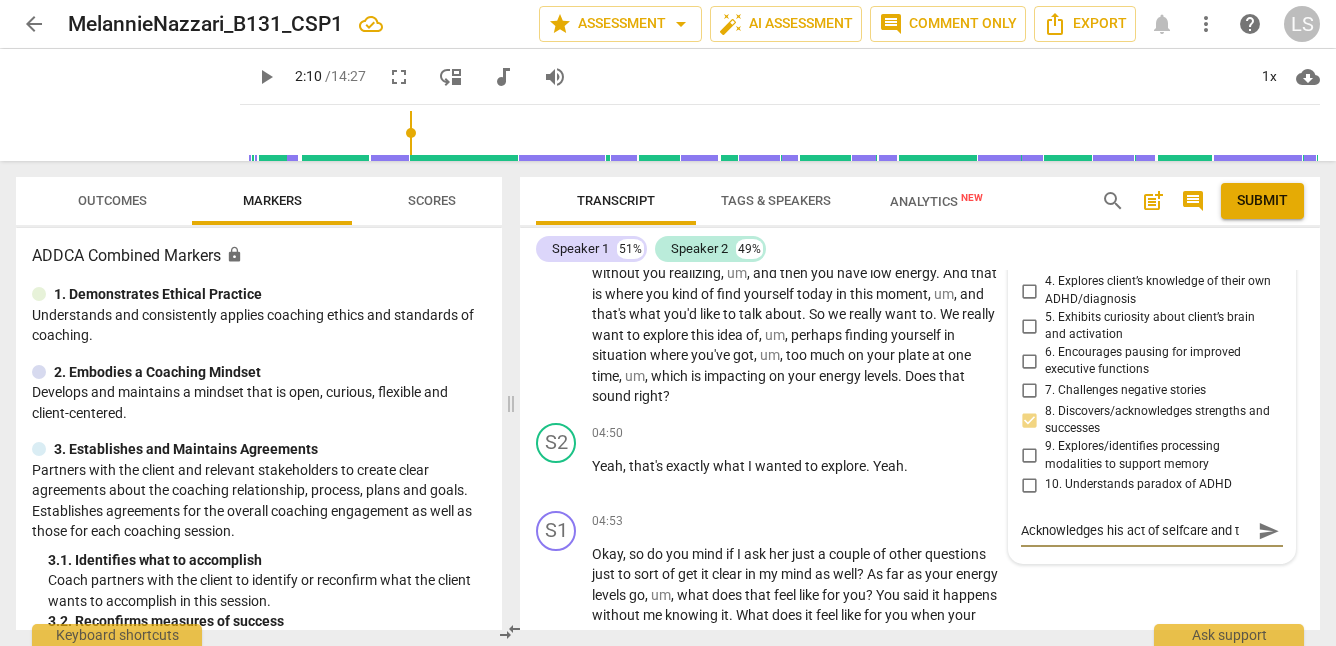 type on "Acknowledges his act of selfcare and ta" 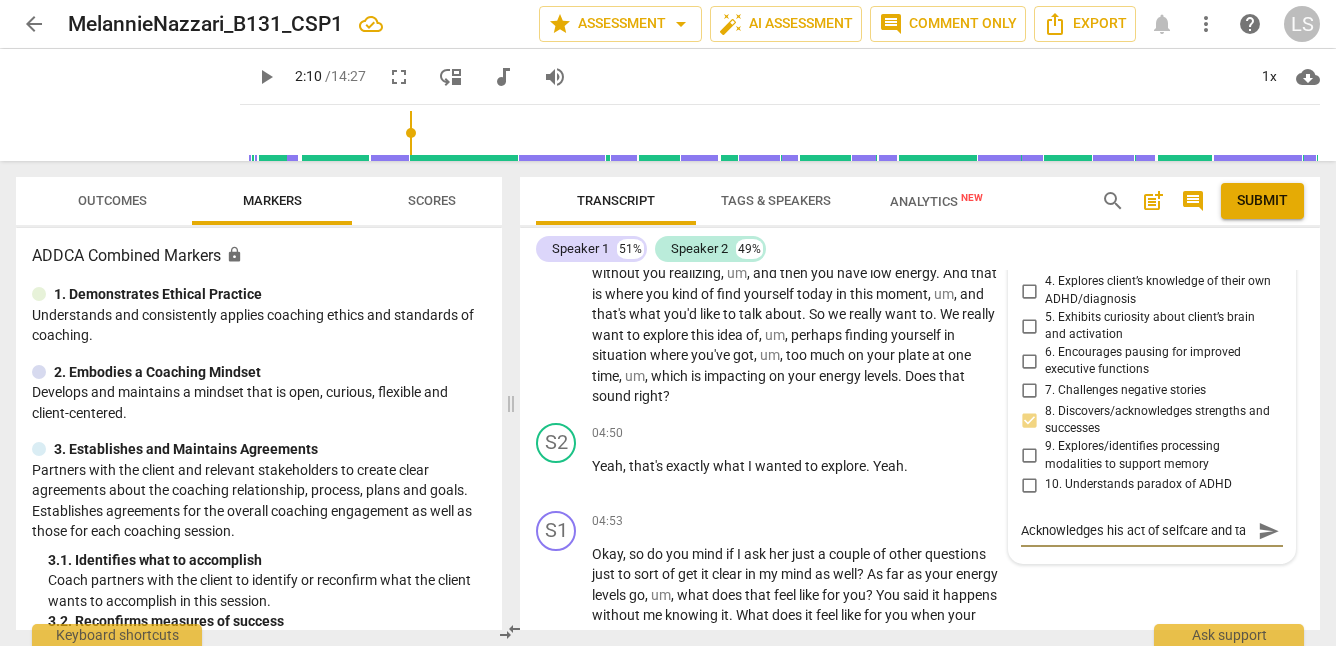 scroll, scrollTop: 17, scrollLeft: 0, axis: vertical 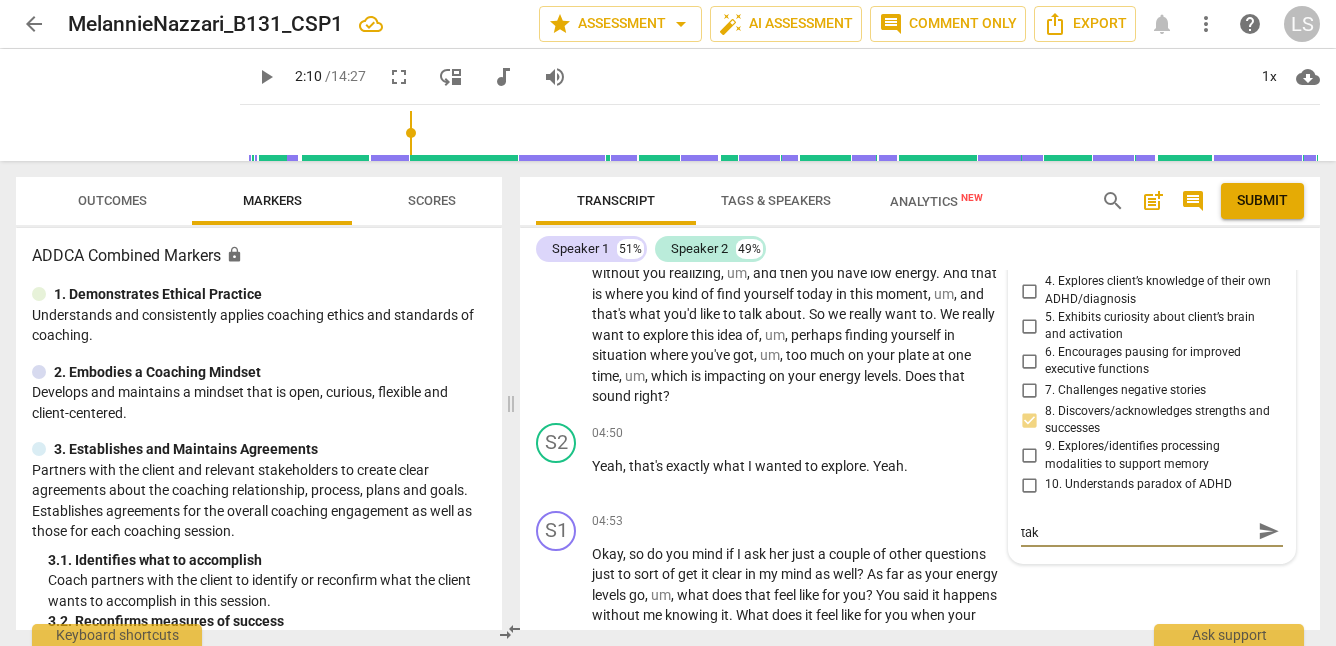type on "Acknowledges his act of selfcare and taki" 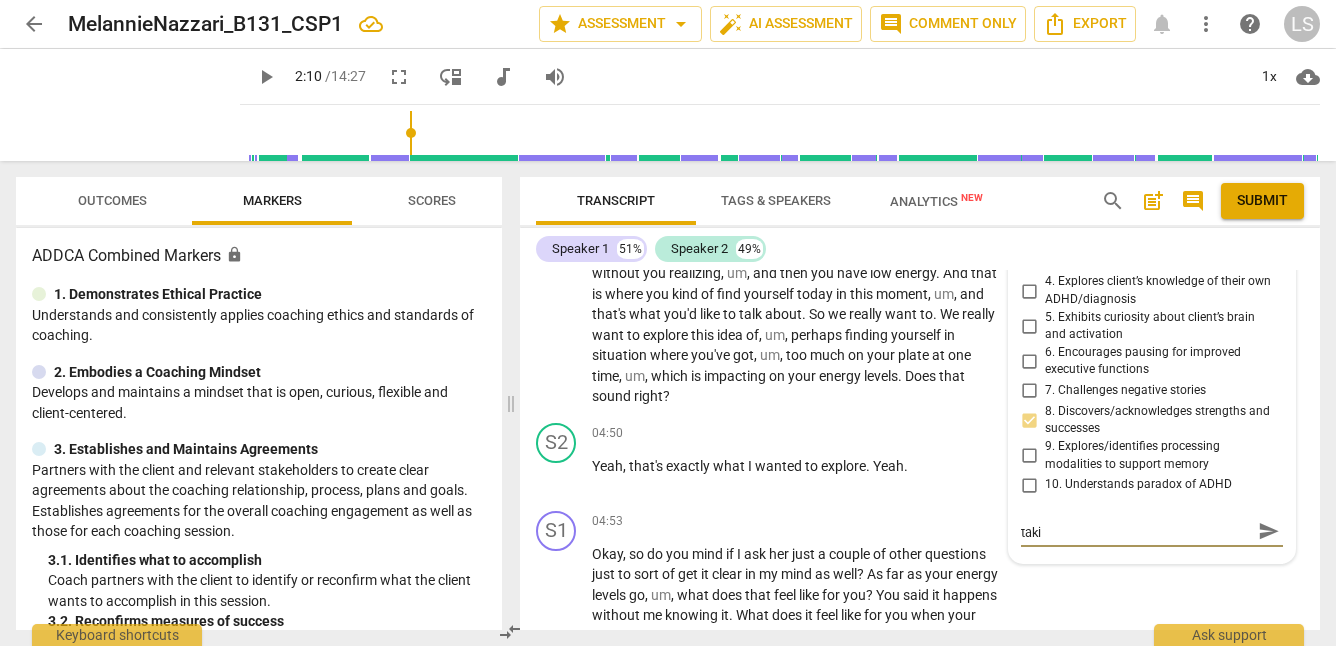 type on "Acknowledges his act of selfcare and takin" 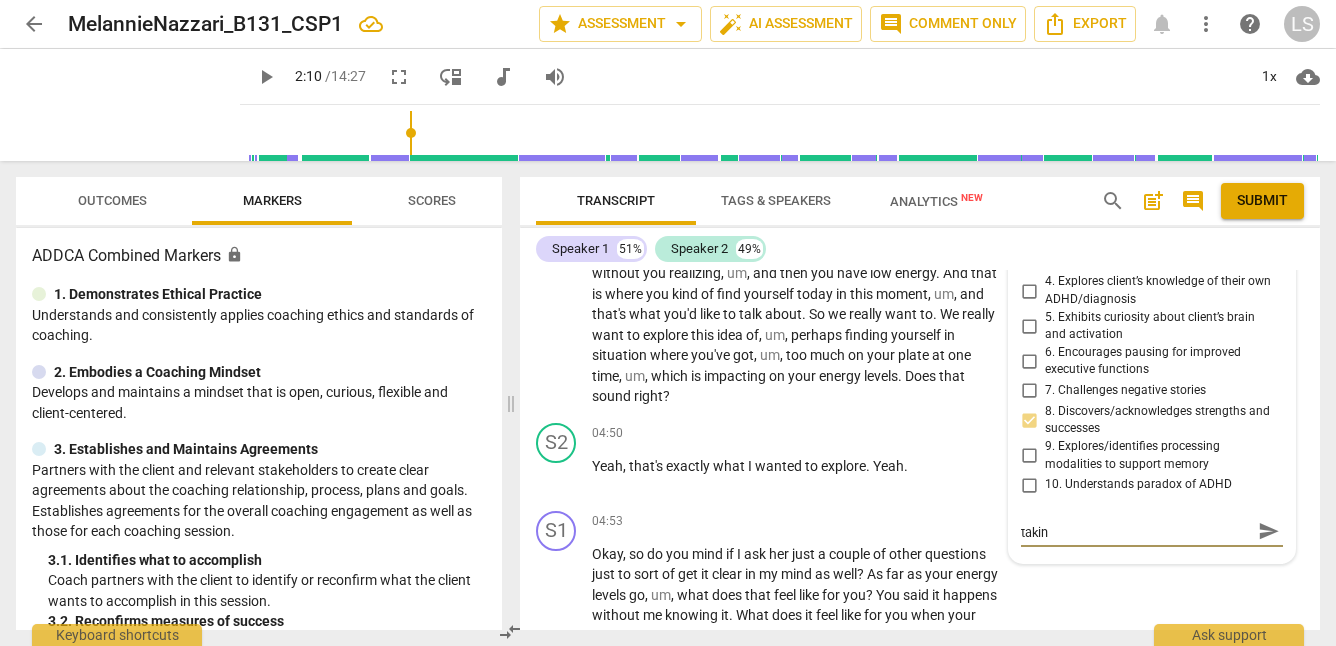 type on "Acknowledges his act of selfcare and taking" 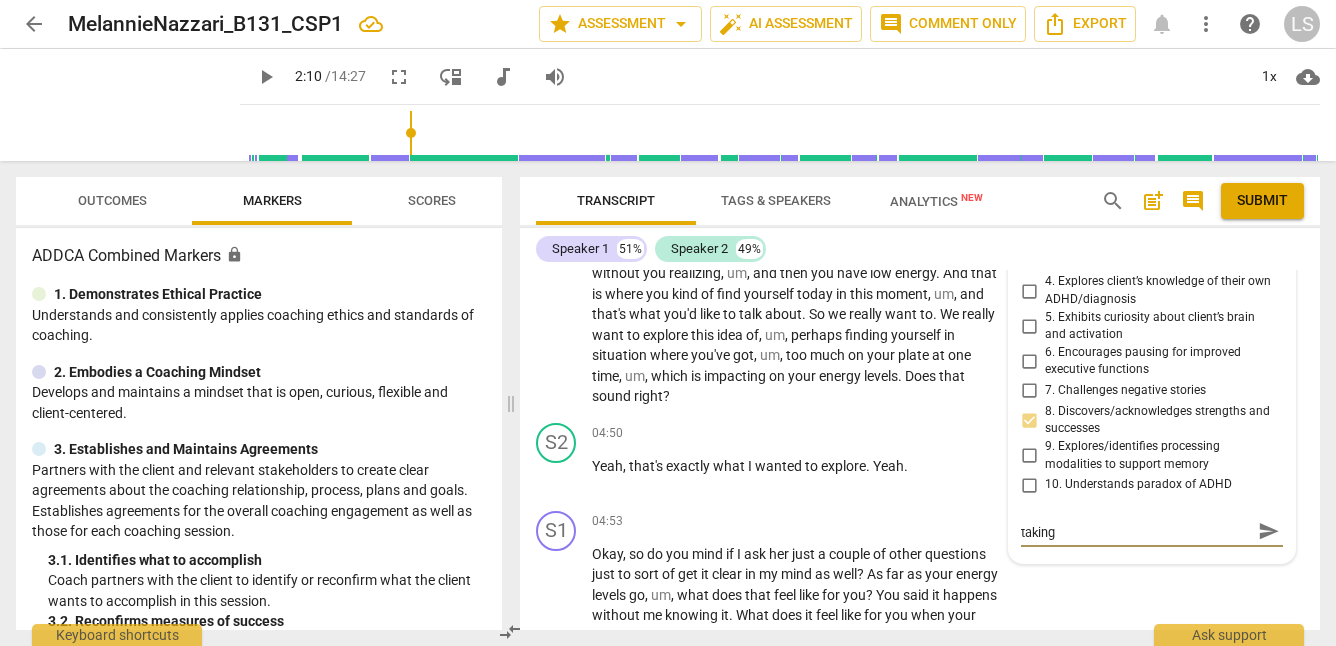 type on "Acknowledges his act of selfcare and taking" 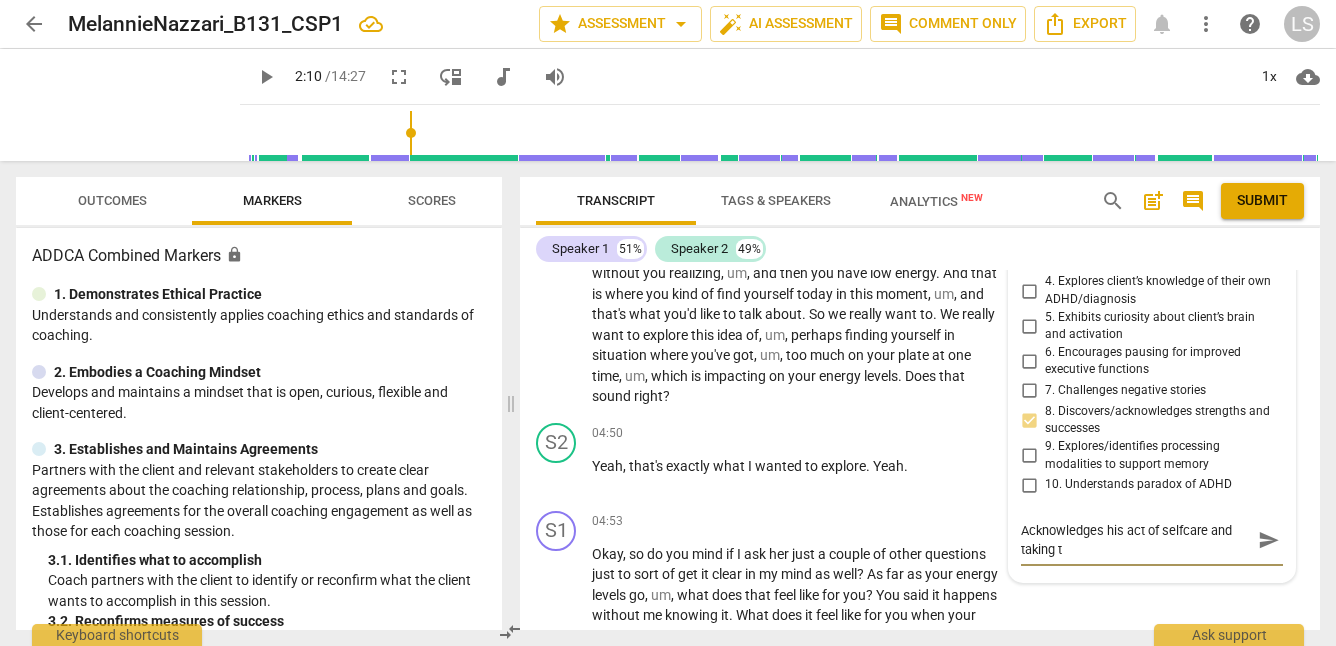 scroll, scrollTop: 0, scrollLeft: 0, axis: both 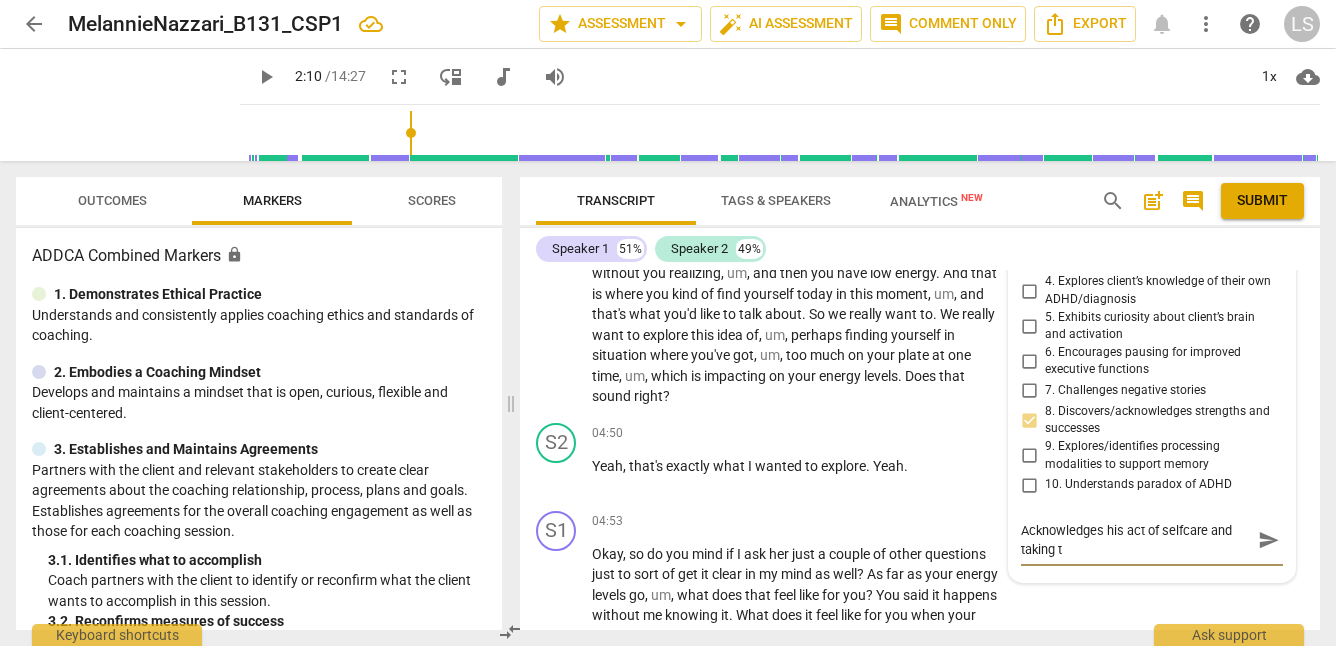 type on "Acknowledges his act of selfcare and taking ti" 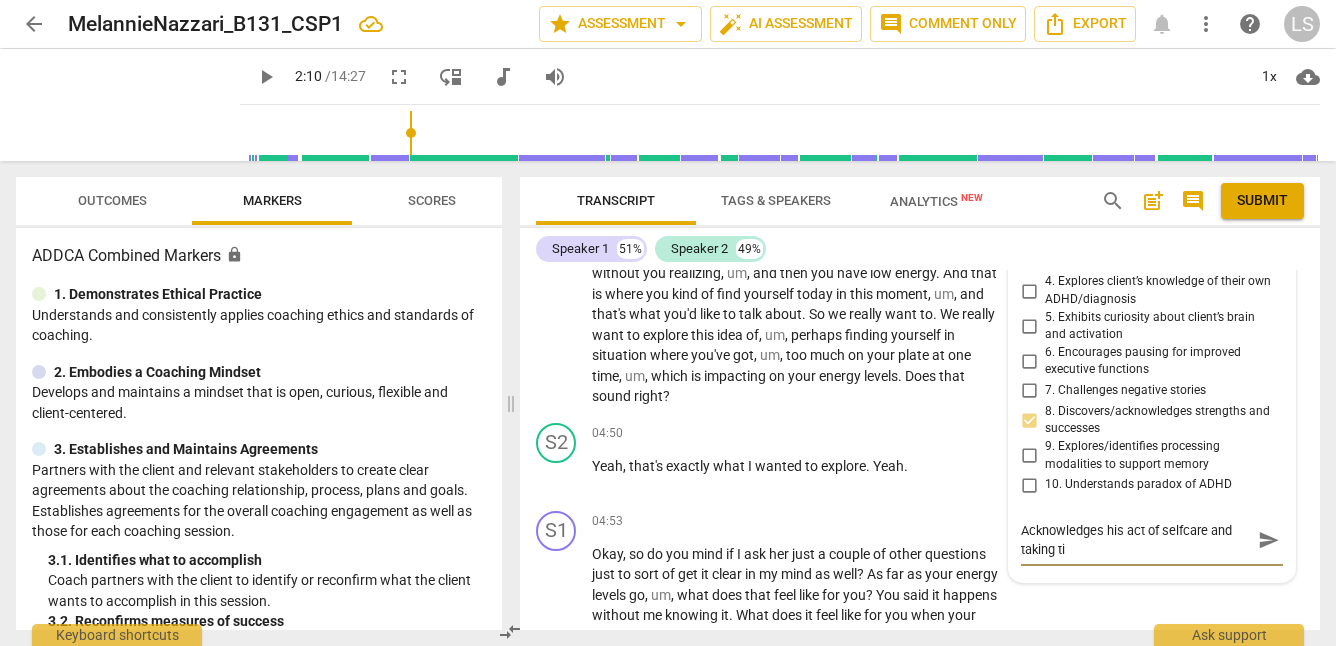 type on "Acknowledges his act of selfcare and taking tim" 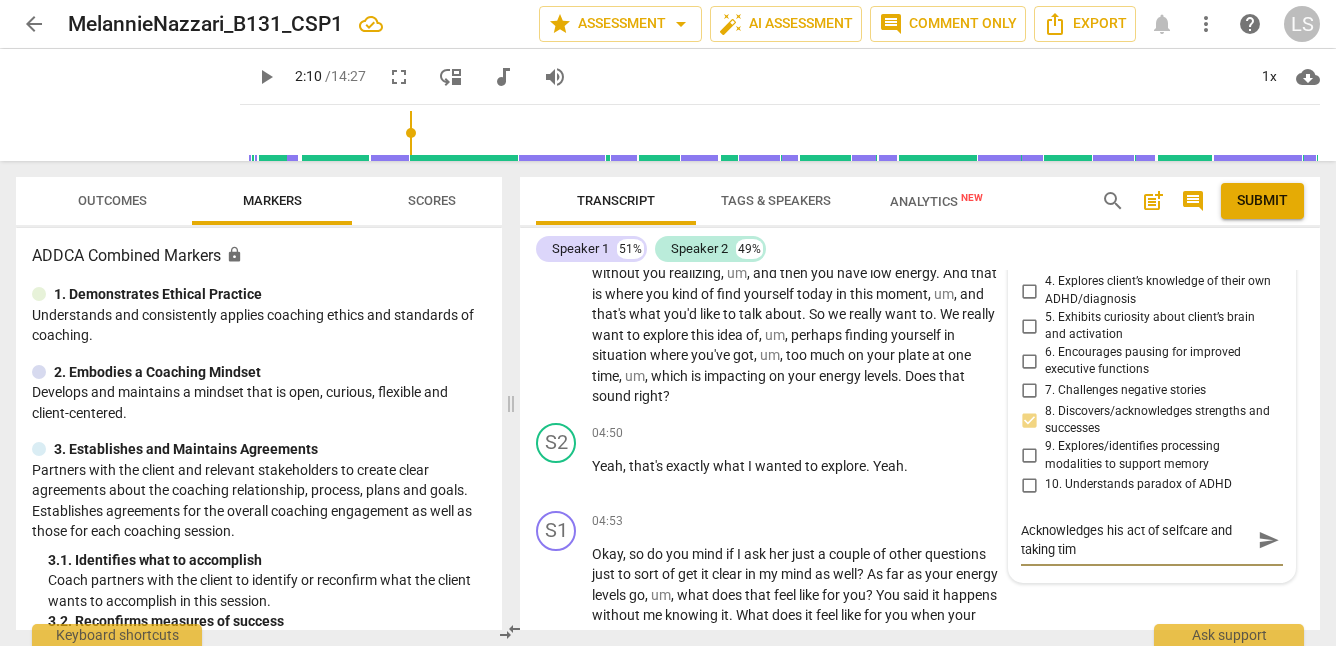 type on "Acknowledges his act of selfcare and taking time" 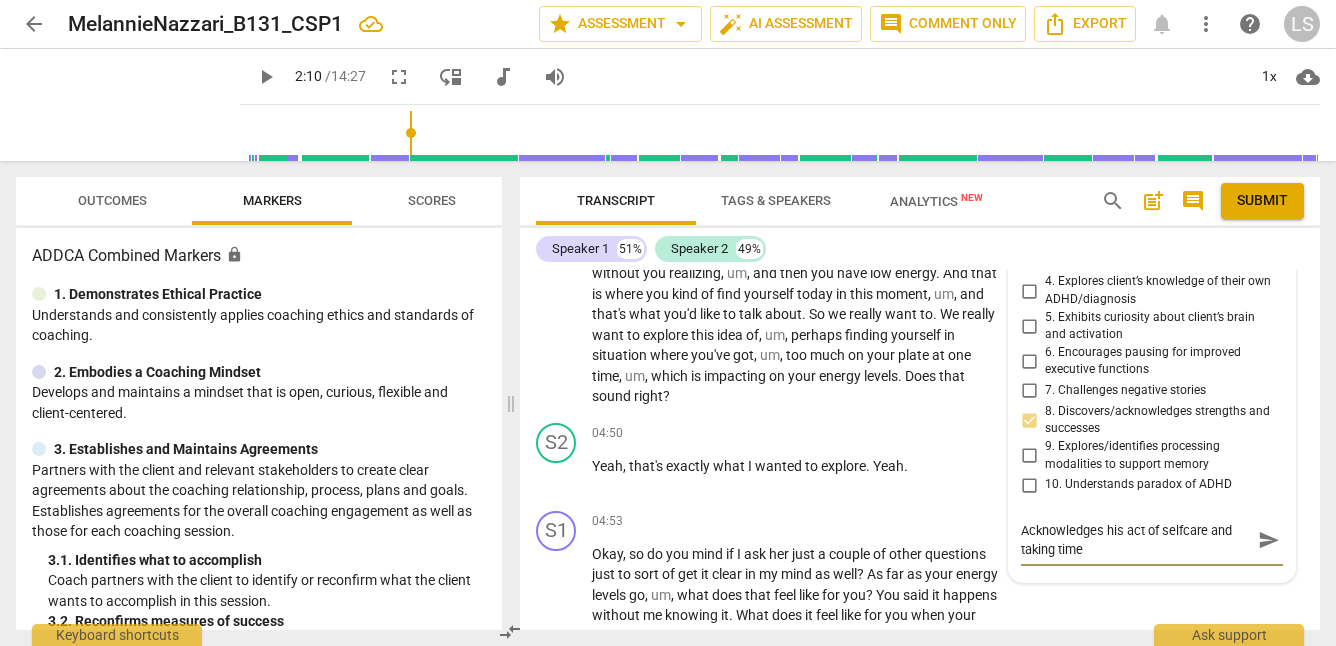 type on "Acknowledges his act of selfcare and taking time" 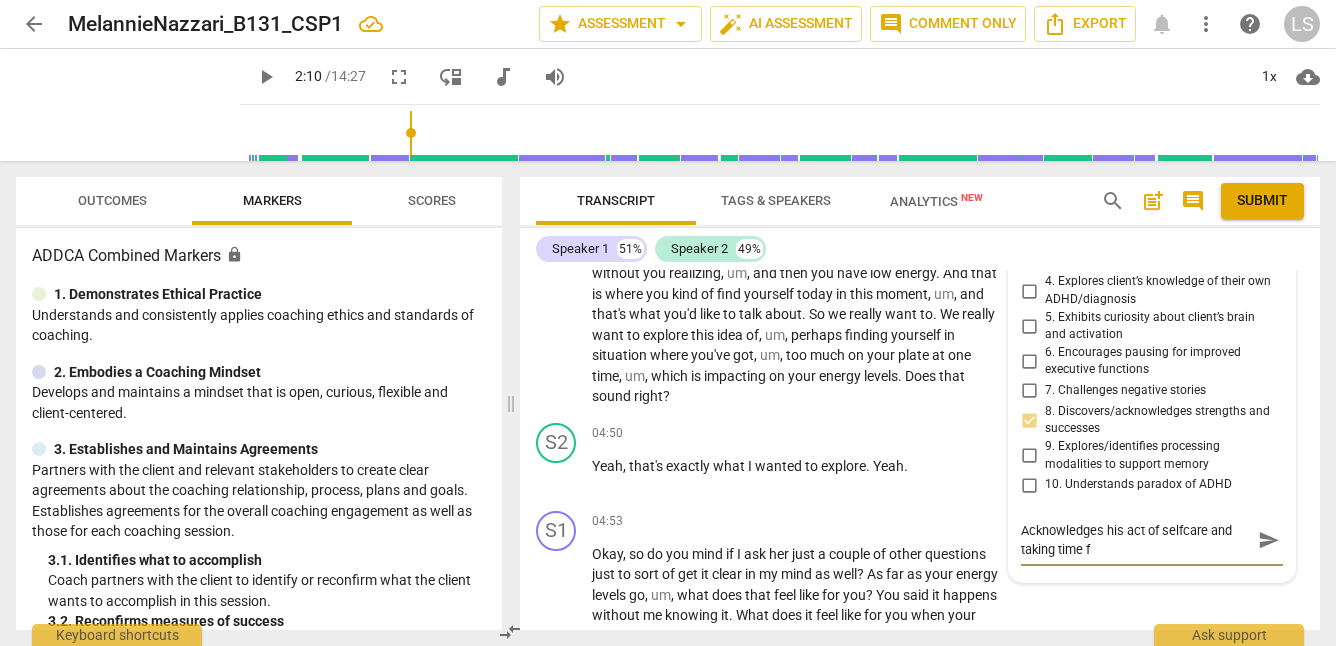 type 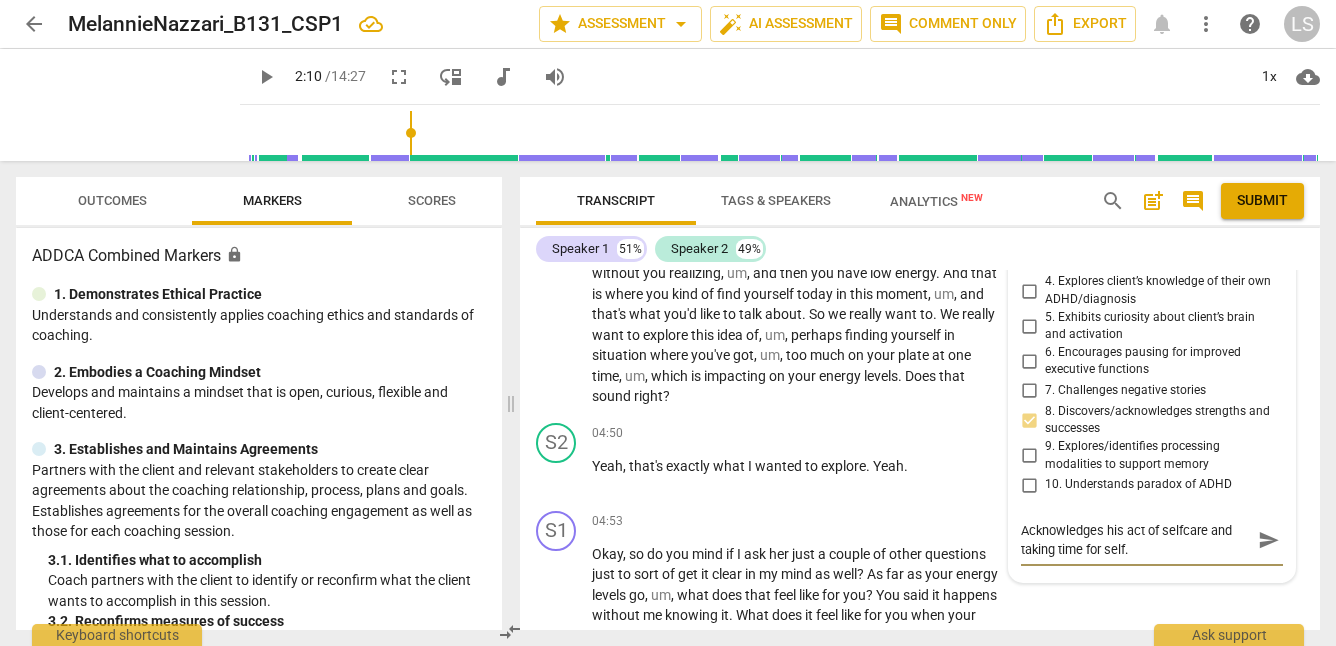click on "Acknowledges his act of selfcare and taking time for self." at bounding box center [1136, 540] 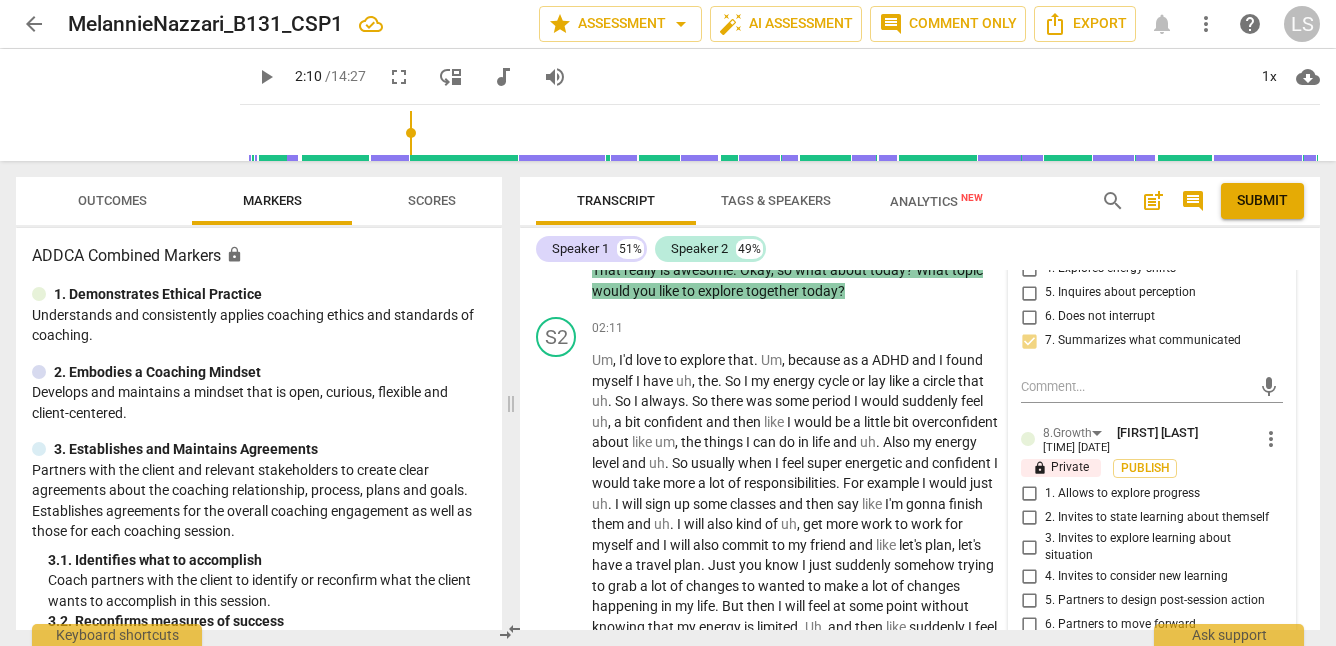 scroll, scrollTop: 774, scrollLeft: 0, axis: vertical 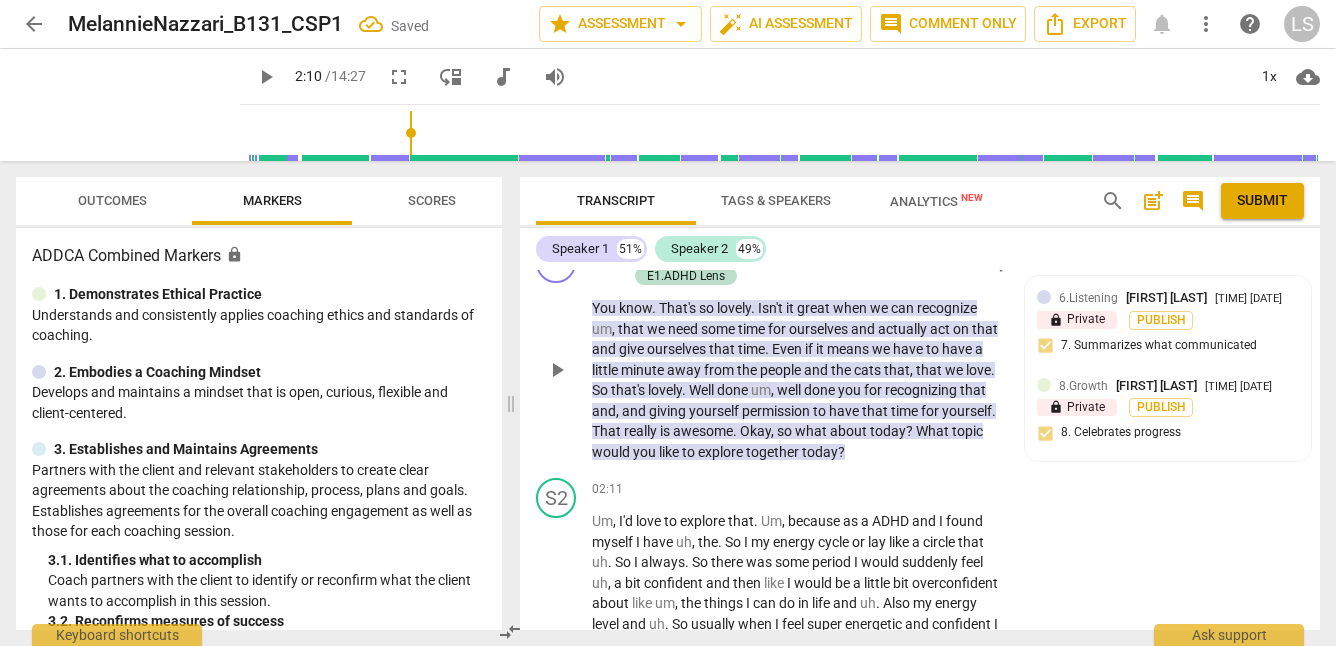 click on "Add competency" at bounding box center (698, 255) 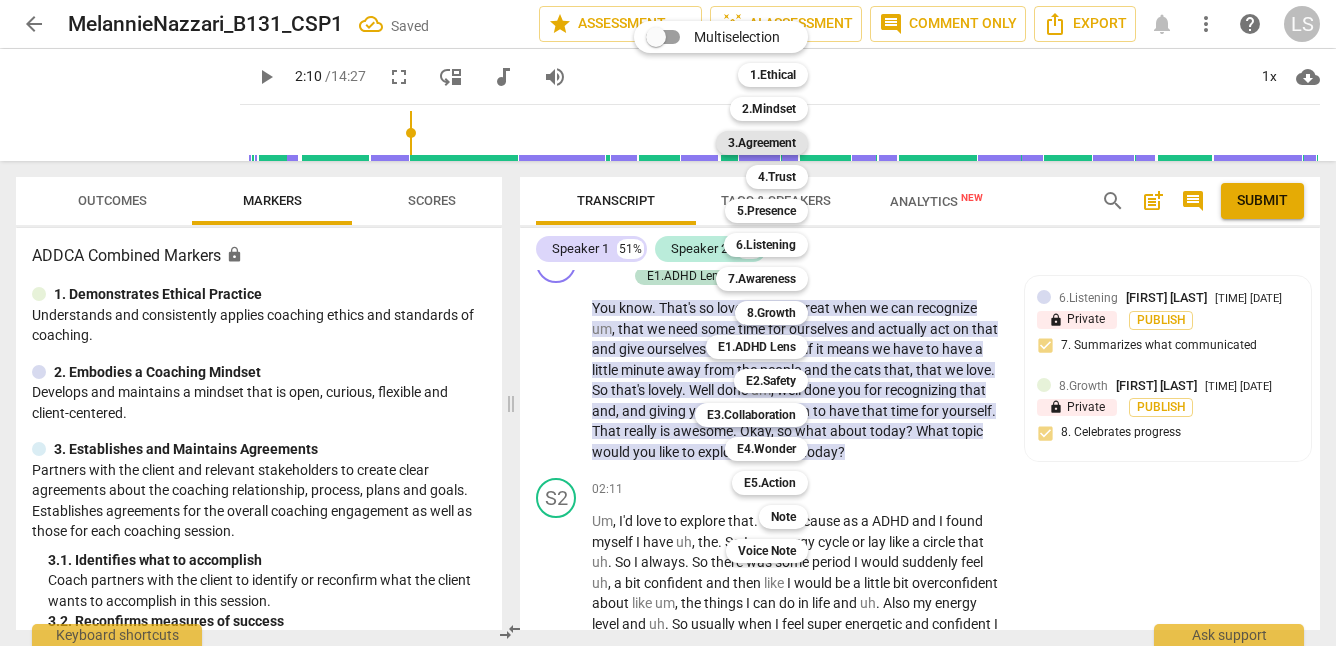 click on "3.Agreement" at bounding box center (762, 143) 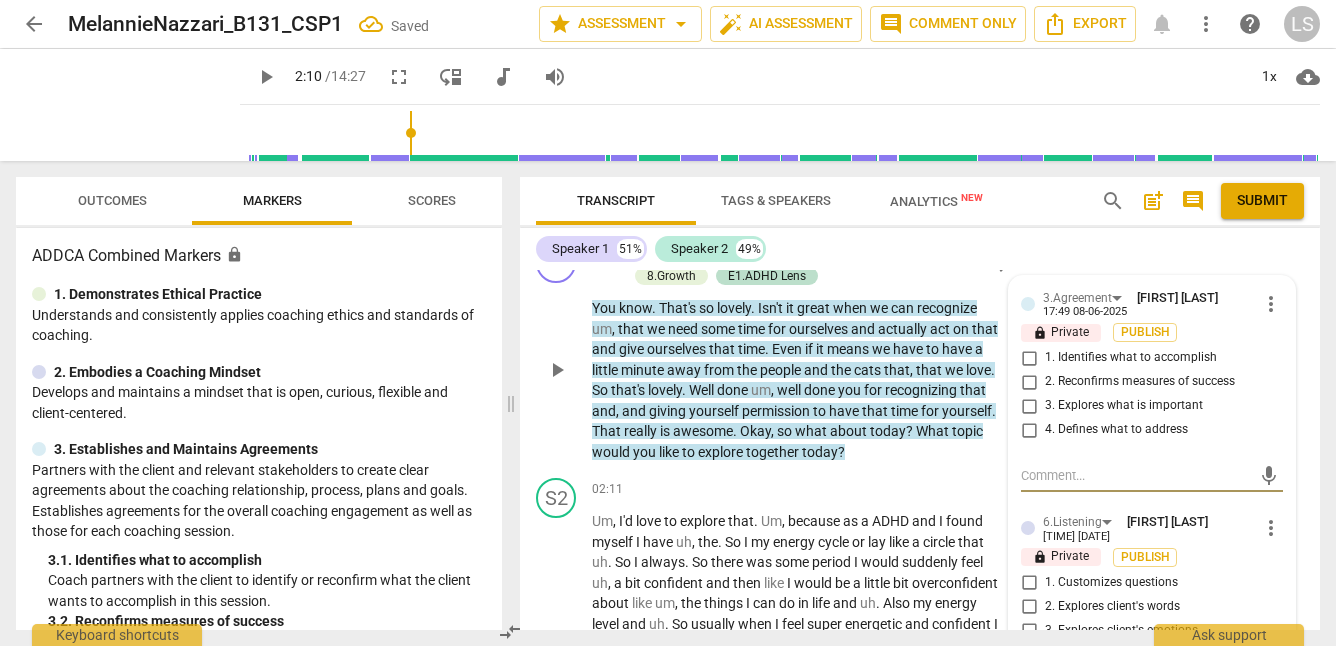 click on "1. Identifies what to accomplish" at bounding box center (1029, 358) 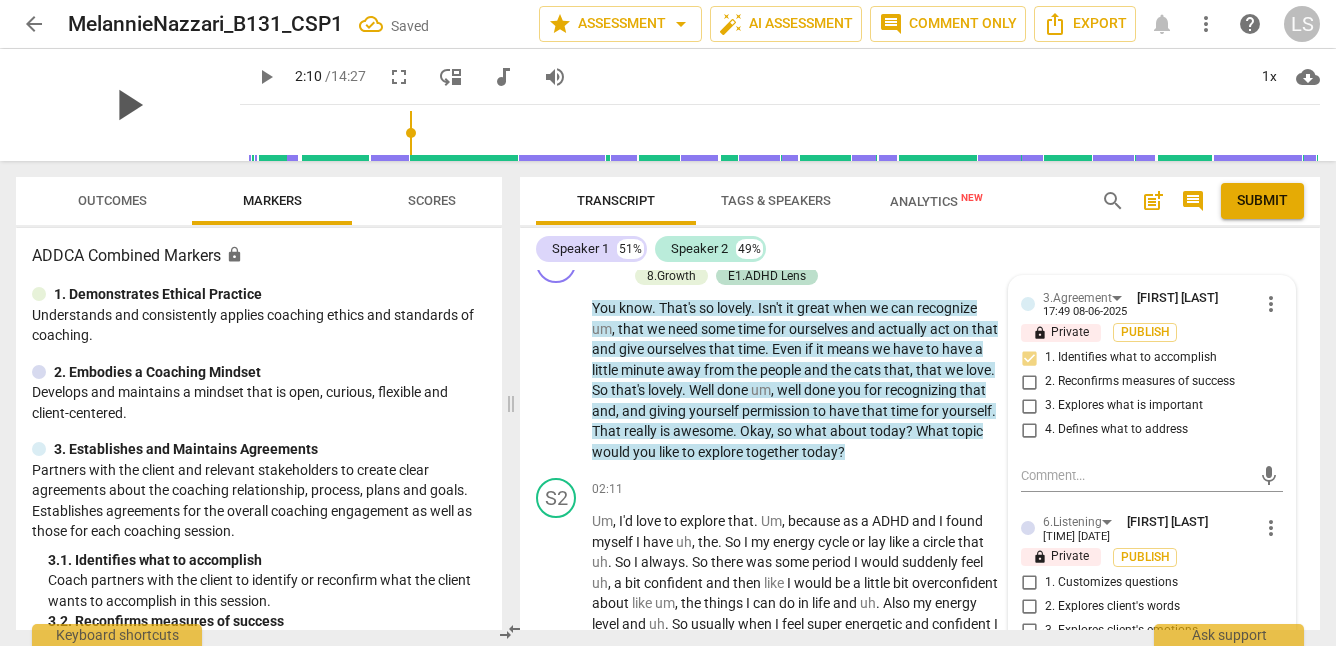 click on "play_arrow" at bounding box center [128, 105] 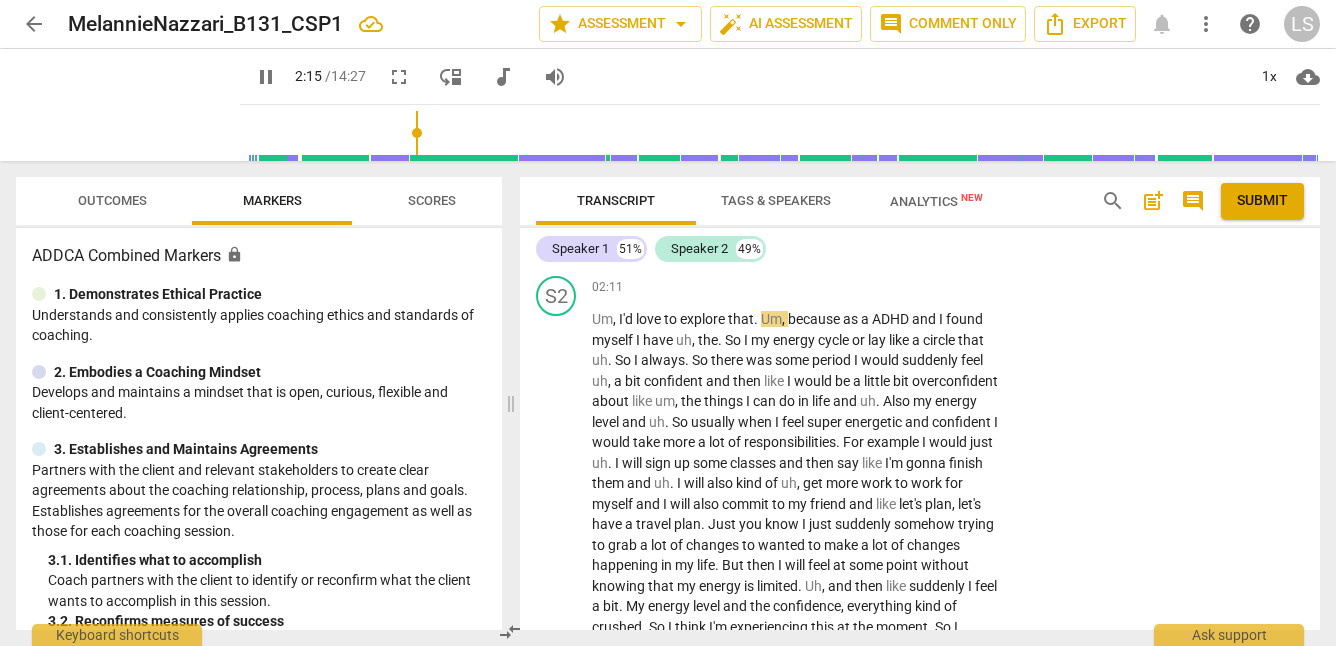scroll, scrollTop: 1000, scrollLeft: 0, axis: vertical 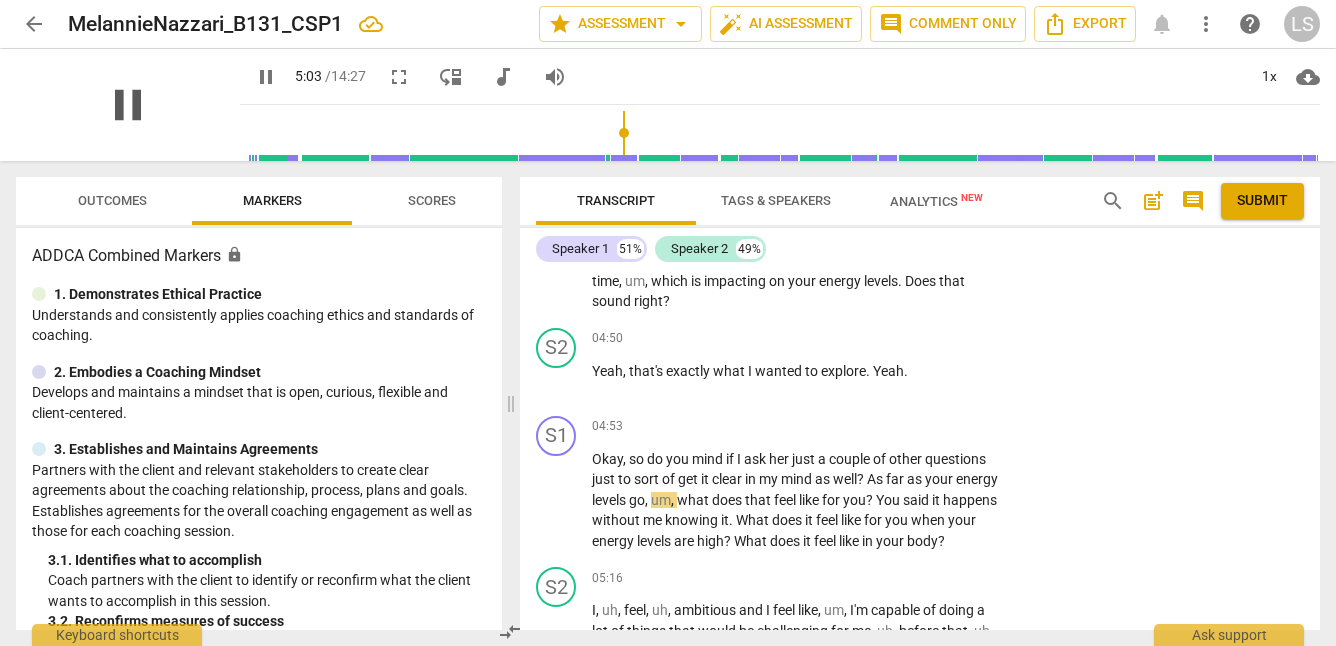 click on "pause" at bounding box center [128, 105] 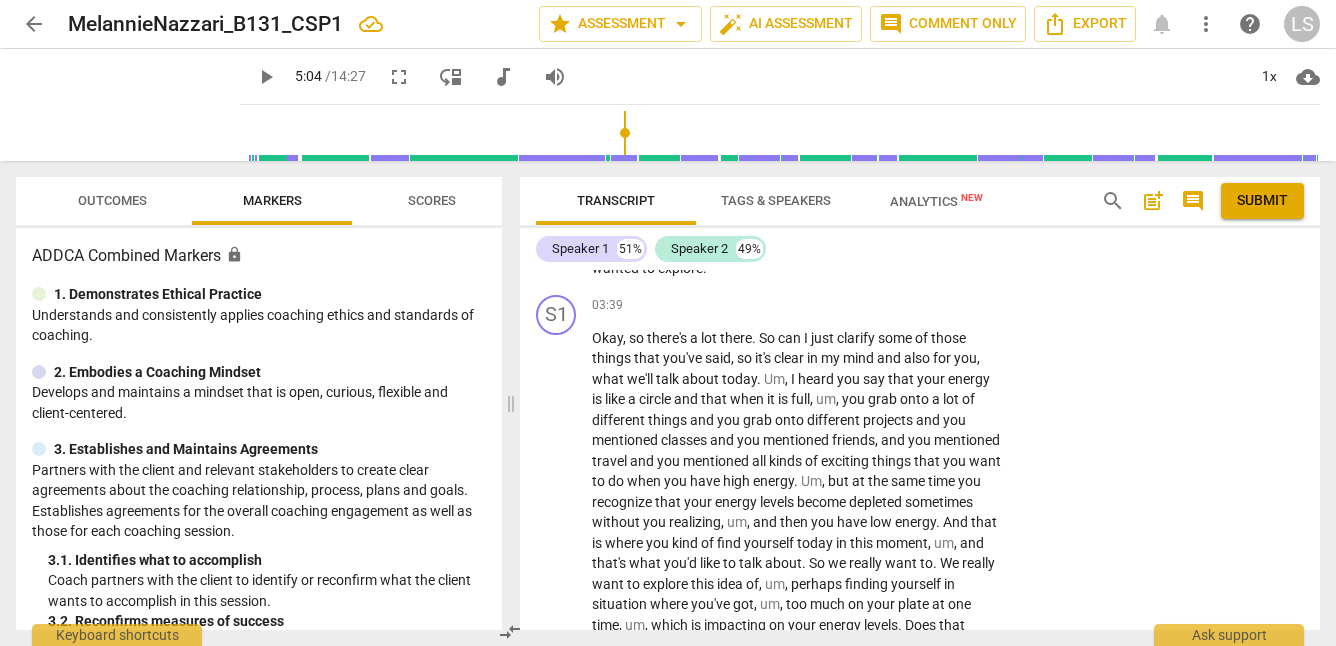 scroll, scrollTop: 1371, scrollLeft: 0, axis: vertical 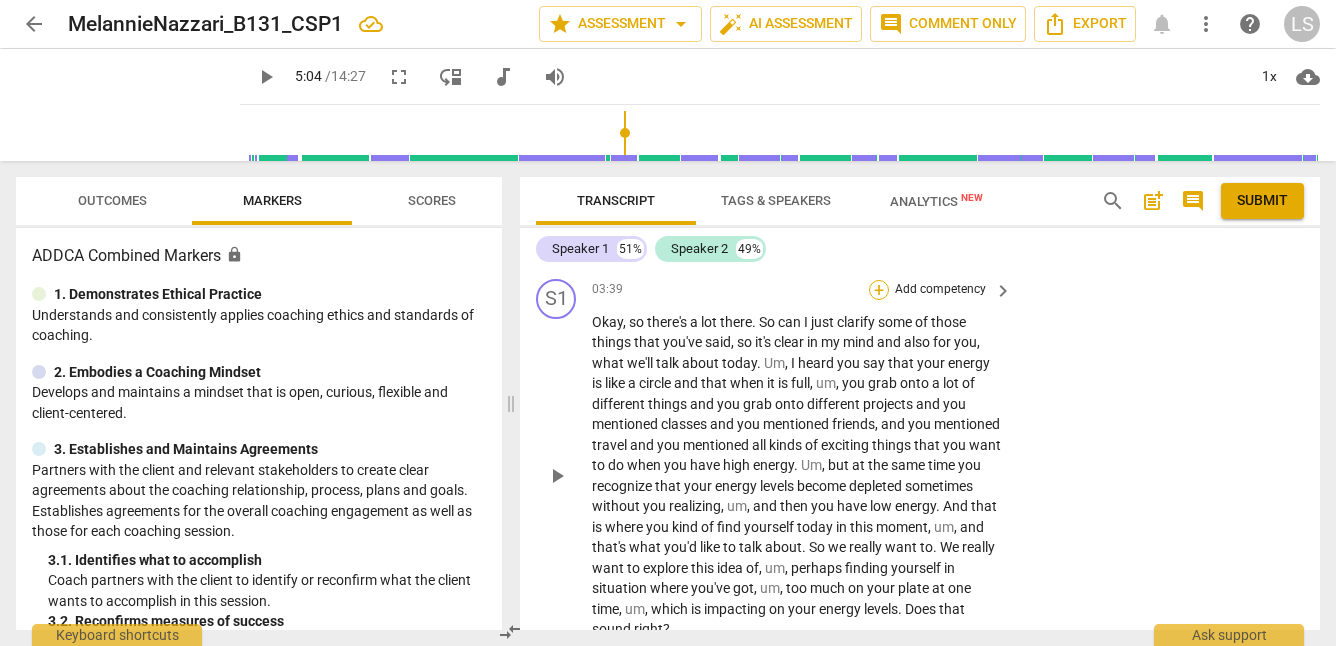 click on "+" at bounding box center [879, 290] 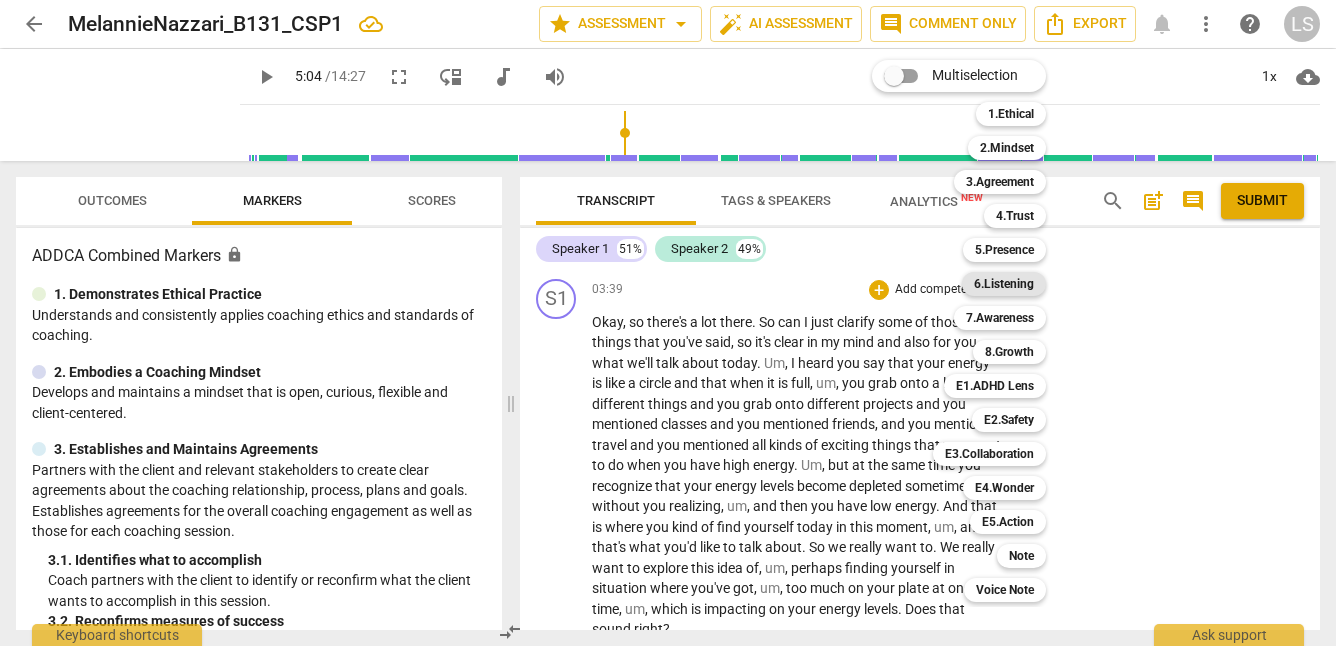 click on "6.Listening" at bounding box center [1004, 284] 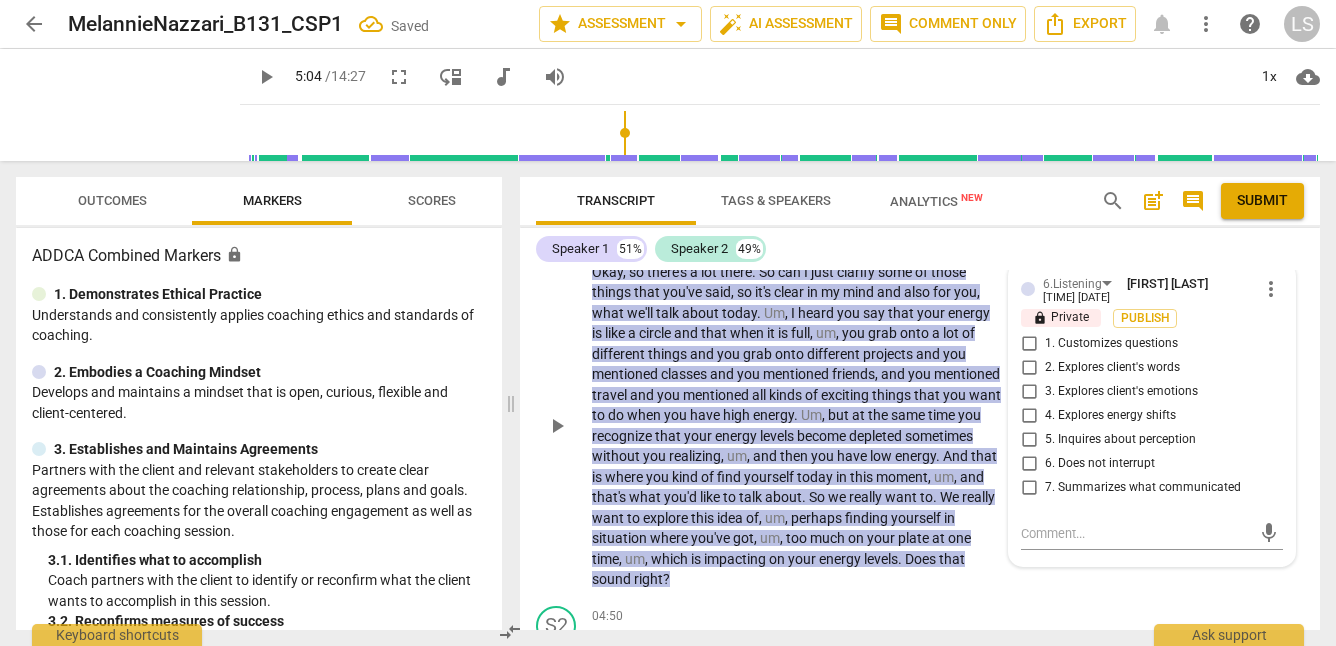 scroll, scrollTop: 1421, scrollLeft: 0, axis: vertical 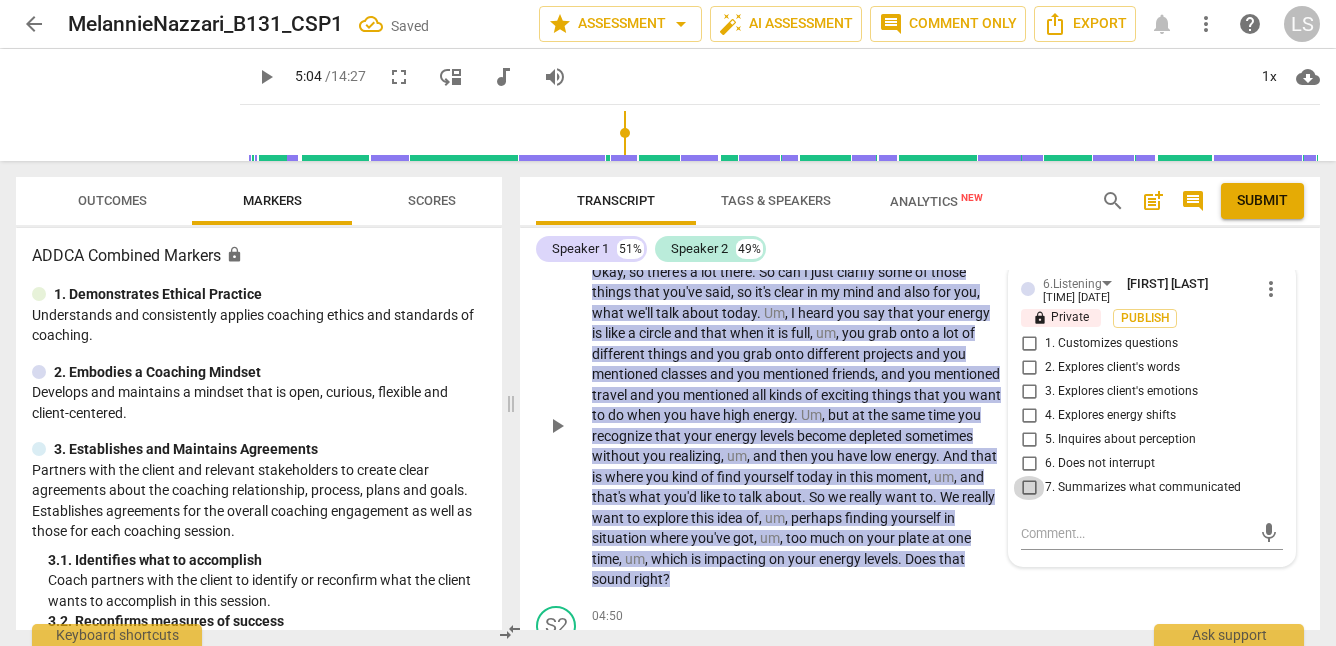 click on "7. Summarizes what communicated" at bounding box center (1029, 488) 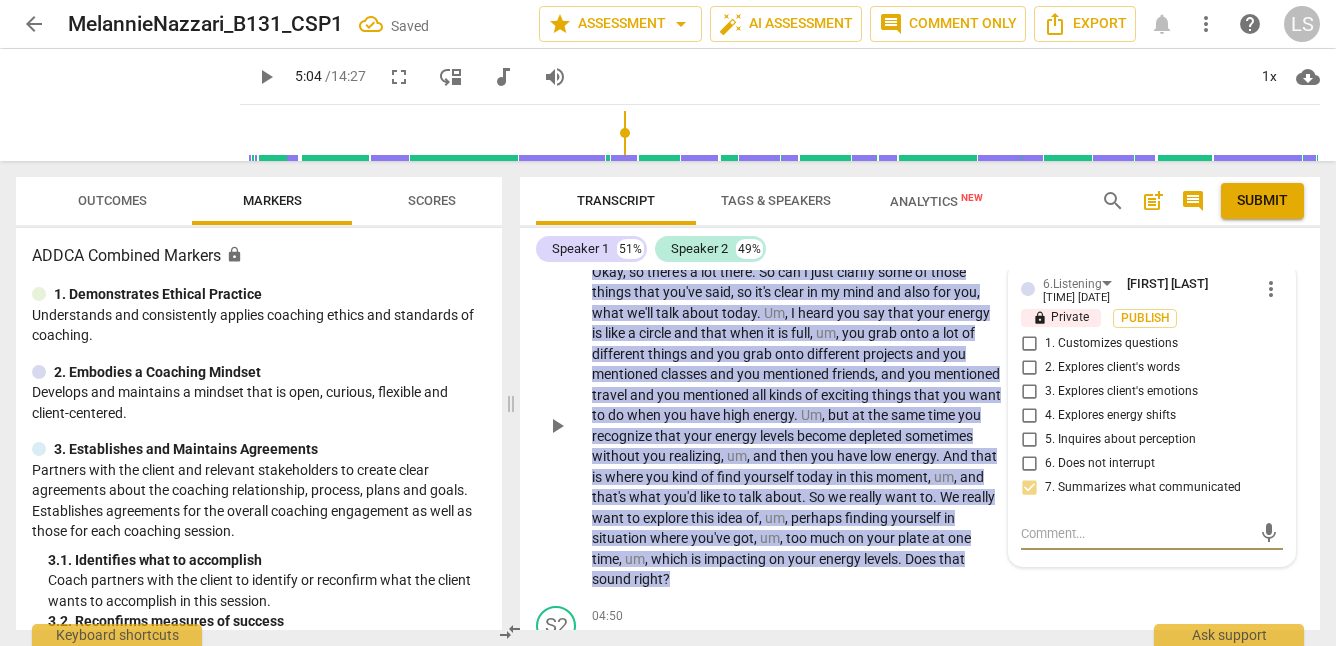 click at bounding box center (1136, 533) 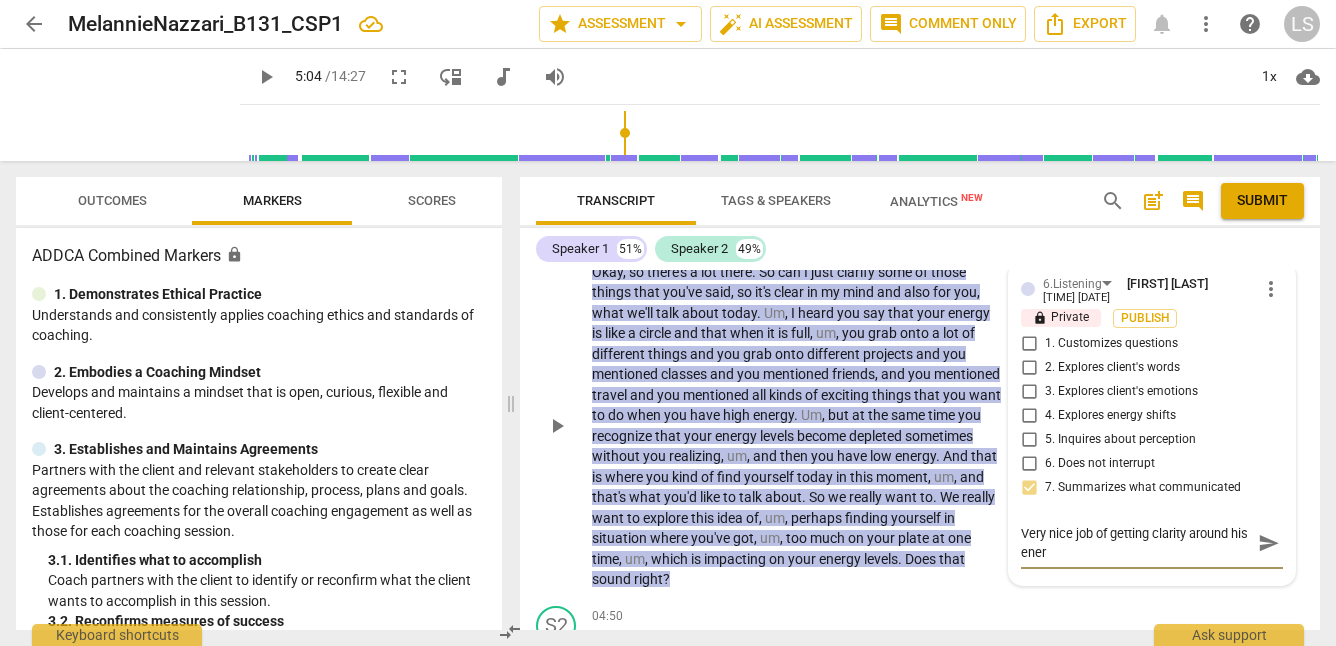 scroll, scrollTop: 0, scrollLeft: 0, axis: both 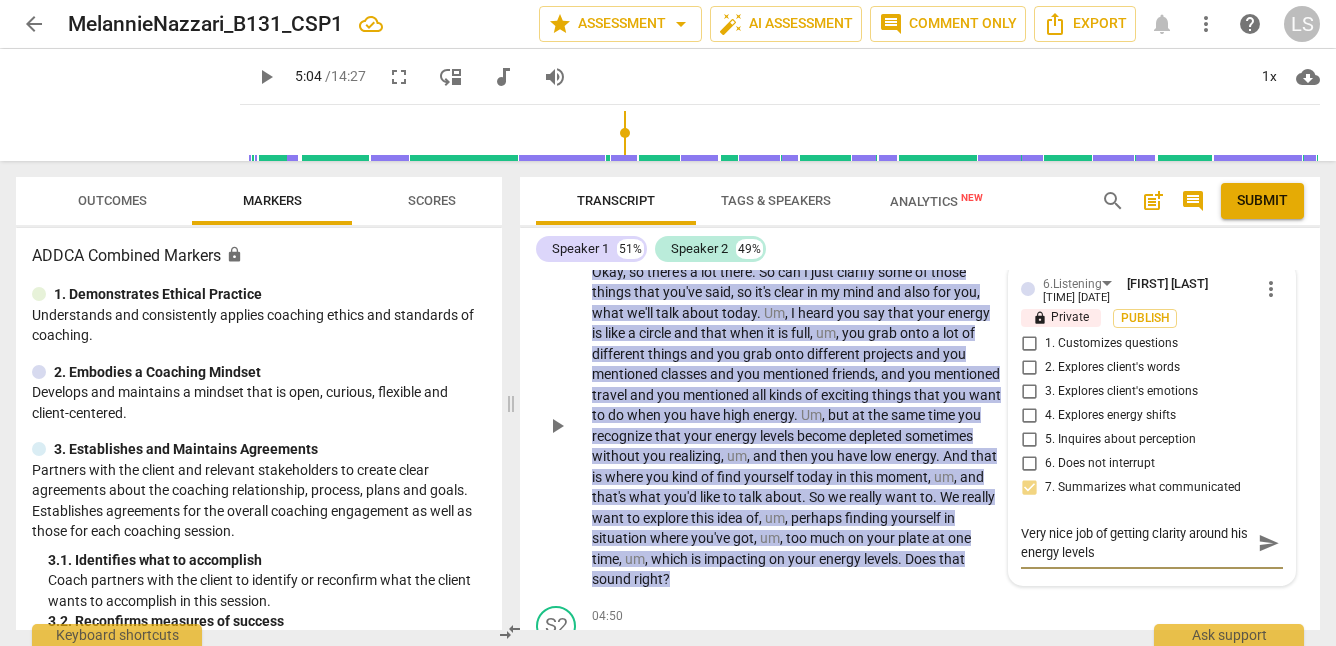 click on "send" at bounding box center (1269, 543) 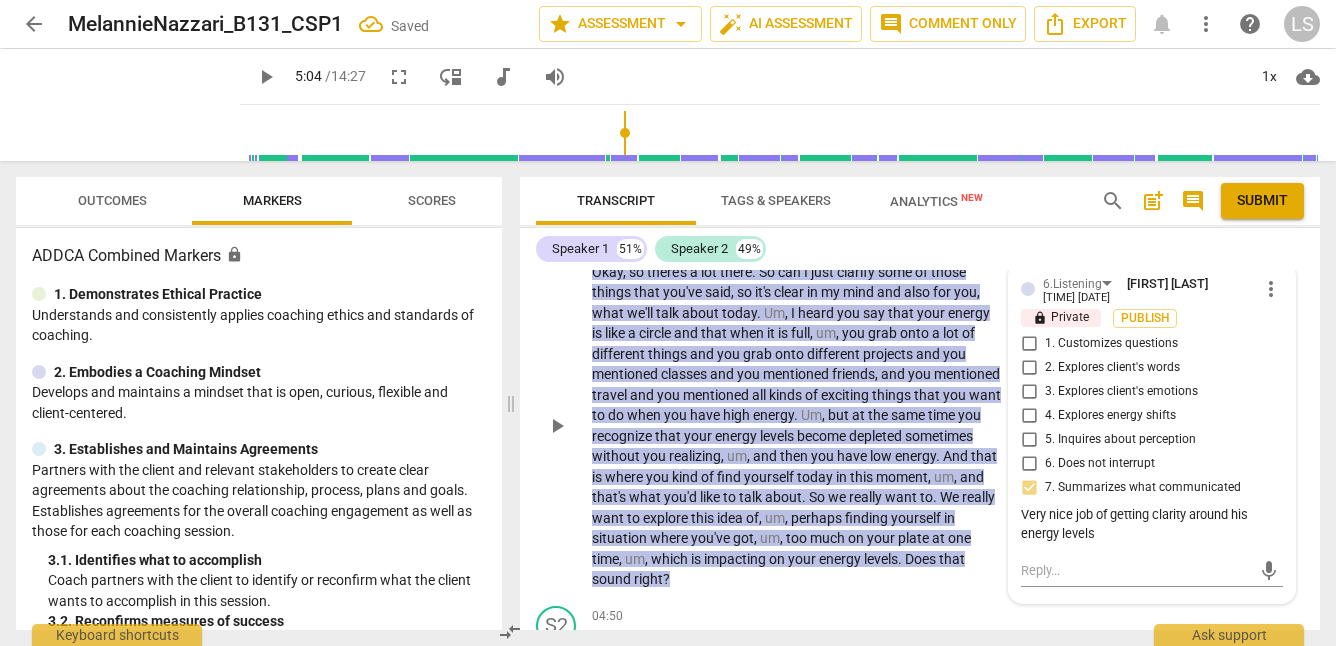 click on "Add competency" at bounding box center [849, 240] 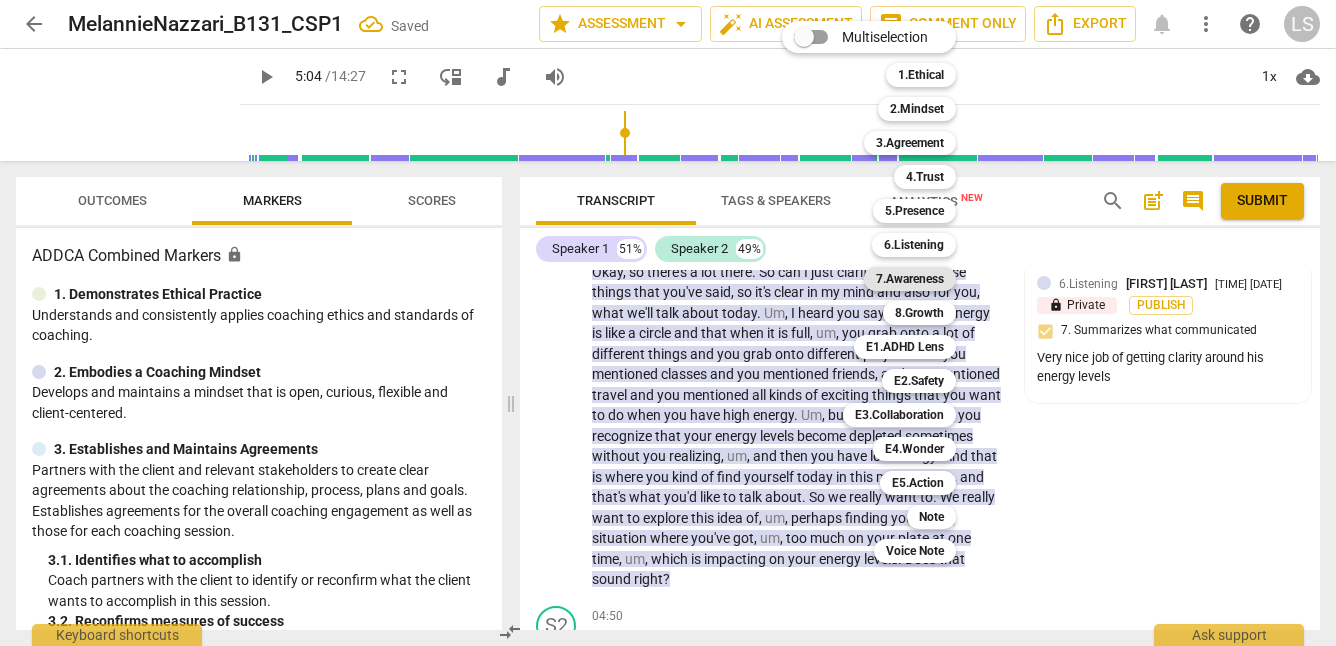 click on "7.Awareness" at bounding box center (910, 279) 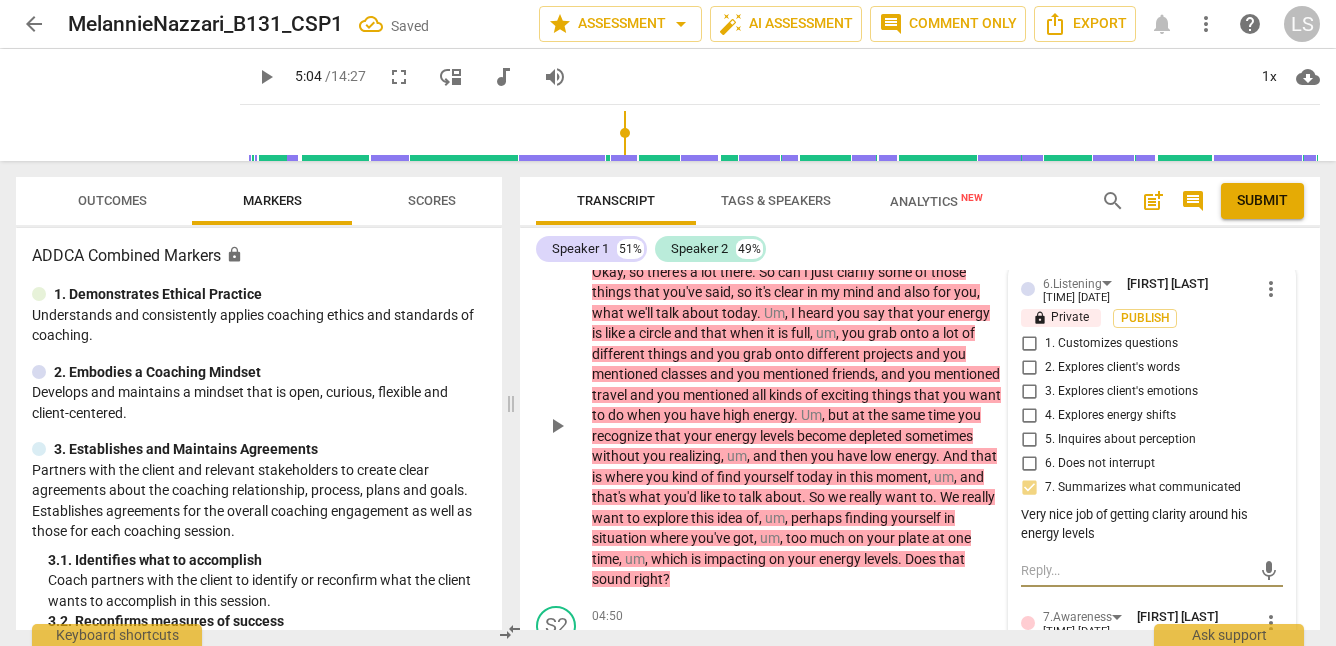 click at bounding box center [1136, 570] 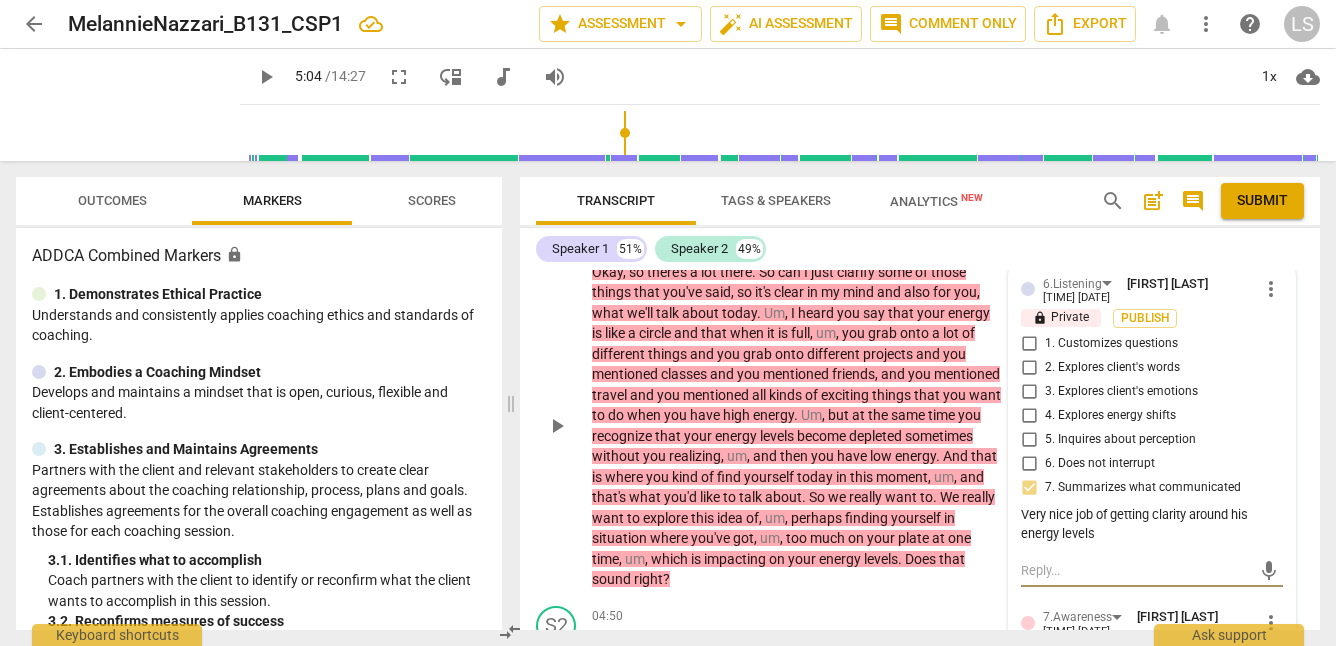 click on "mic" at bounding box center (1152, 571) 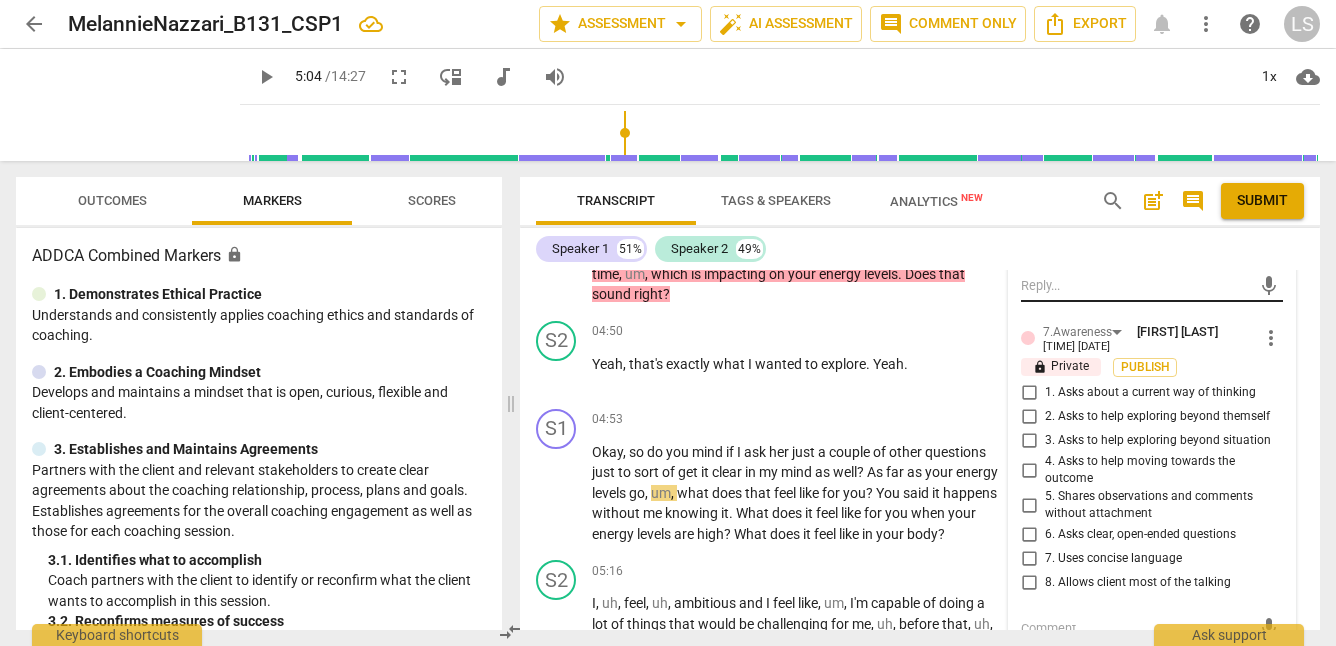 scroll, scrollTop: 1763, scrollLeft: 0, axis: vertical 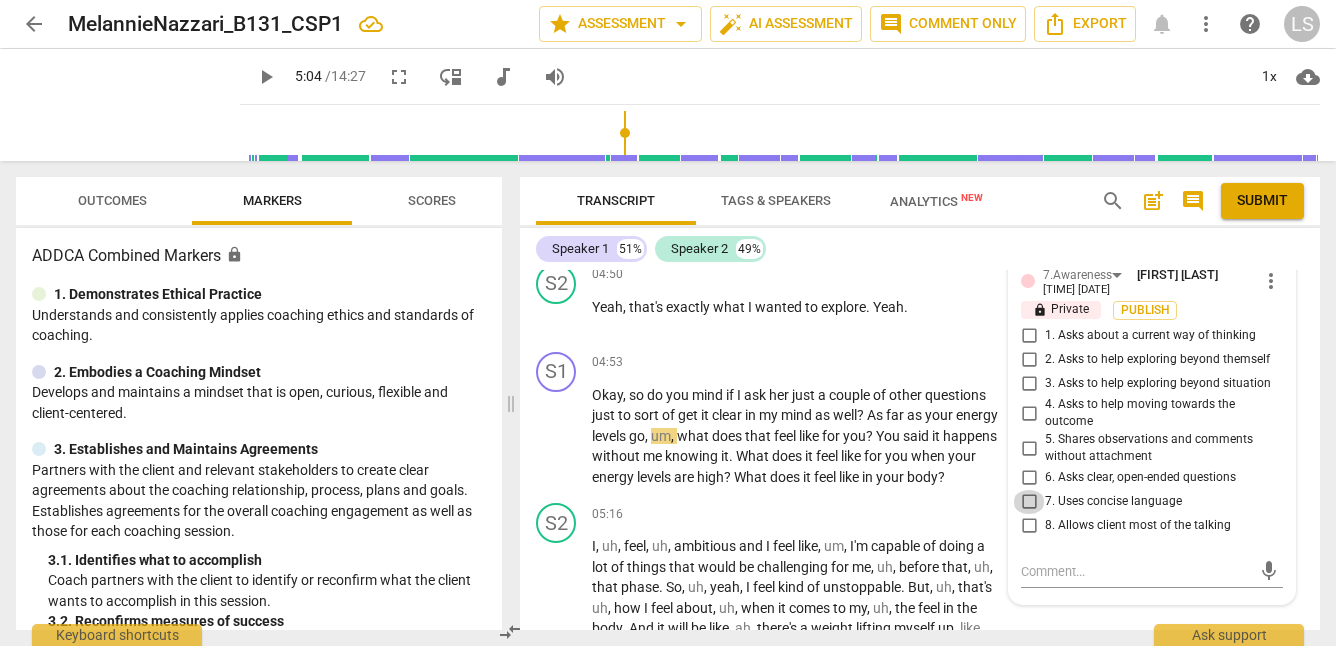click on "7. Uses concise language" at bounding box center (1029, 502) 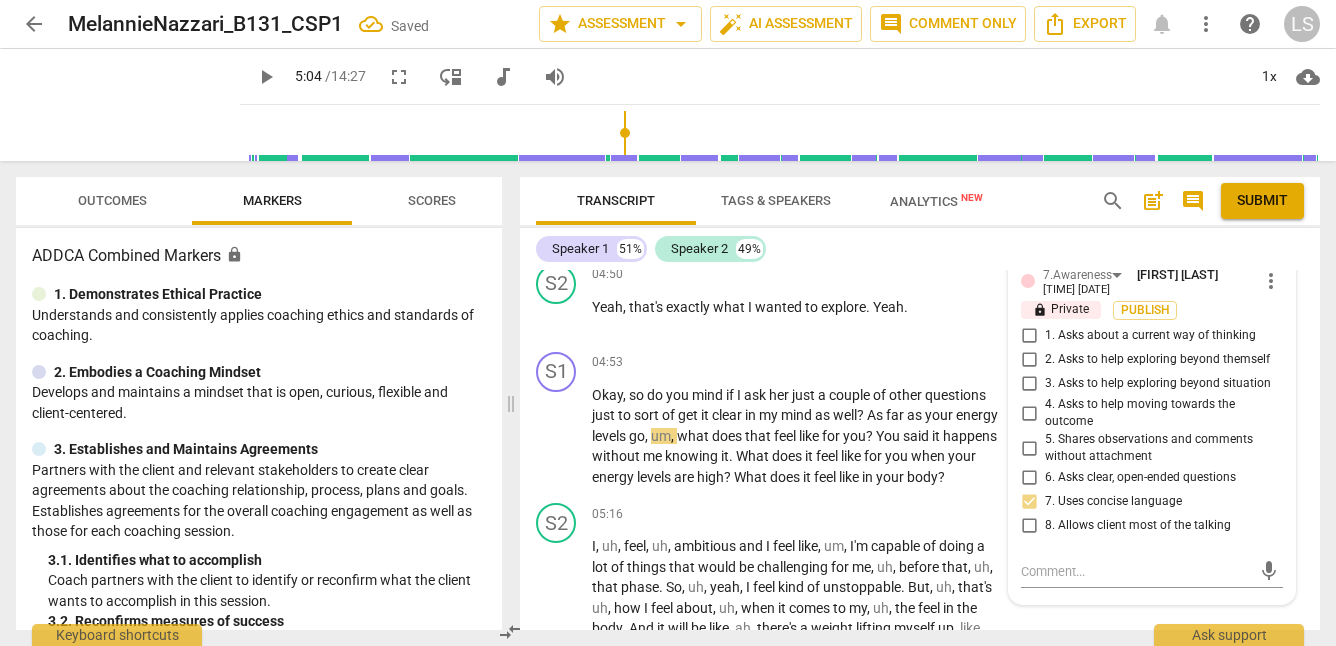 click on "8. Allows client most of the talking" at bounding box center [1029, 526] 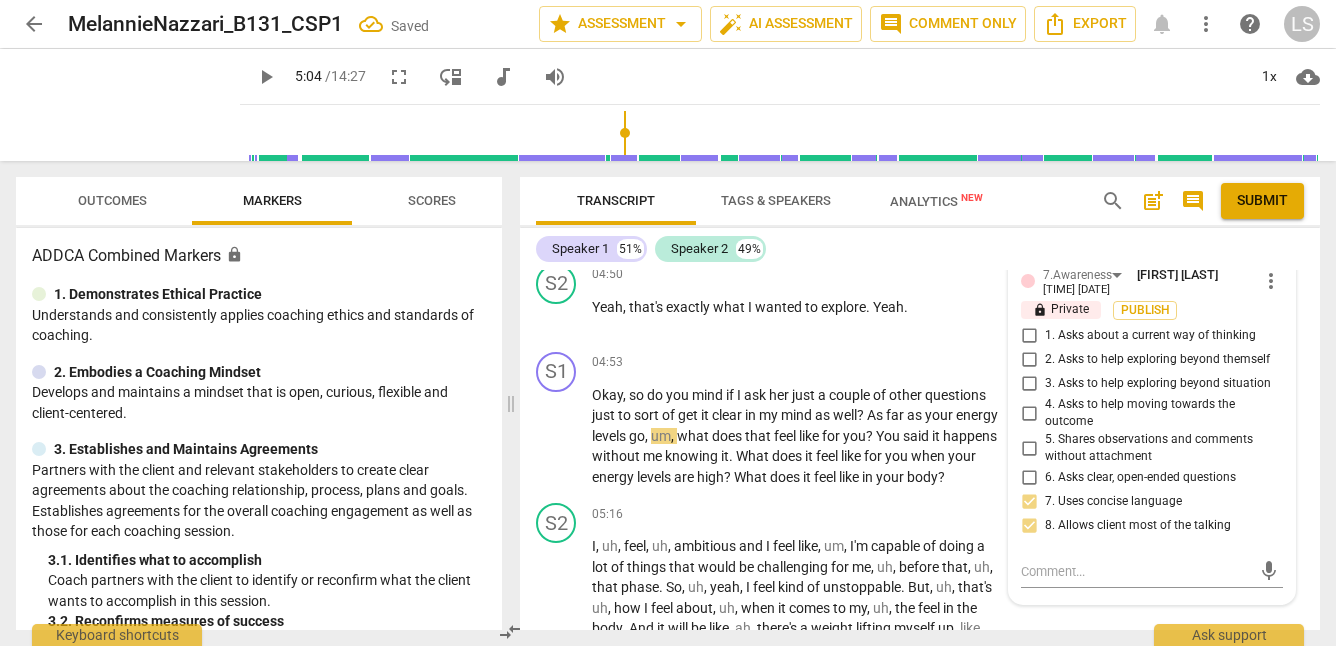 click on "8. Allows client most of the talking" at bounding box center [1029, 526] 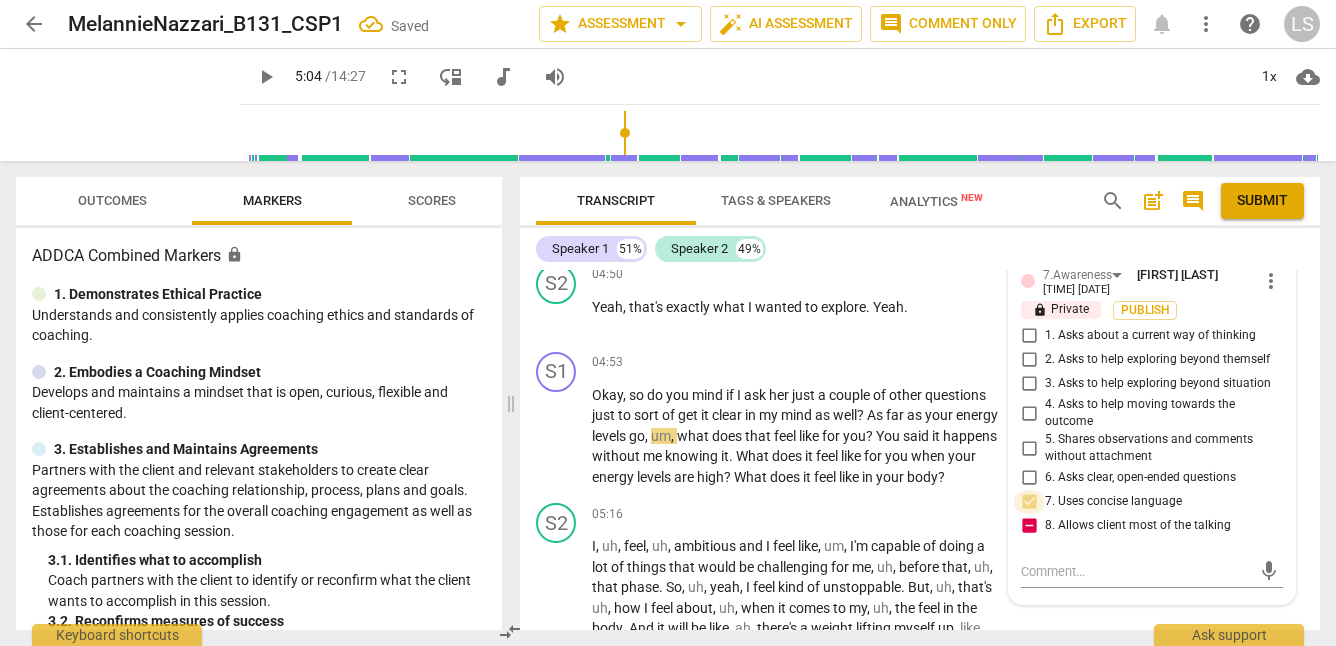 click on "7. Uses concise language" at bounding box center [1029, 502] 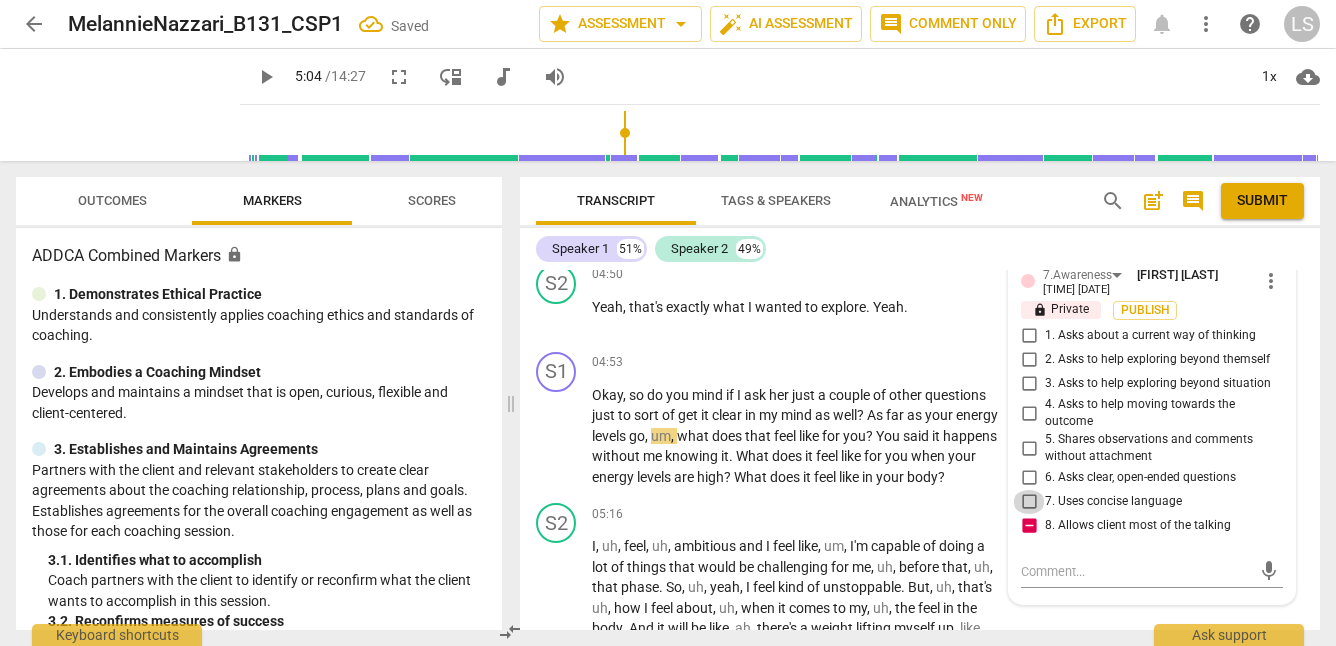 click on "7. Uses concise language" at bounding box center [1029, 502] 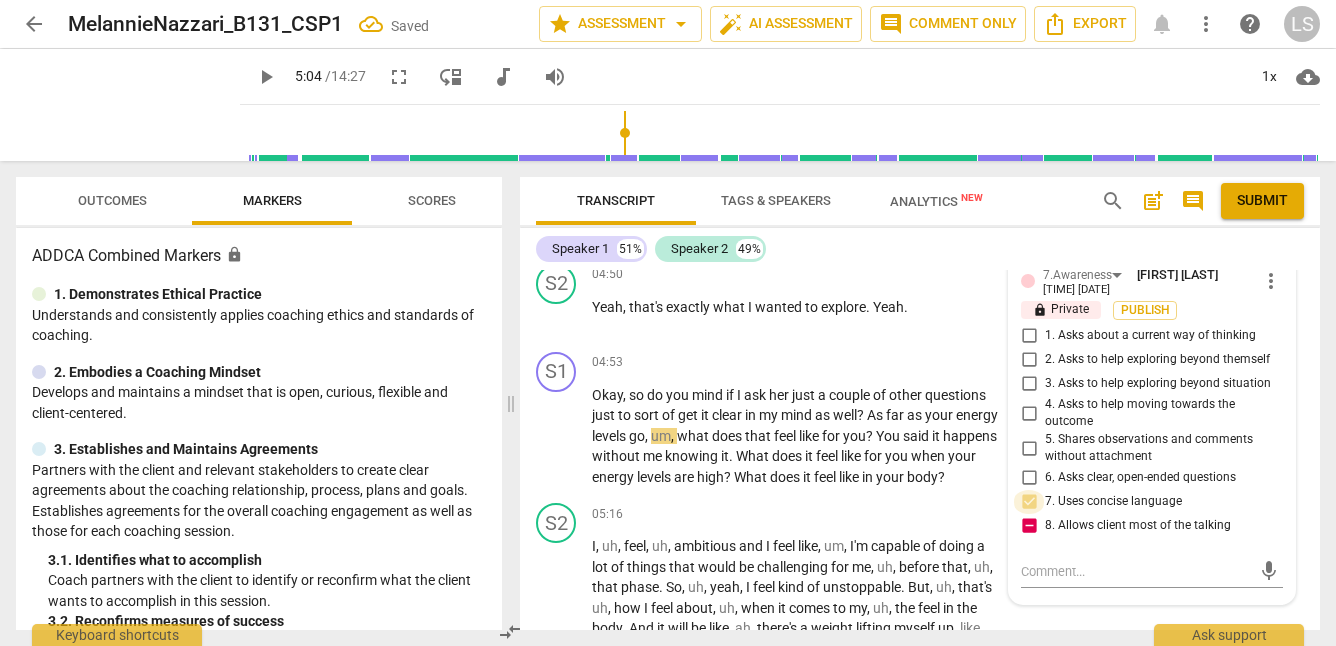 click on "7. Uses concise language" at bounding box center (1029, 502) 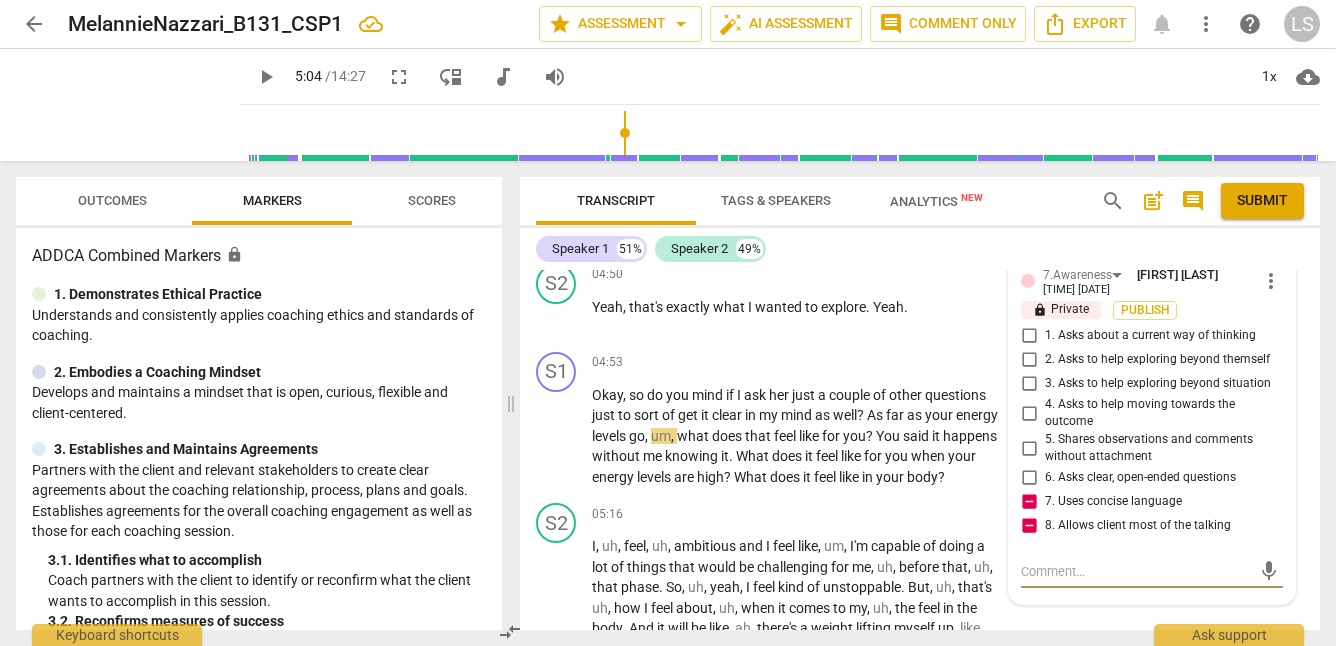 click at bounding box center [1136, 571] 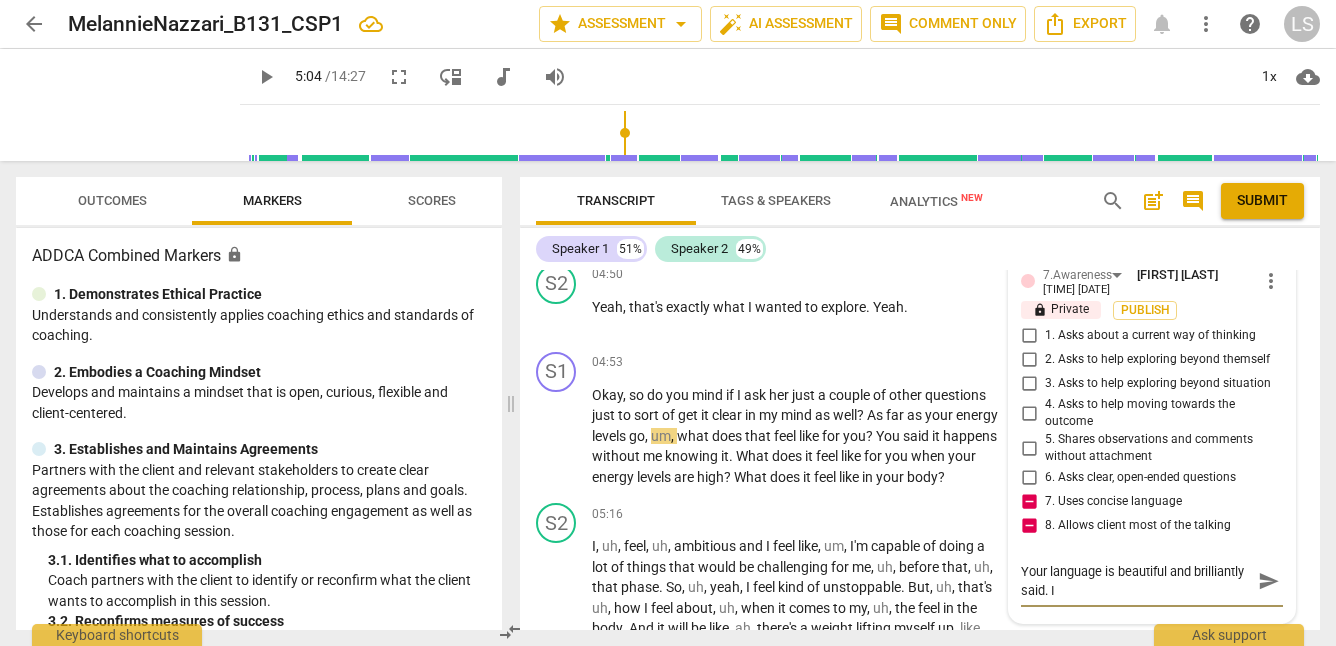 scroll, scrollTop: 0, scrollLeft: 0, axis: both 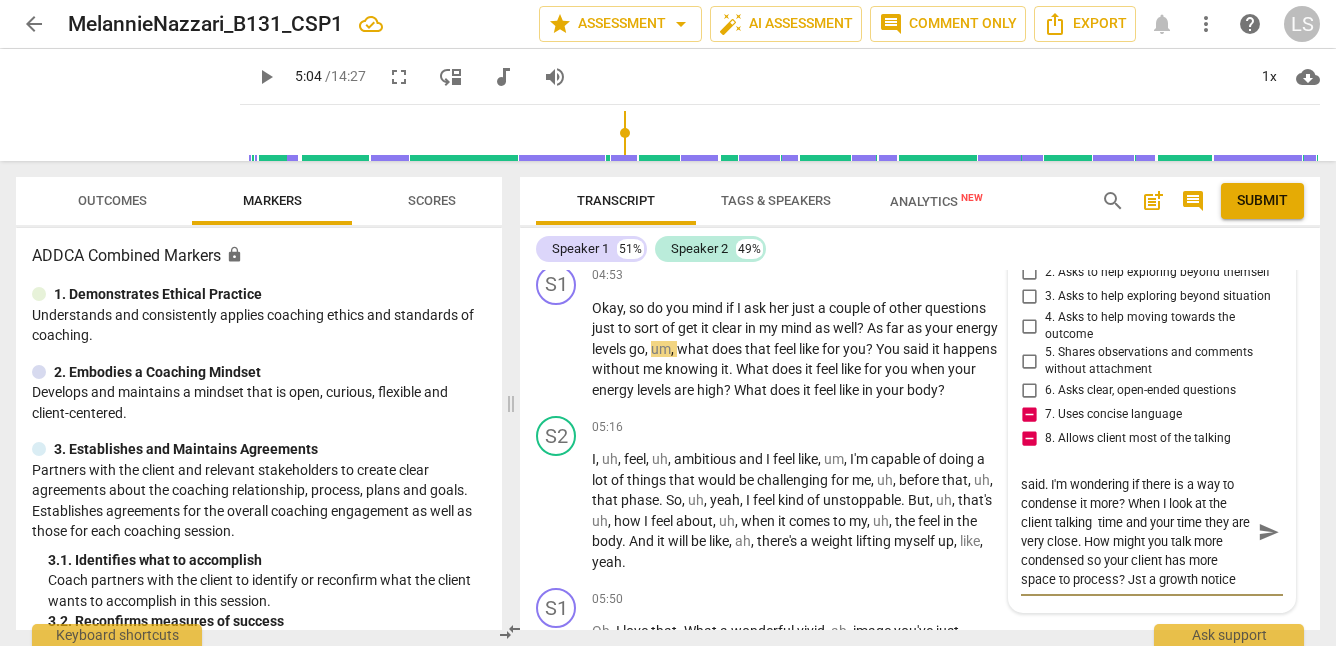 click on "Your language is beautiful and brilliantly said. I'm wondering if there is a way to condense it more? When I look at the client talking  time and your time they are very close. How might you talk more condensed so your client has more space to process? Jst a growth notice" at bounding box center [1136, 532] 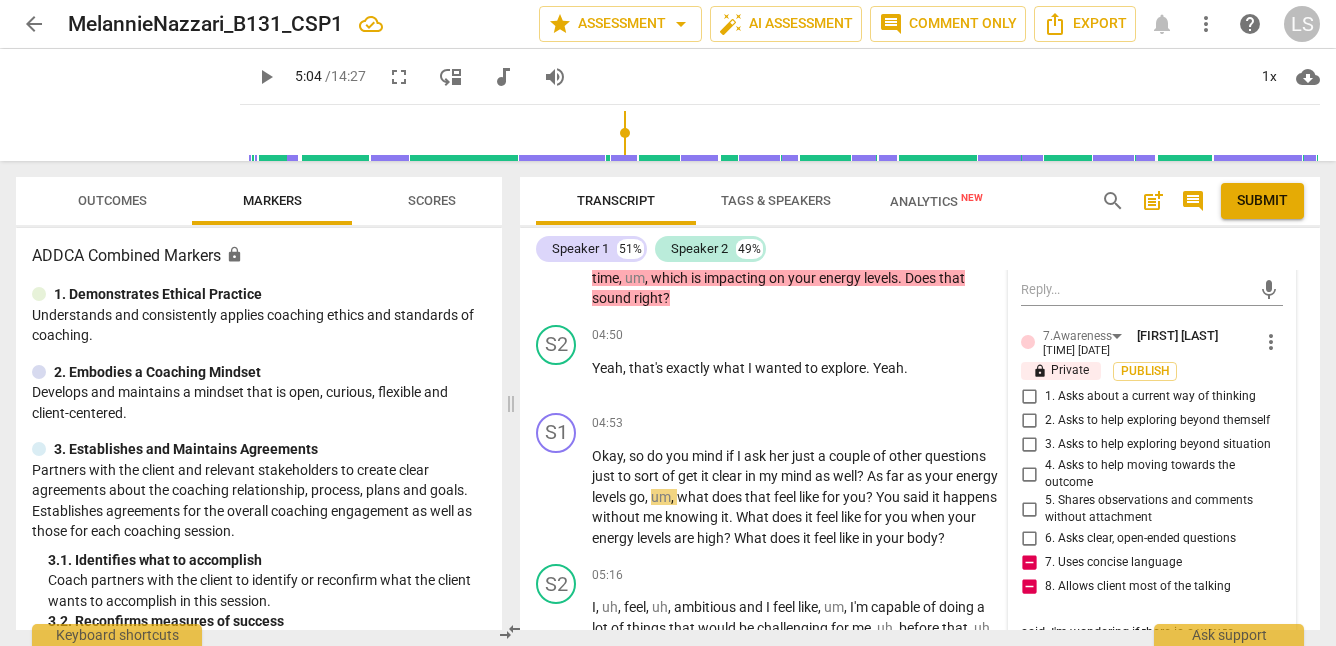 scroll, scrollTop: 1686, scrollLeft: 0, axis: vertical 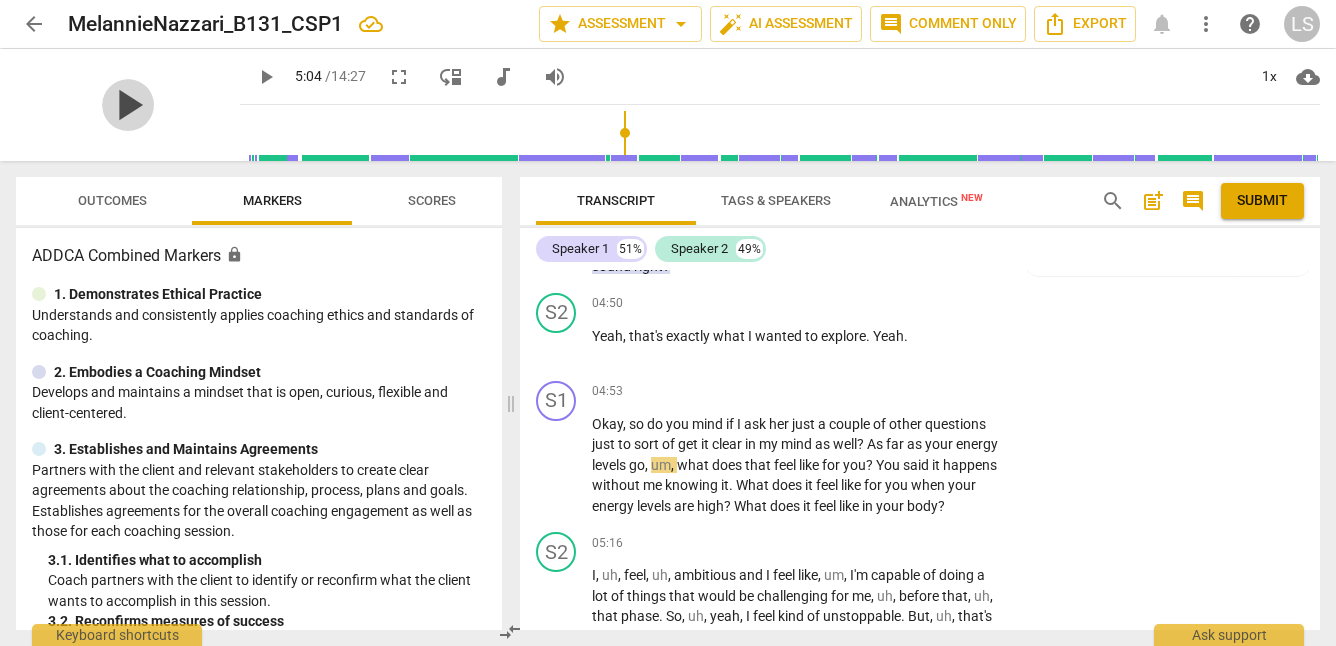 click on "play_arrow" at bounding box center (128, 105) 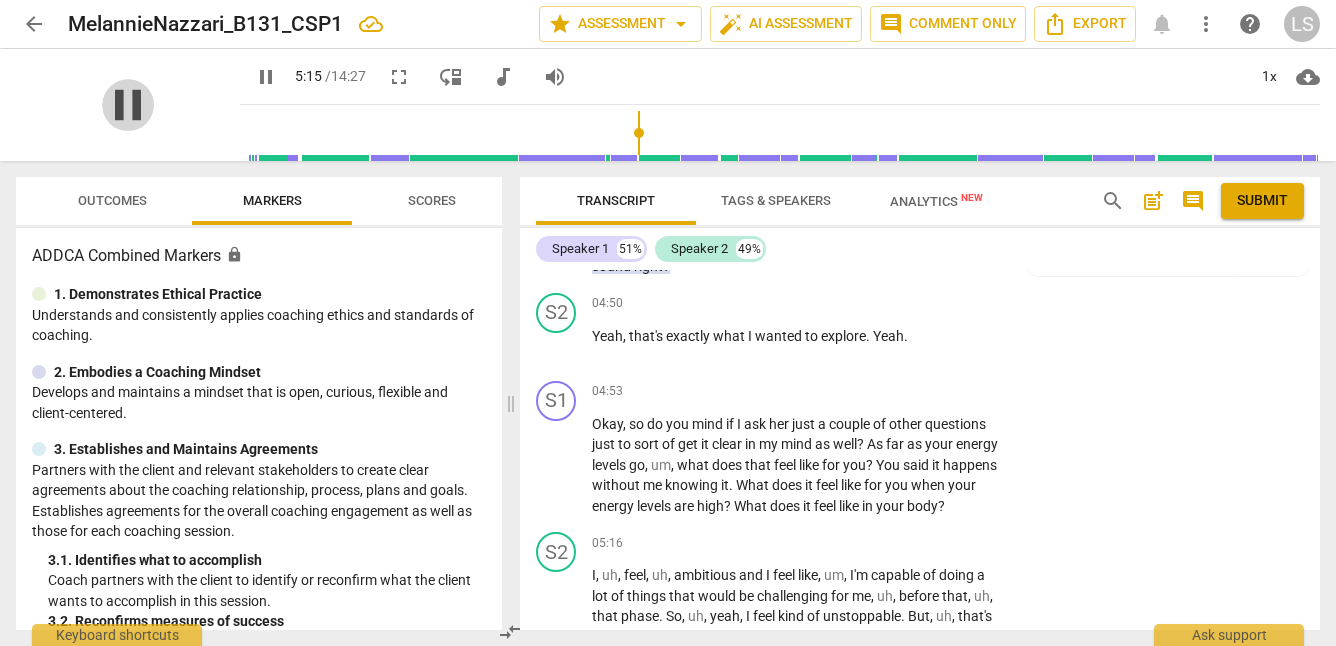 click on "pause" at bounding box center [128, 105] 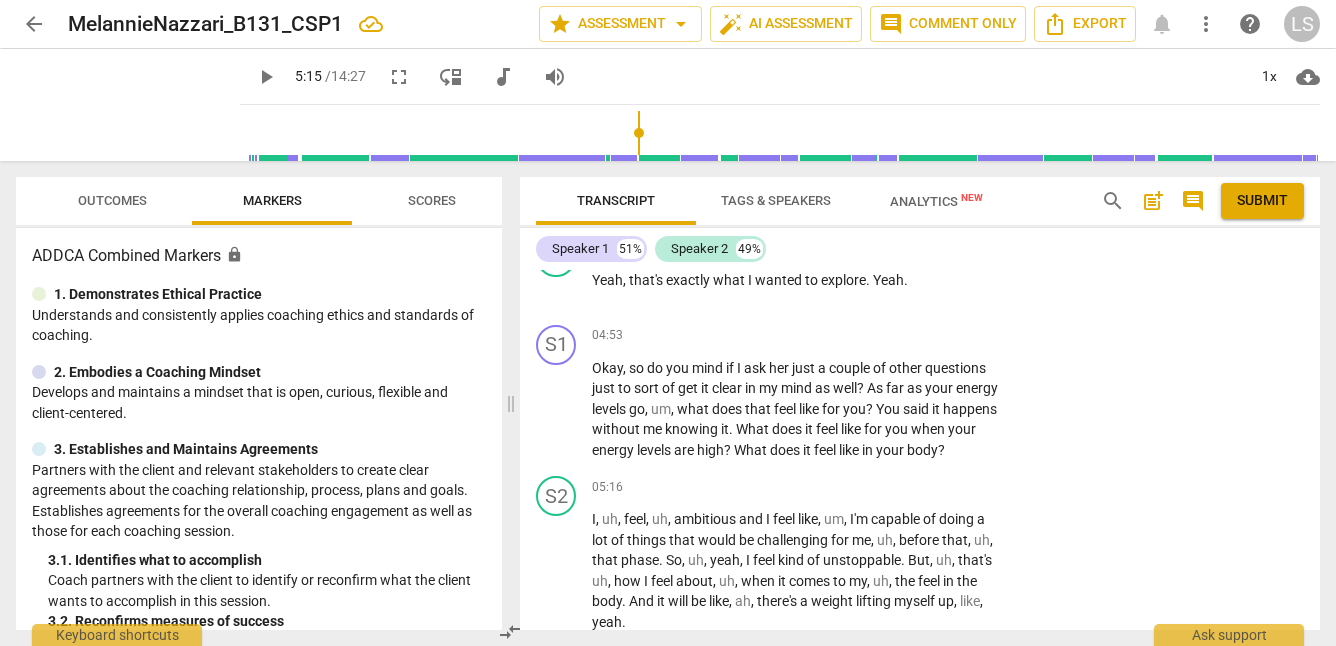 scroll, scrollTop: 1798, scrollLeft: 0, axis: vertical 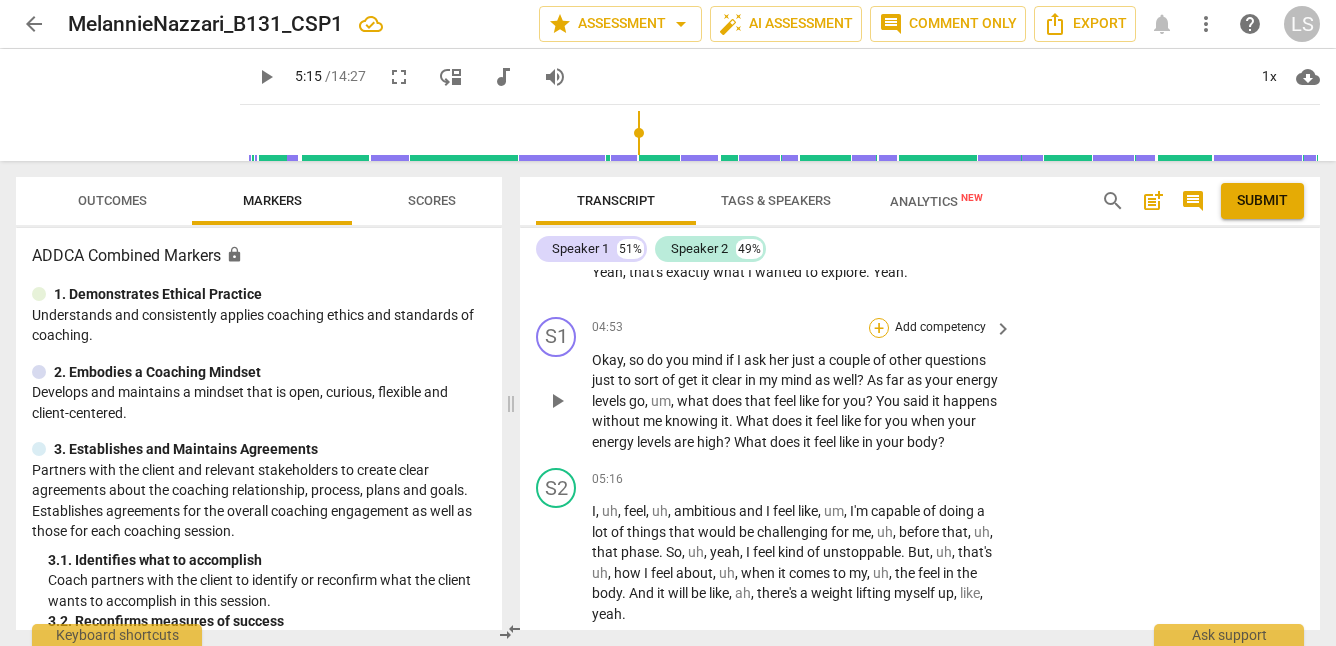 click on "+" at bounding box center [879, 328] 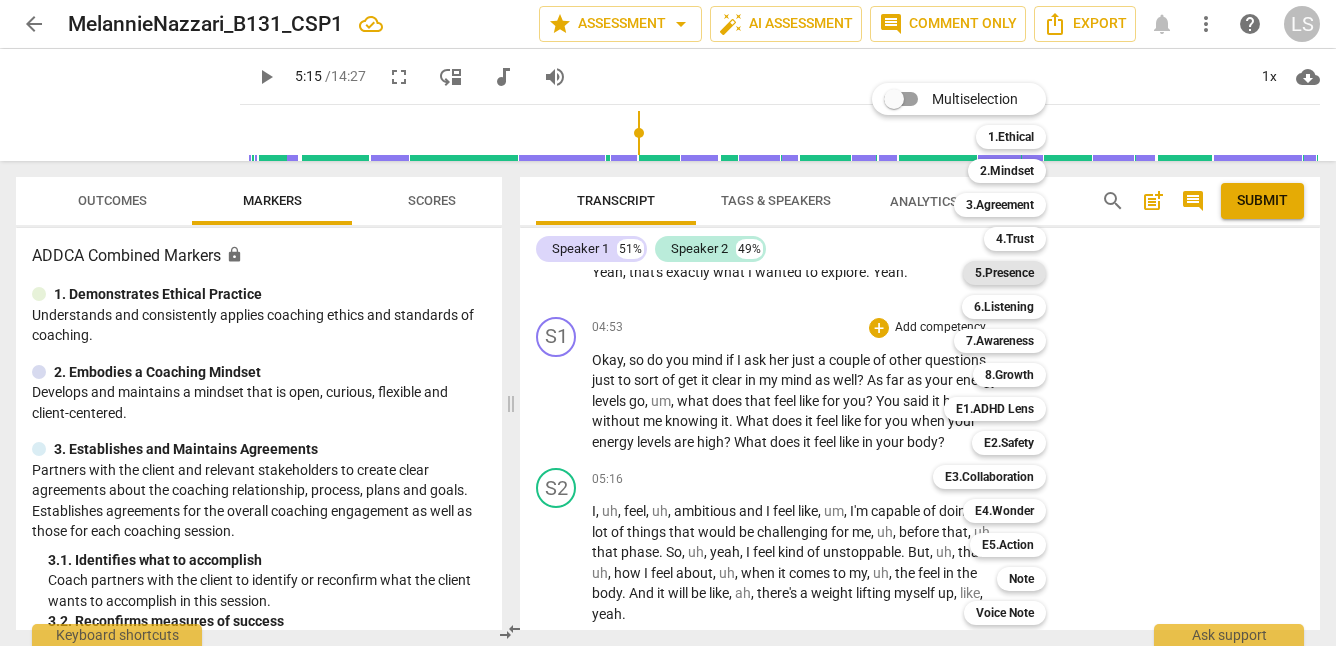 click on "5.Presence" at bounding box center (1004, 273) 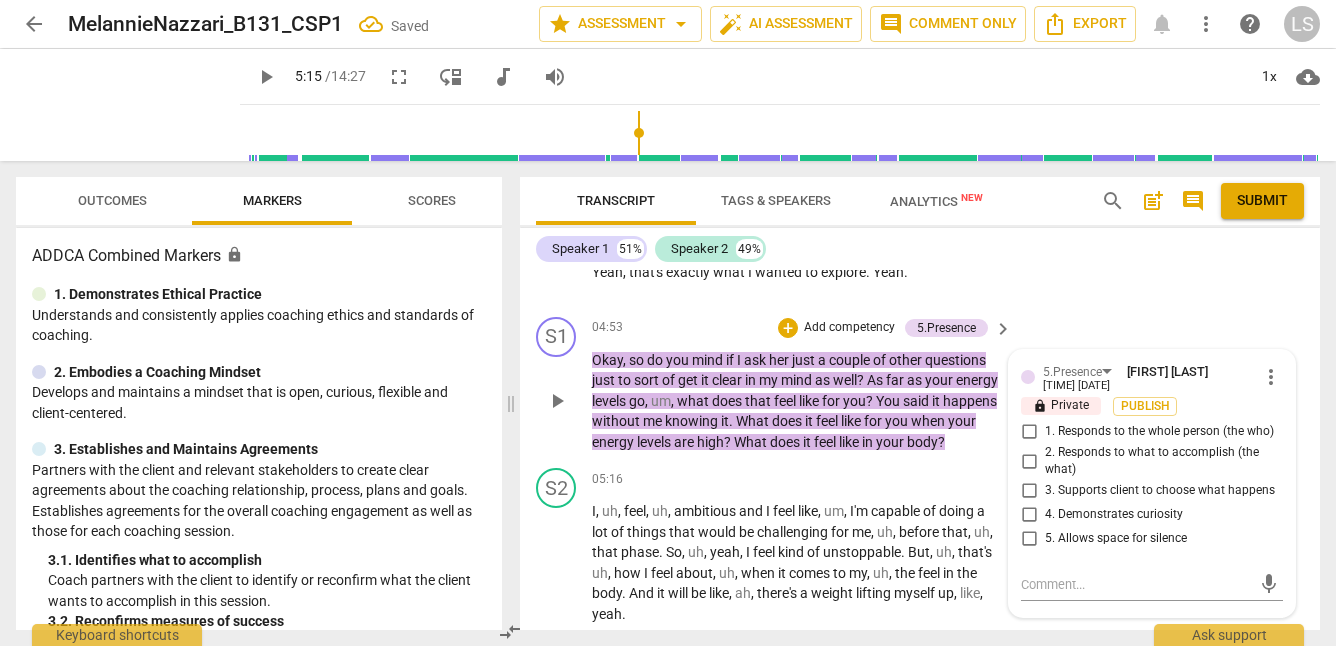 scroll, scrollTop: 1996, scrollLeft: 0, axis: vertical 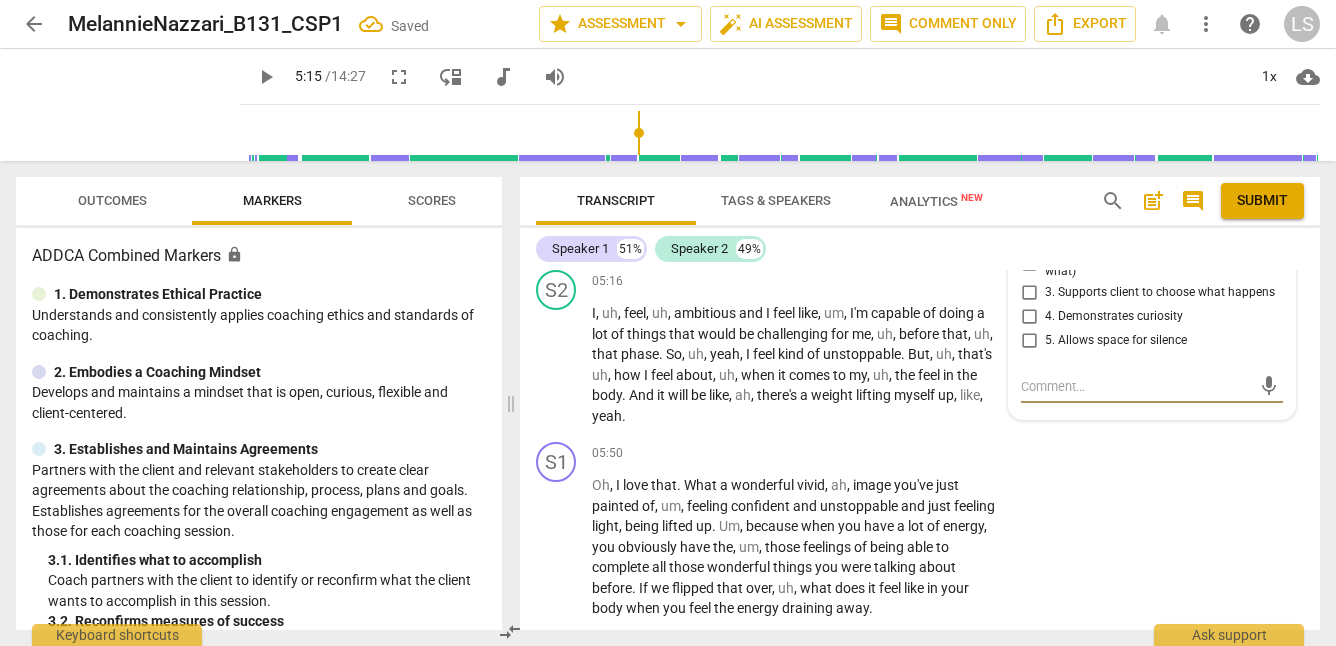 click on "4. Demonstrates curiosity" at bounding box center [1029, 317] 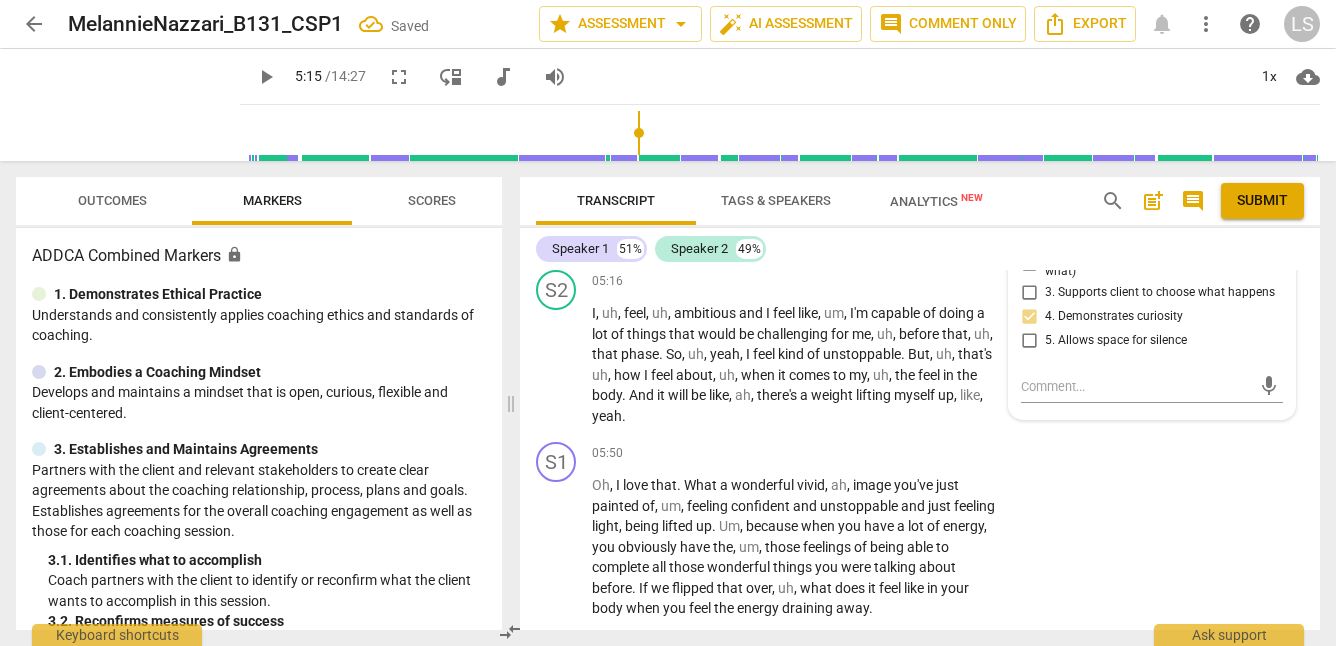 scroll, scrollTop: 1887, scrollLeft: 0, axis: vertical 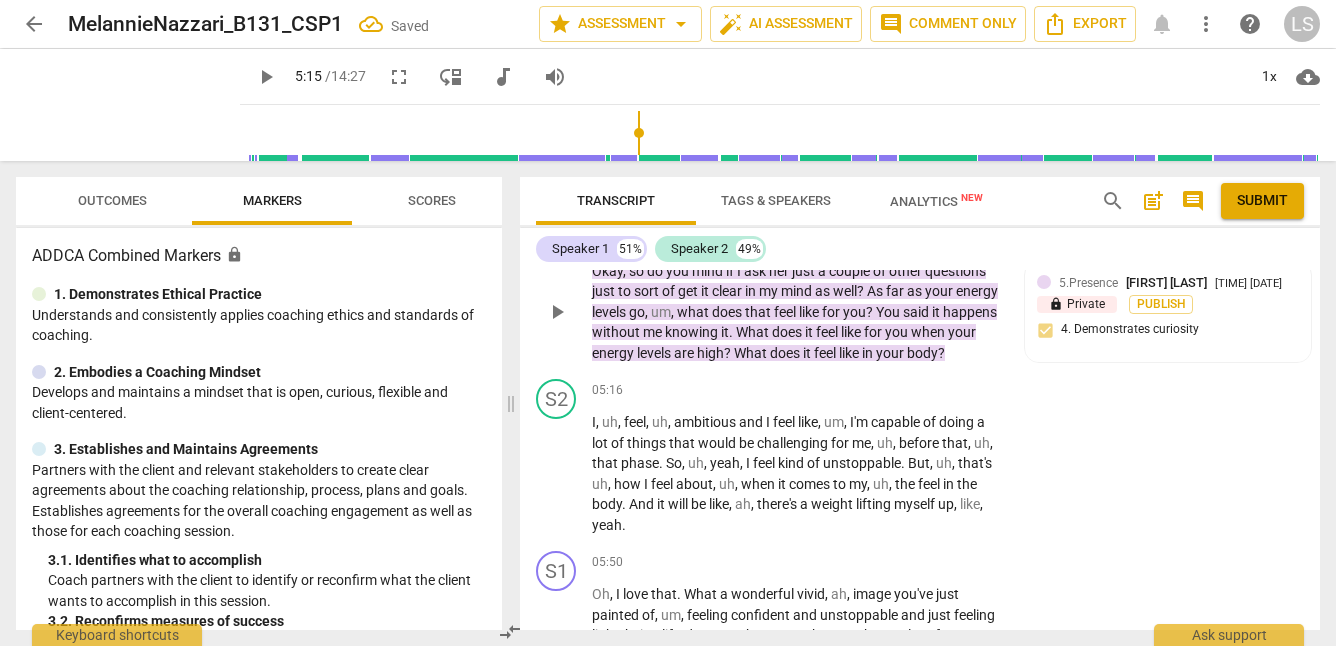 click on "+" at bounding box center (788, 239) 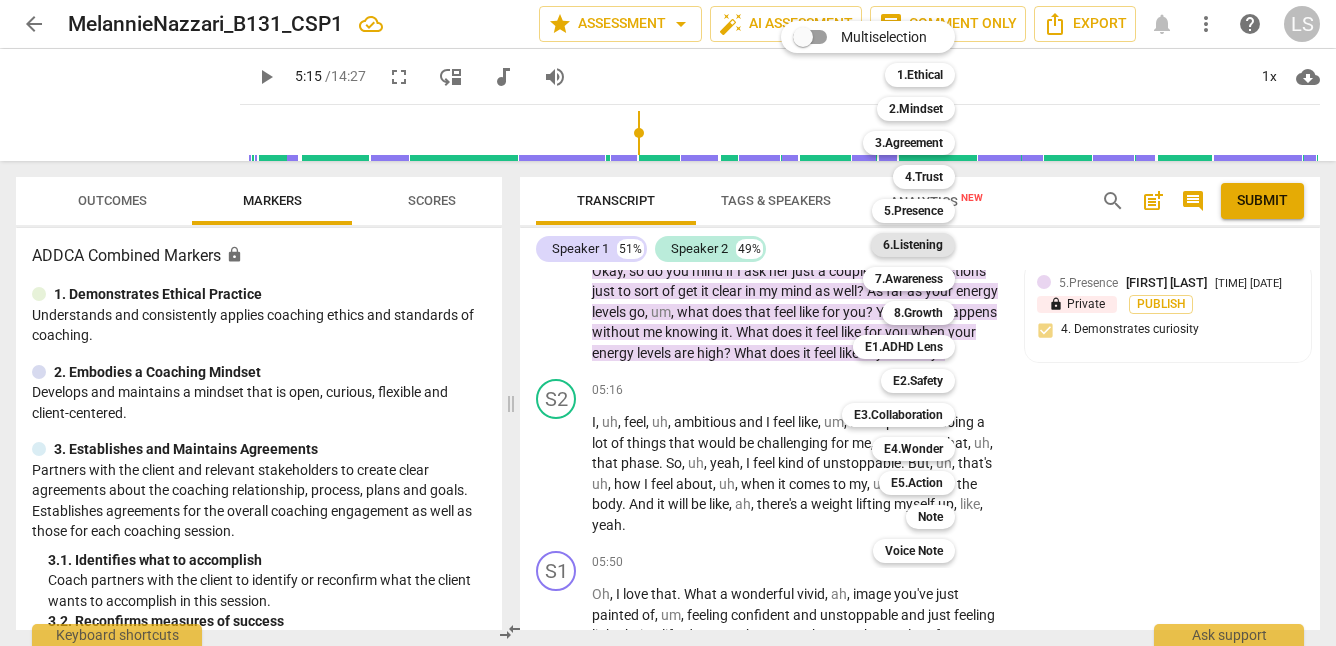 click on "6.Listening" at bounding box center (913, 245) 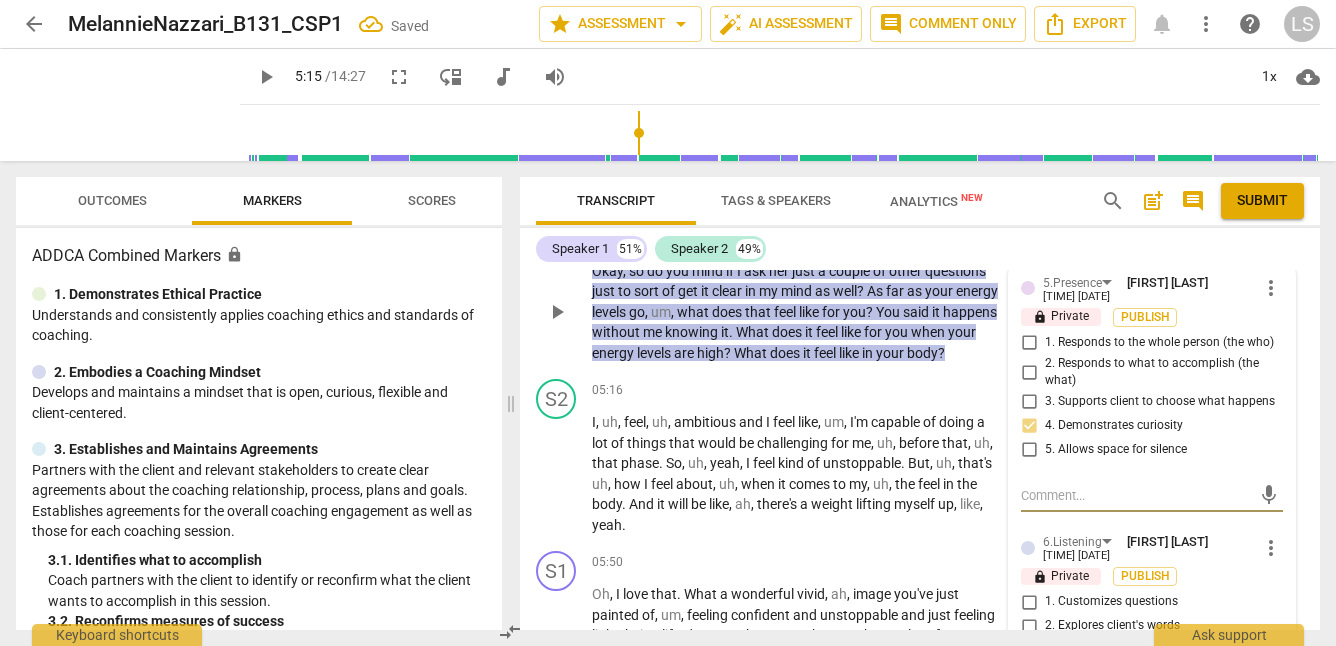 click on "mic" at bounding box center [1152, 494] 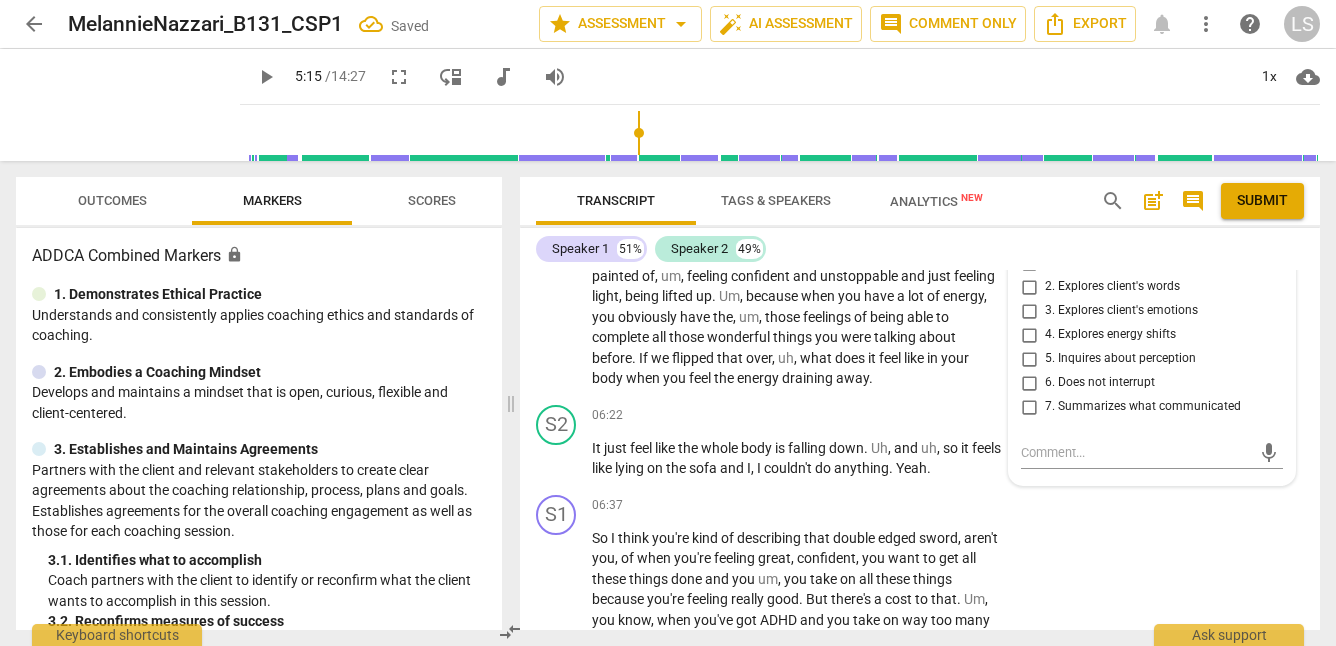 scroll, scrollTop: 2229, scrollLeft: 0, axis: vertical 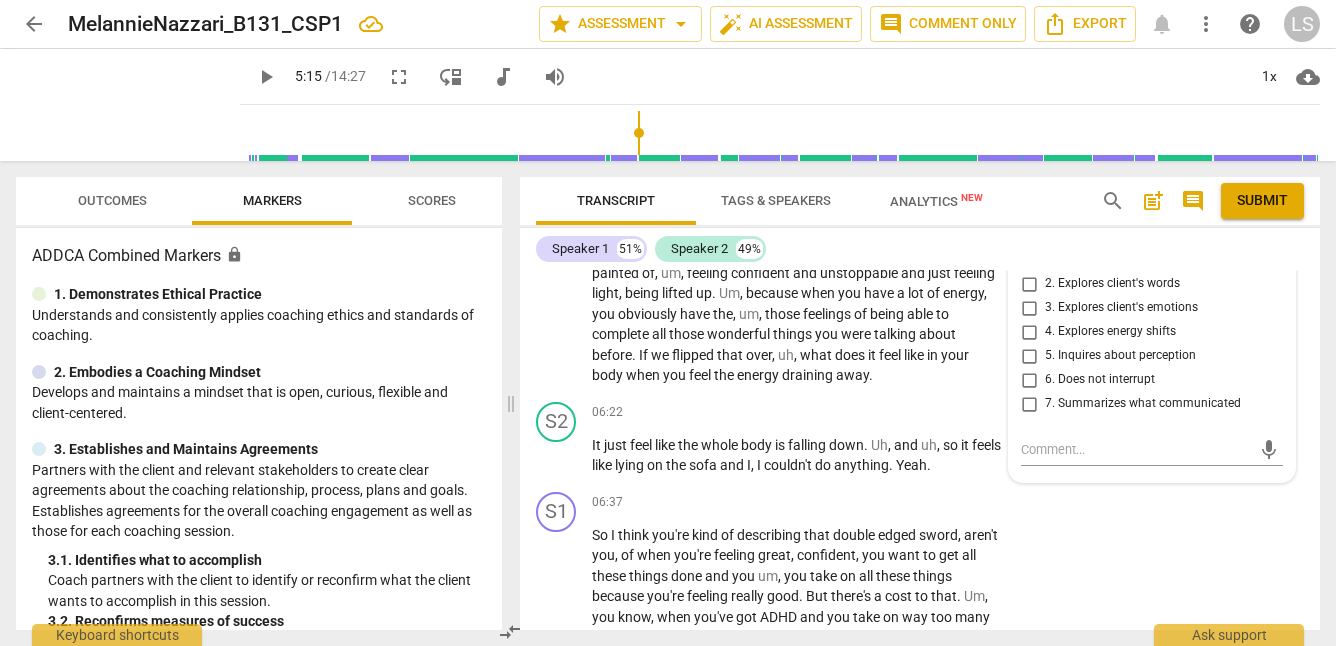 click on "4. Explores energy shifts" at bounding box center [1029, 332] 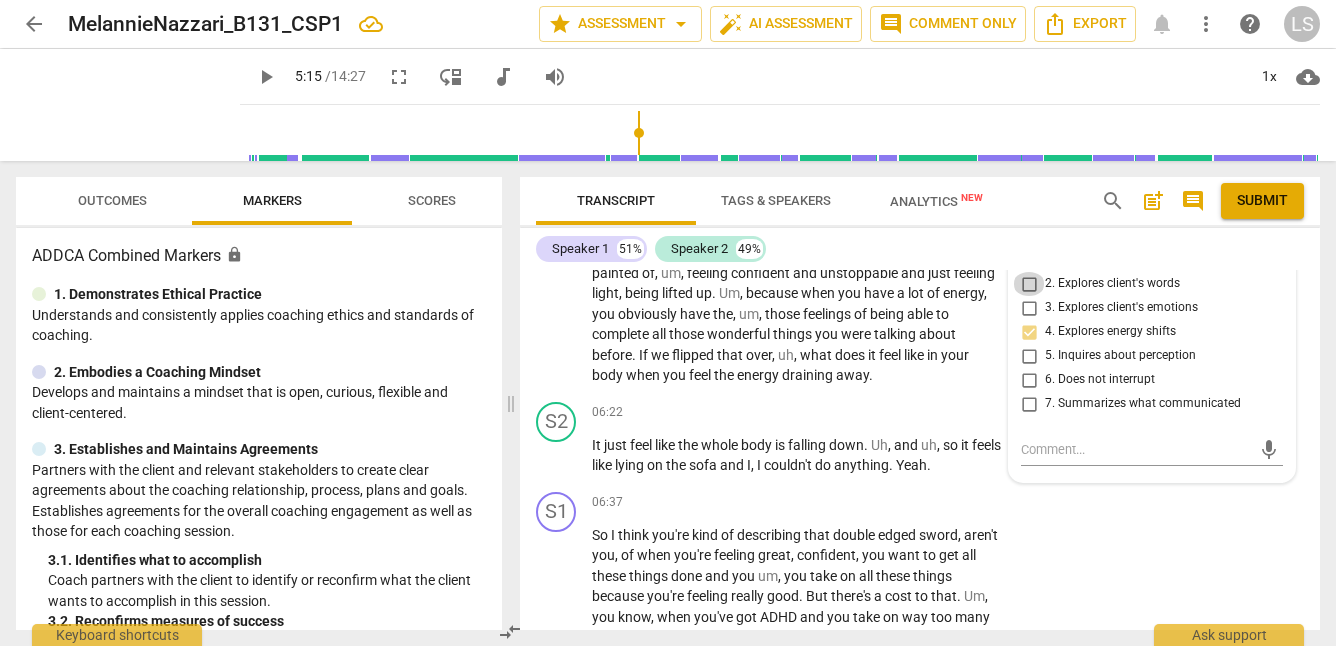 click on "2. Explores client's words" at bounding box center [1029, 284] 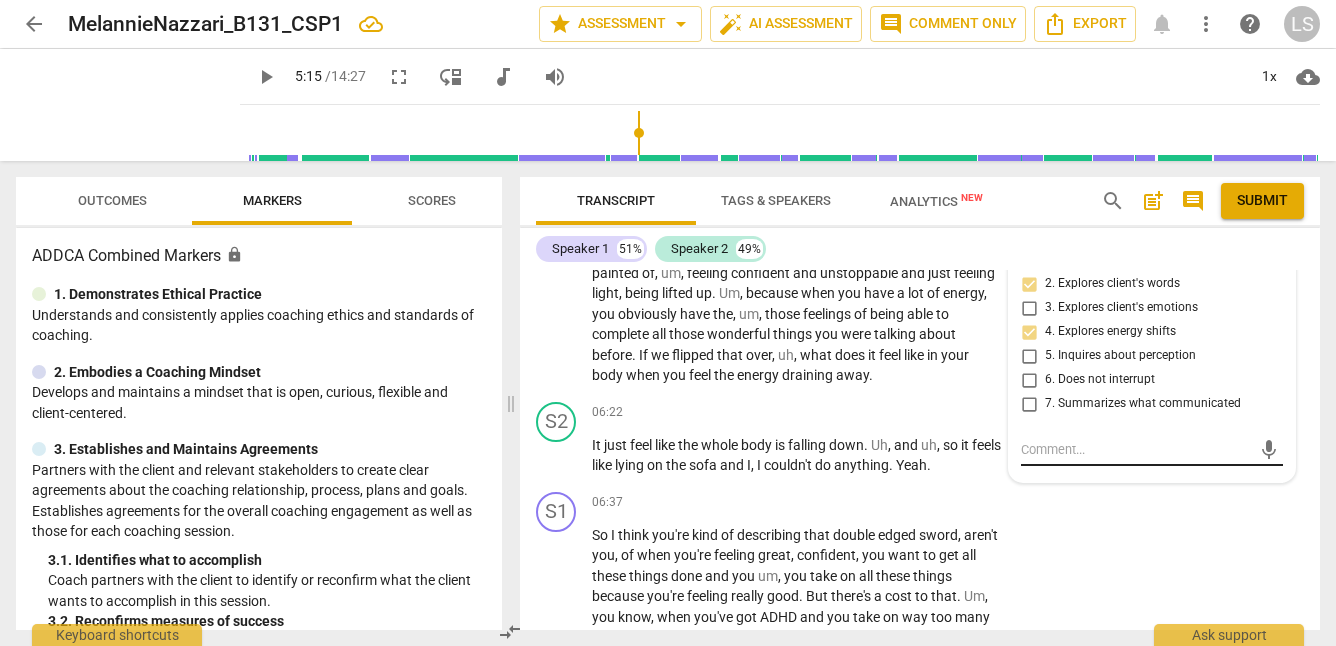 click at bounding box center (1136, 449) 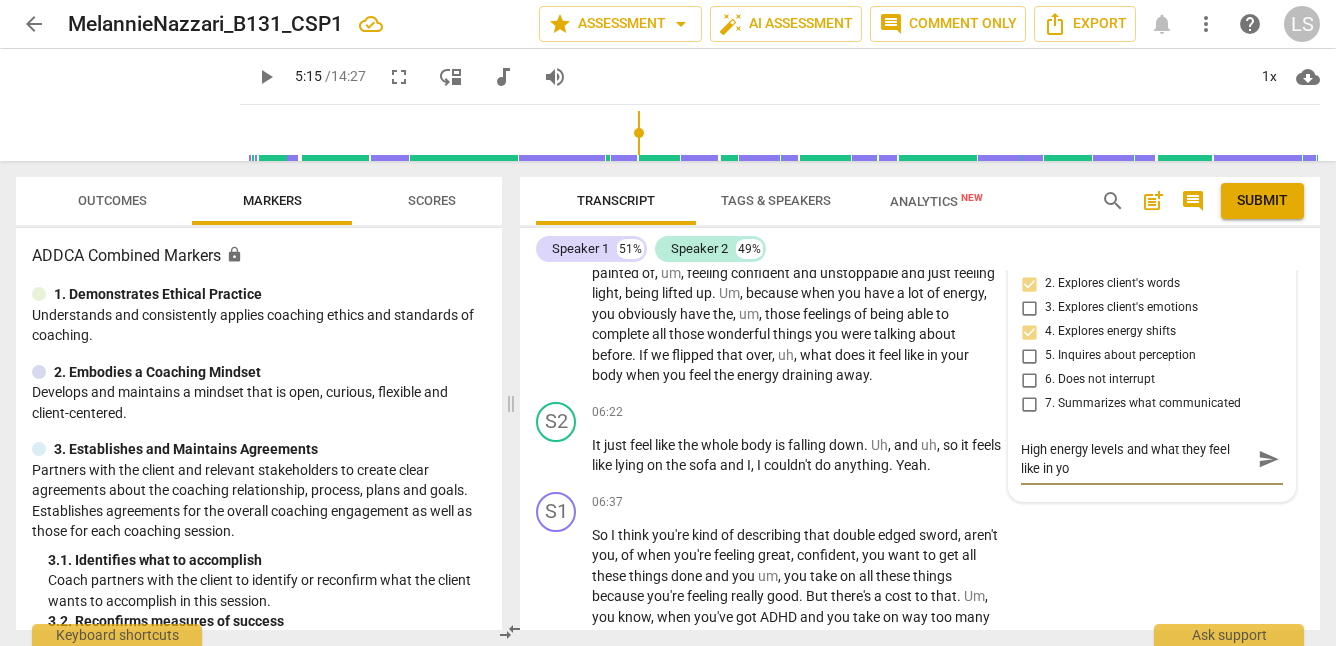 scroll, scrollTop: 0, scrollLeft: 0, axis: both 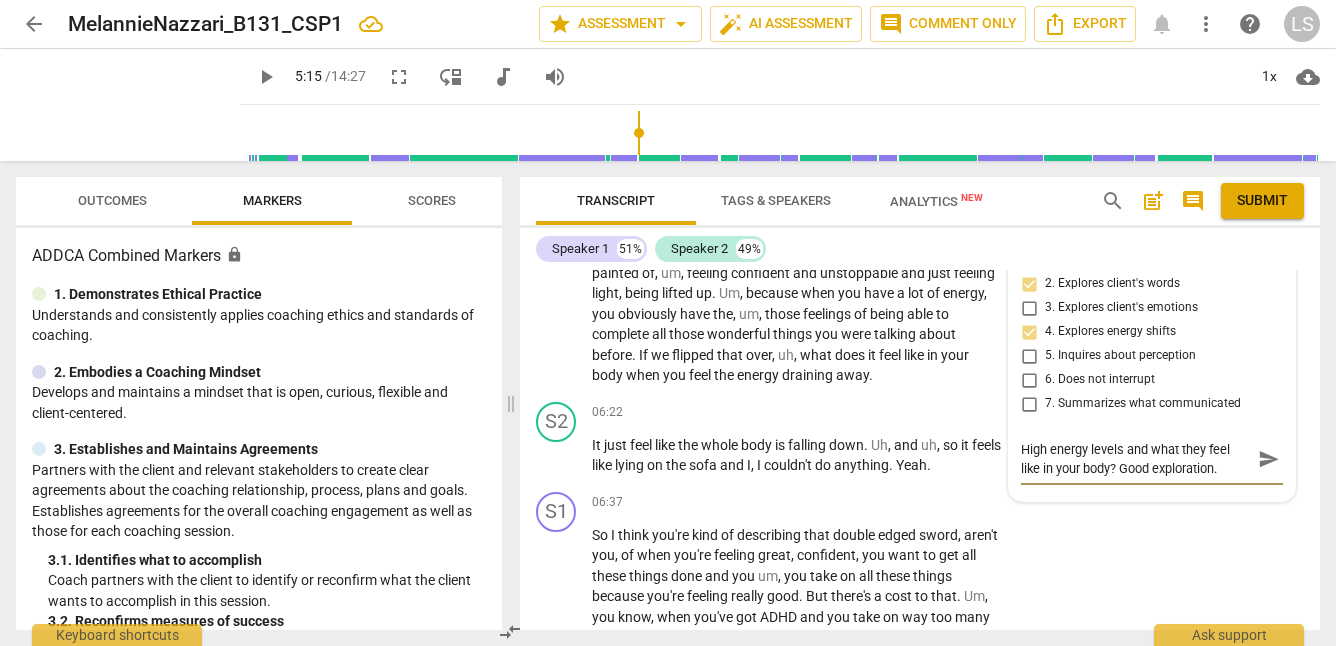 click on "send" at bounding box center (1269, 459) 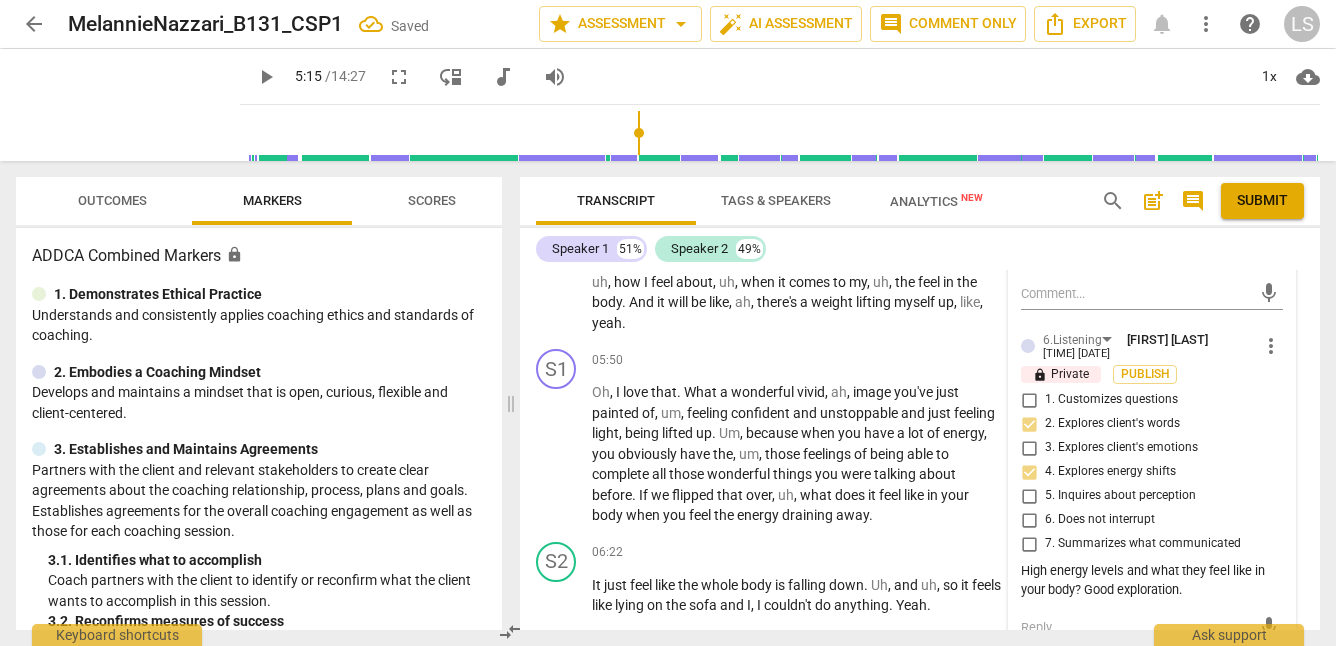 scroll, scrollTop: 2065, scrollLeft: 0, axis: vertical 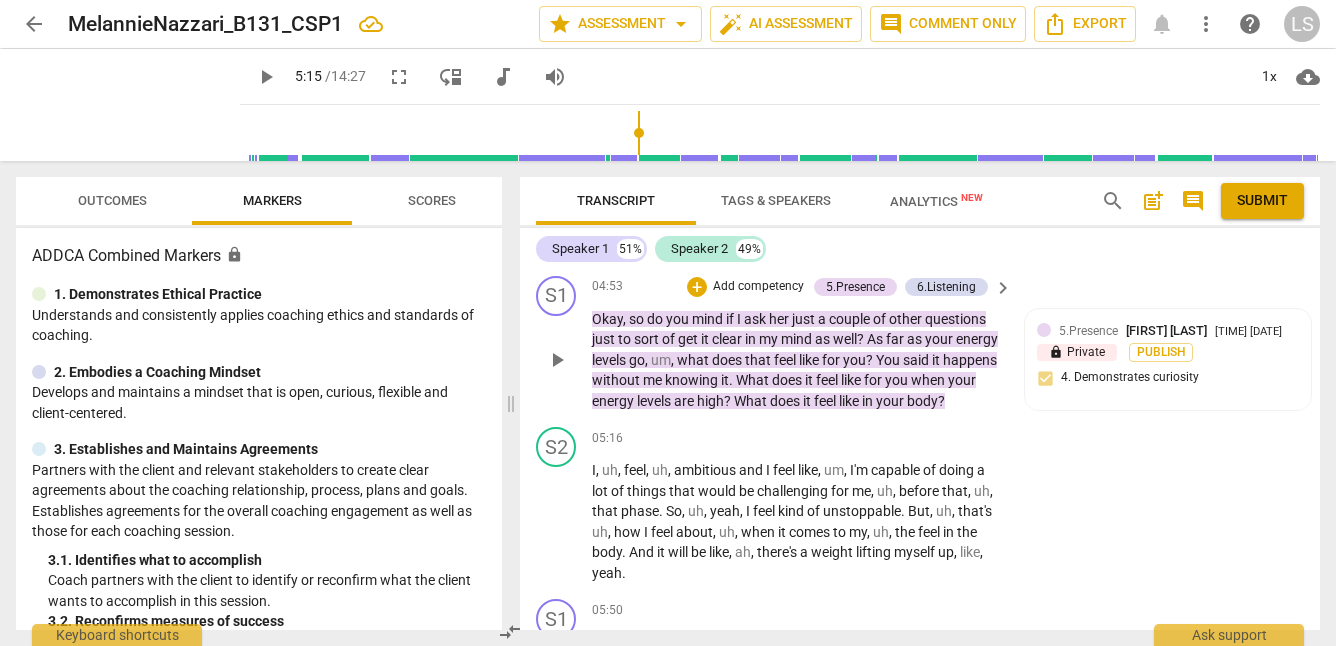 click on "Add competency" at bounding box center [758, 287] 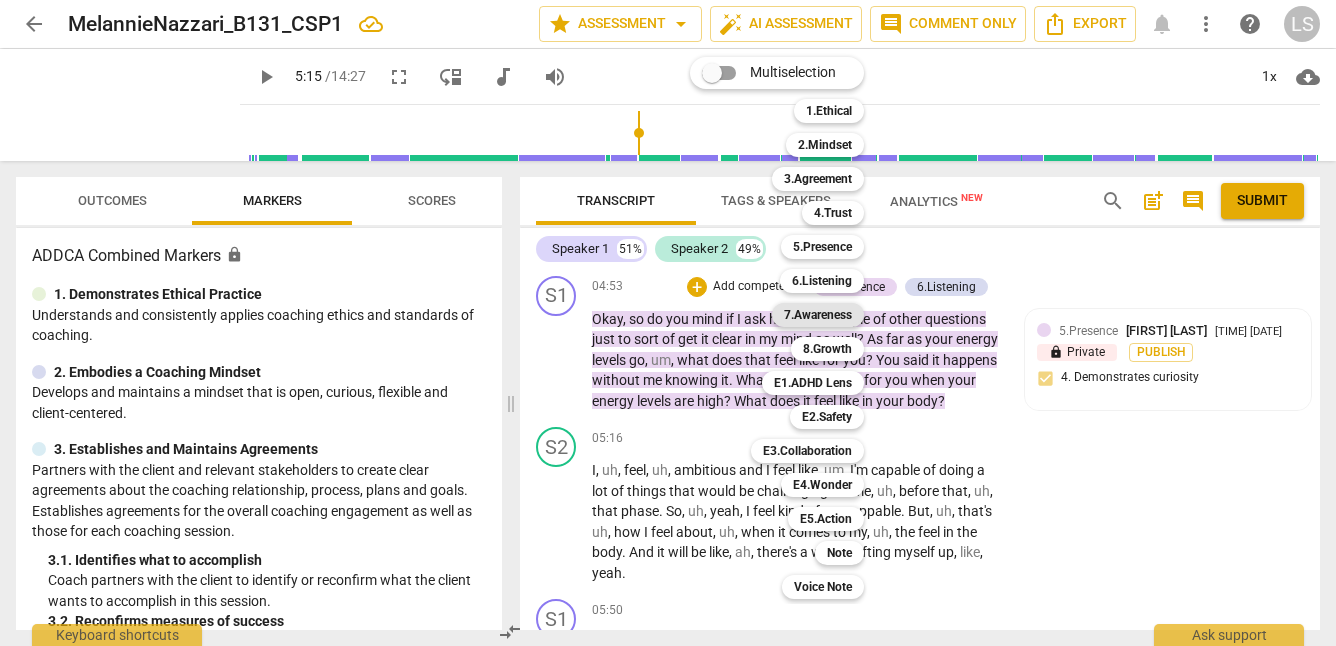 click on "7.Awareness" at bounding box center [818, 315] 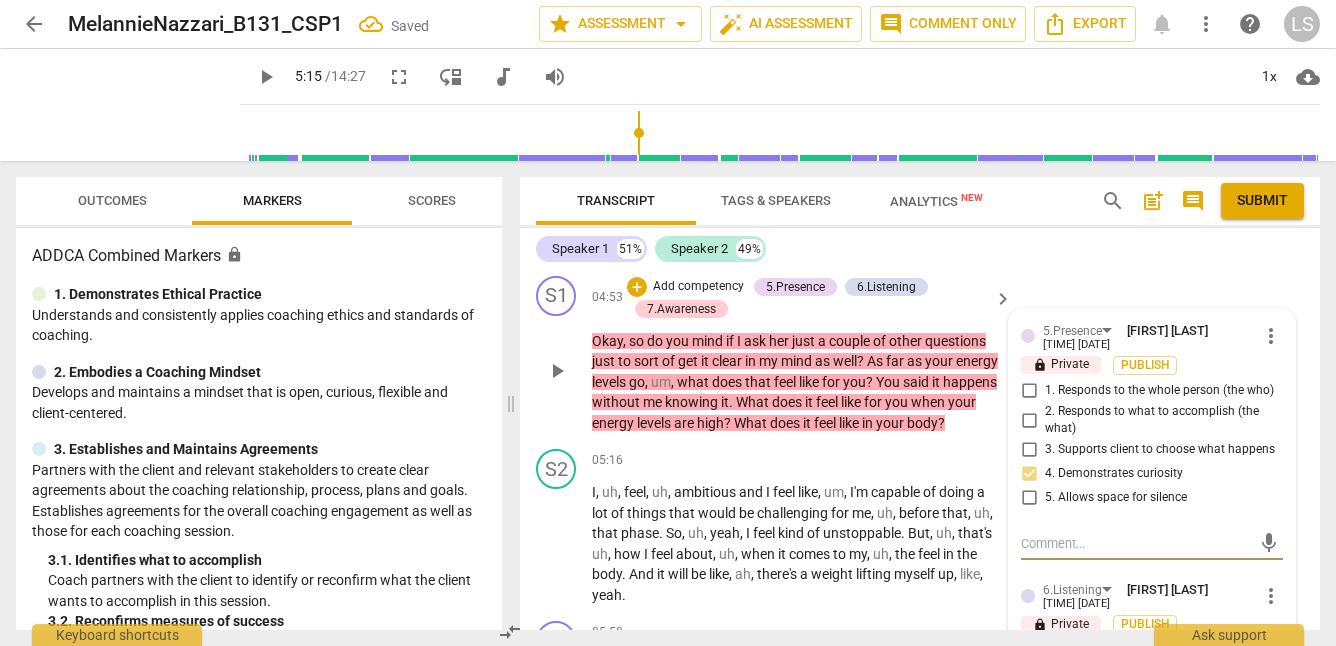 click on "mic" at bounding box center (1152, 542) 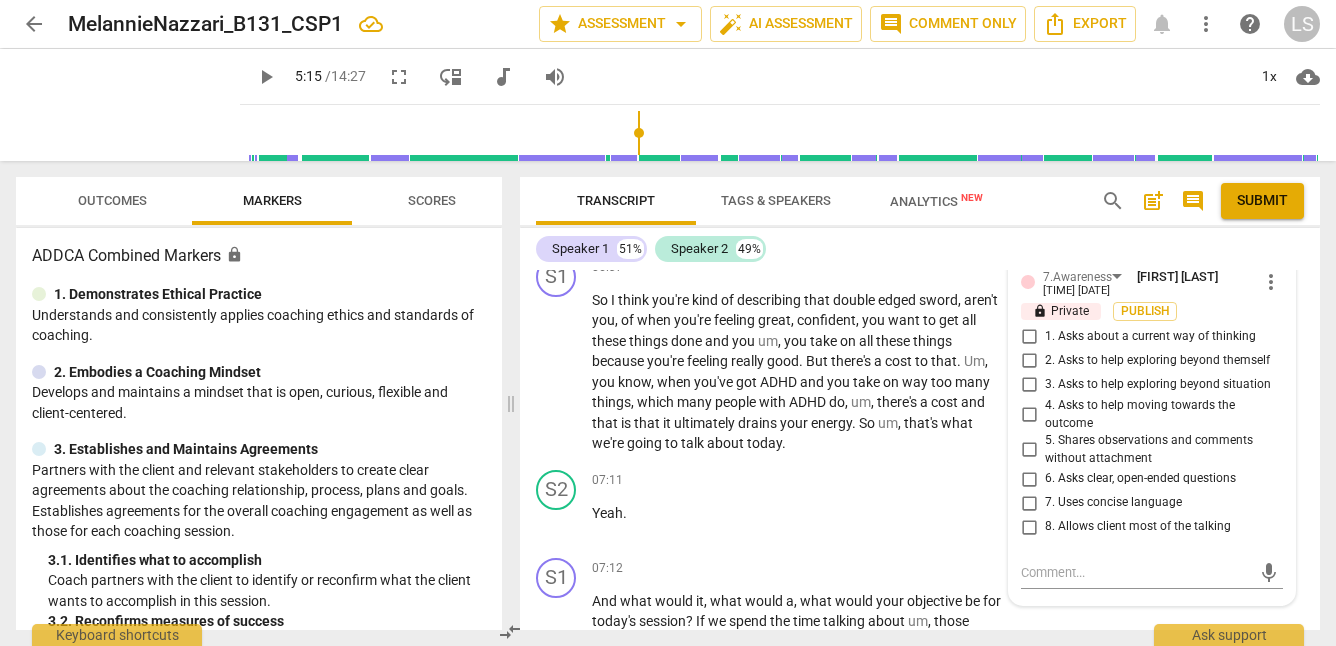 scroll, scrollTop: 2523, scrollLeft: 0, axis: vertical 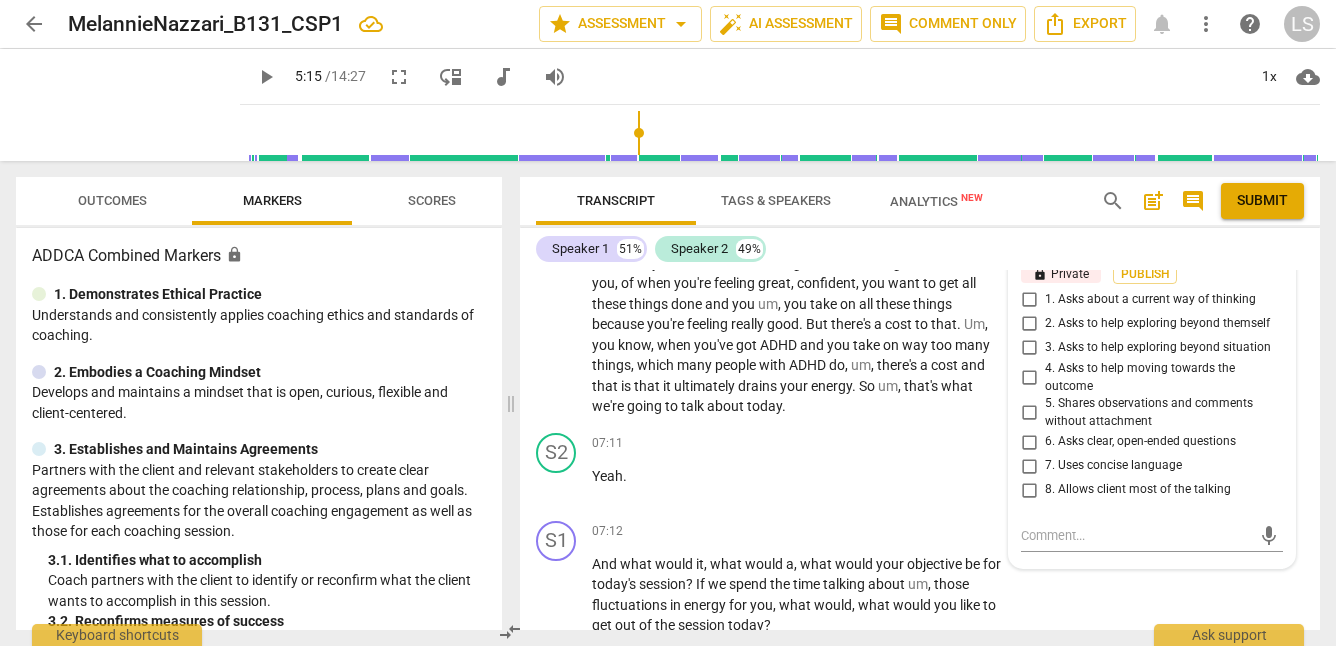 click on "7. Uses concise language" at bounding box center (1029, 466) 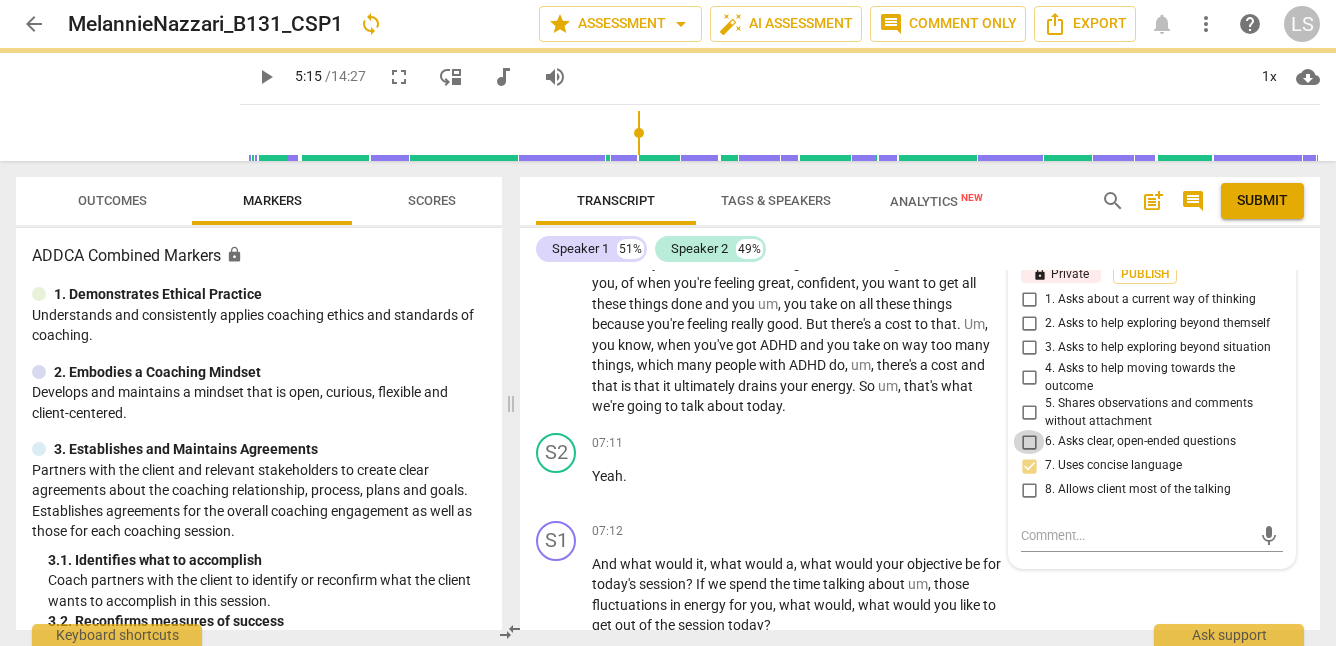 click on "6. Asks clear, open-ended questions" at bounding box center (1029, 442) 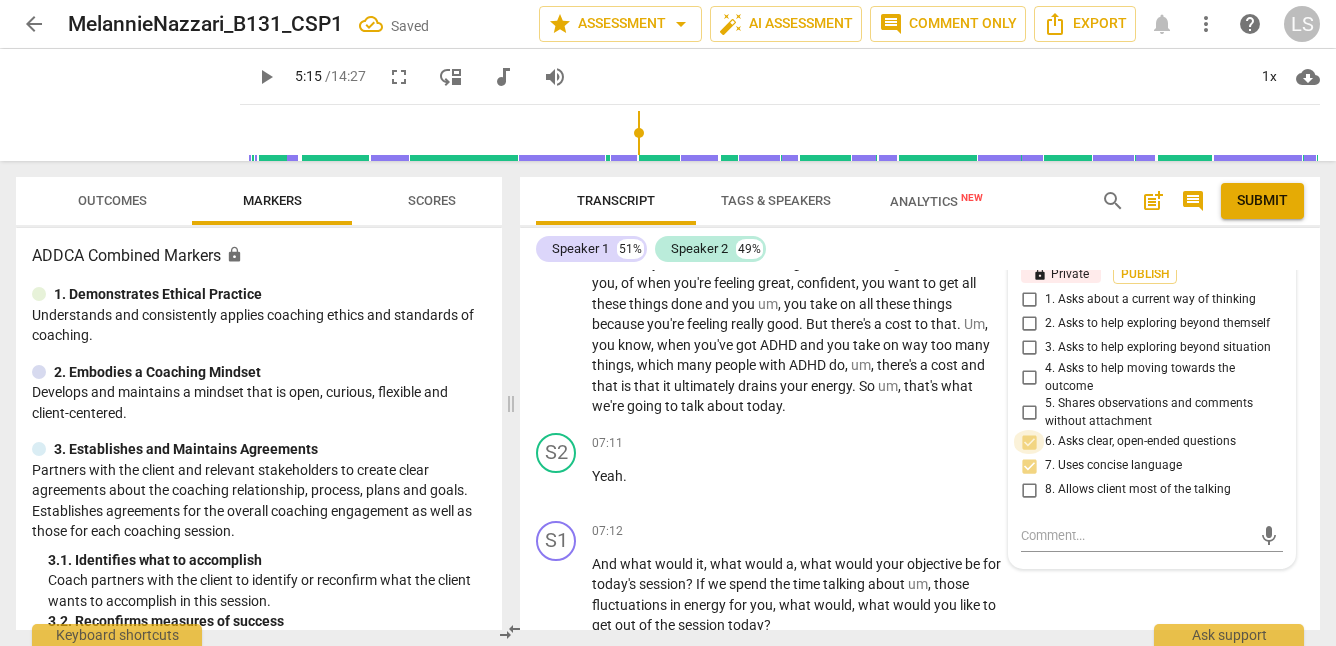 click on "6. Asks clear, open-ended questions" at bounding box center [1029, 442] 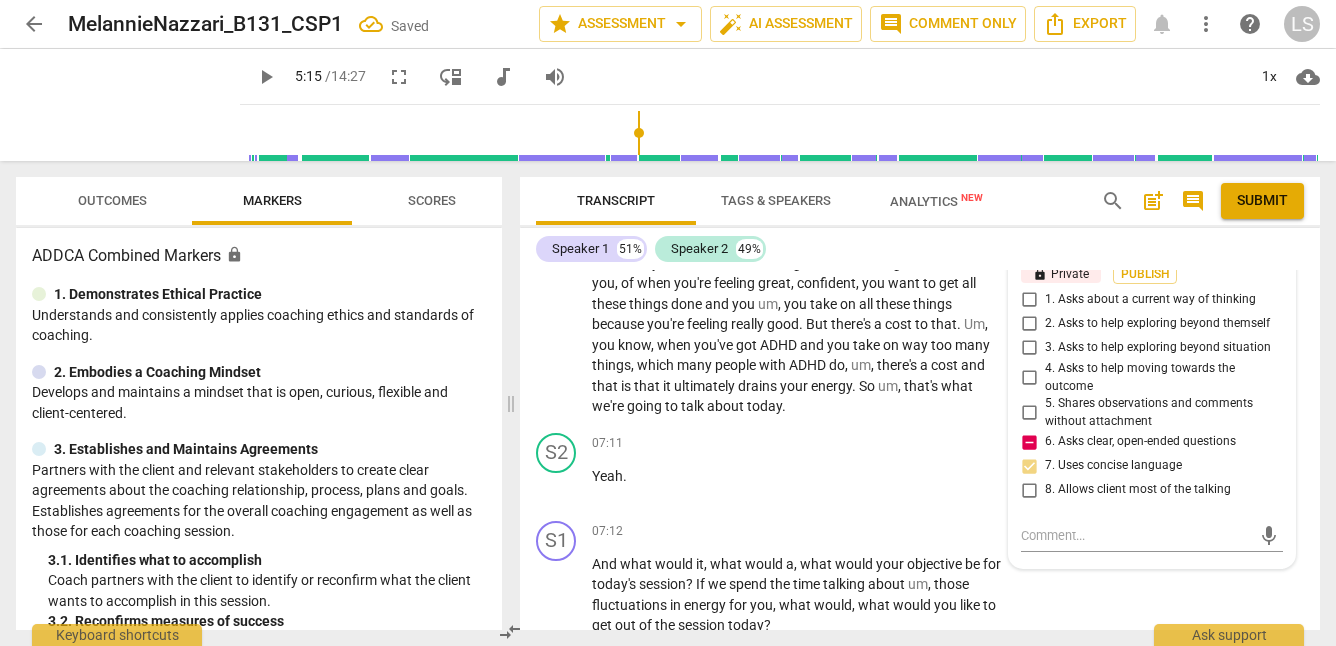 click on "7. Uses concise language" at bounding box center (1029, 466) 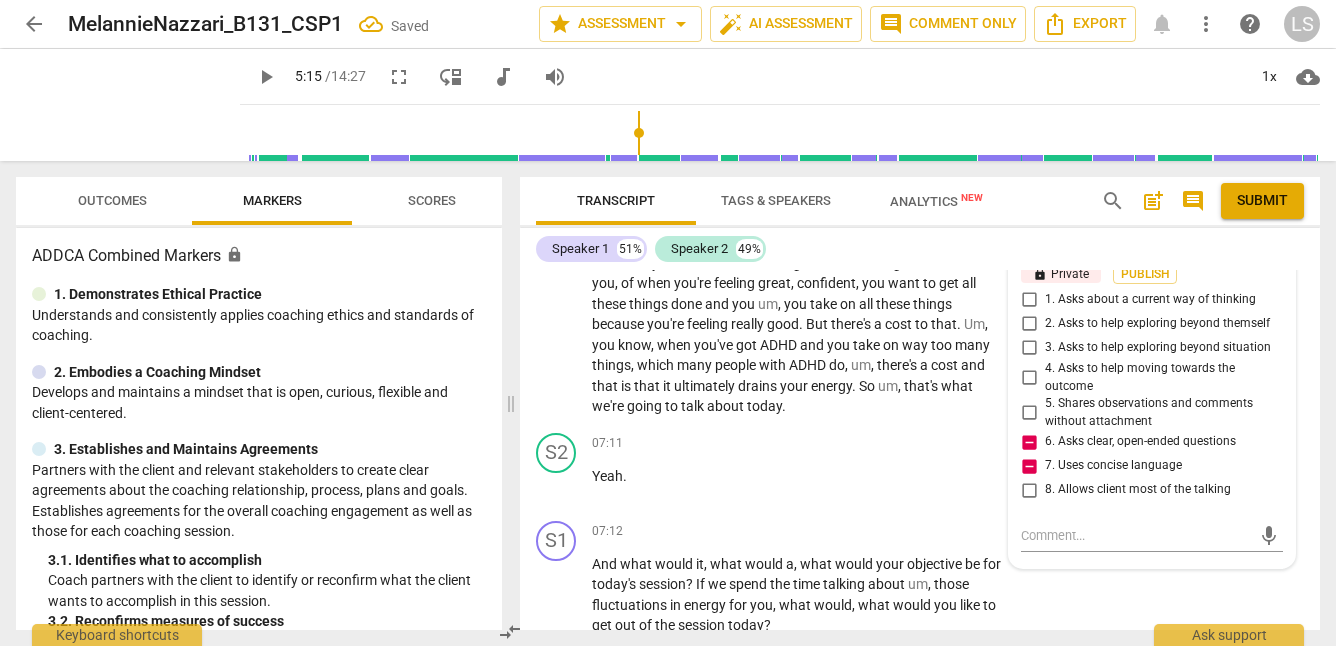 click on "7. Uses concise language" at bounding box center [1029, 466] 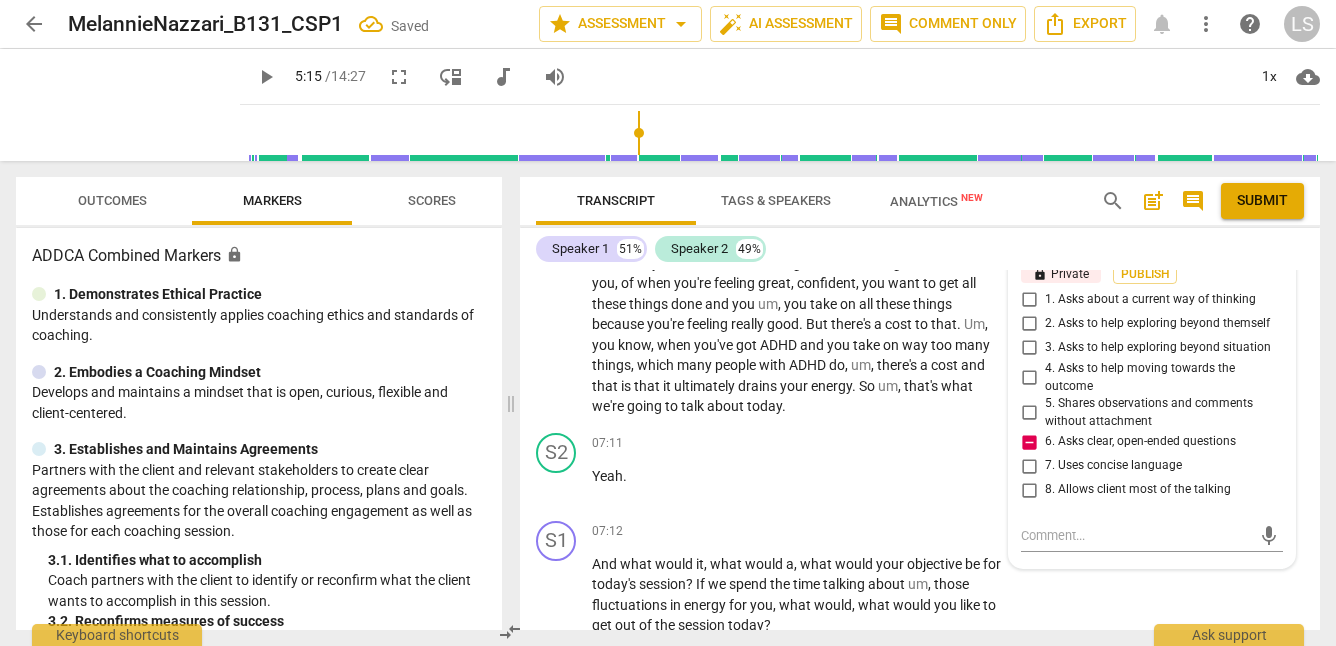 click on "7. Uses concise language" at bounding box center (1029, 466) 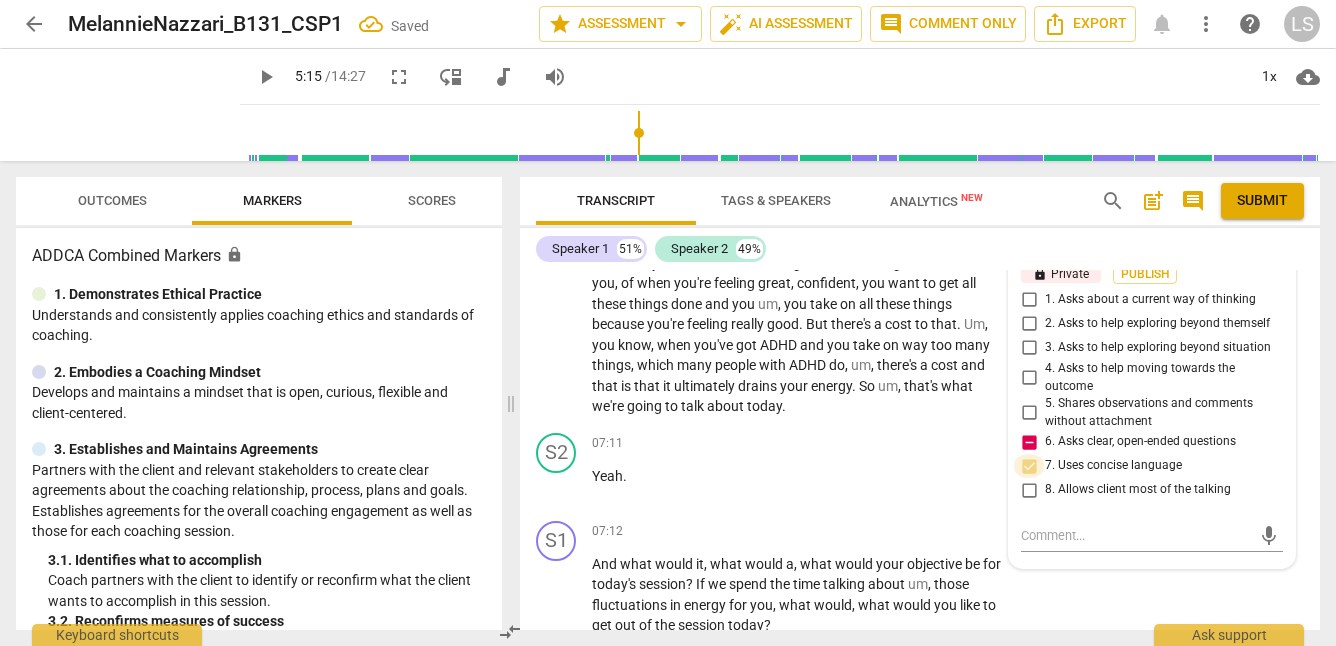 click on "7. Uses concise language" at bounding box center (1029, 466) 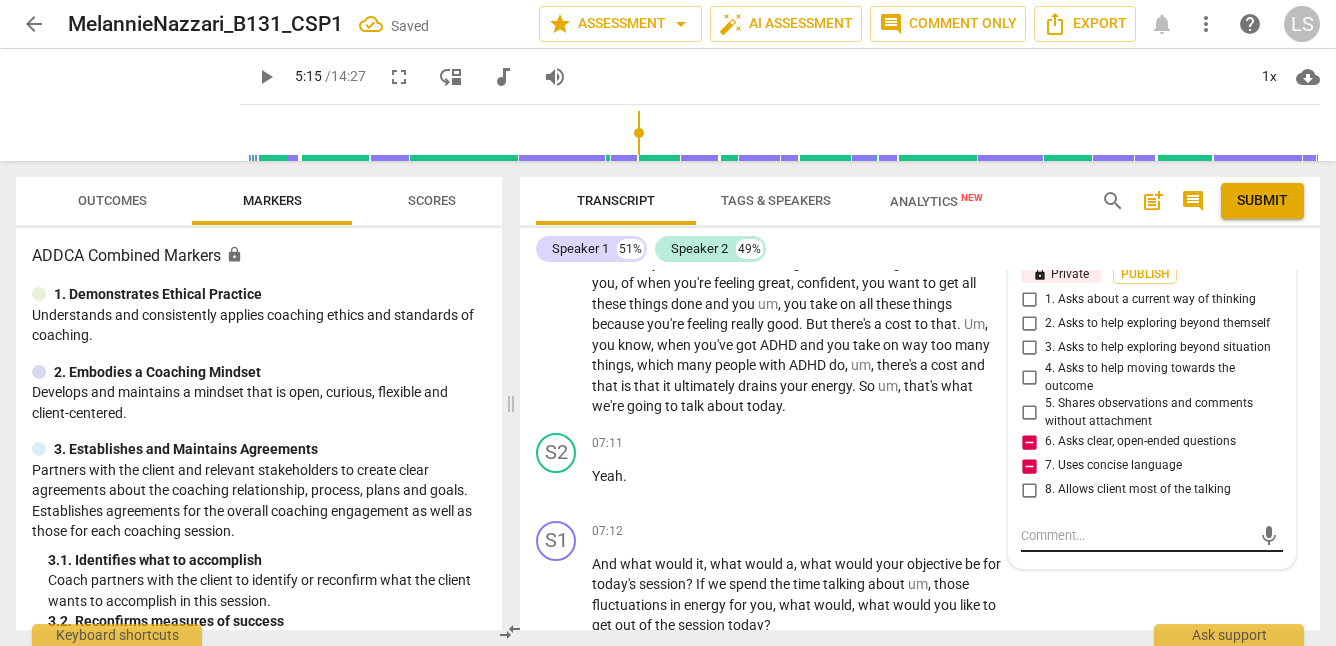 click at bounding box center (1136, 535) 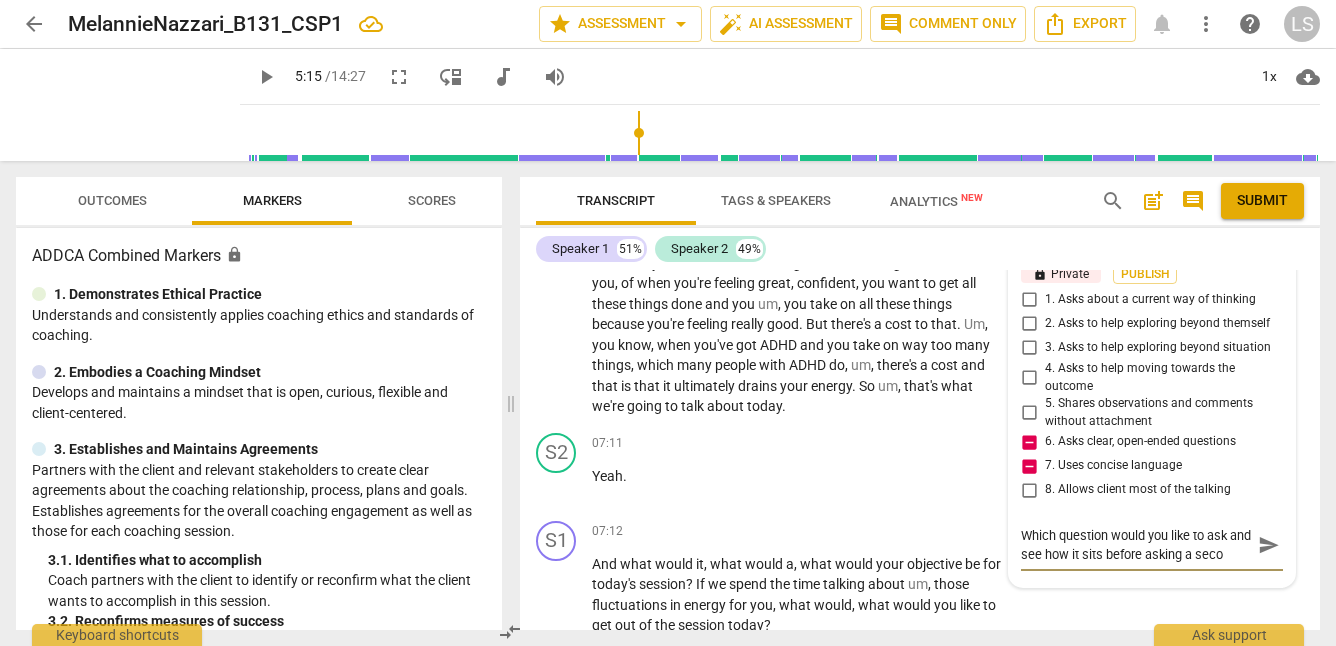 scroll, scrollTop: 17, scrollLeft: 0, axis: vertical 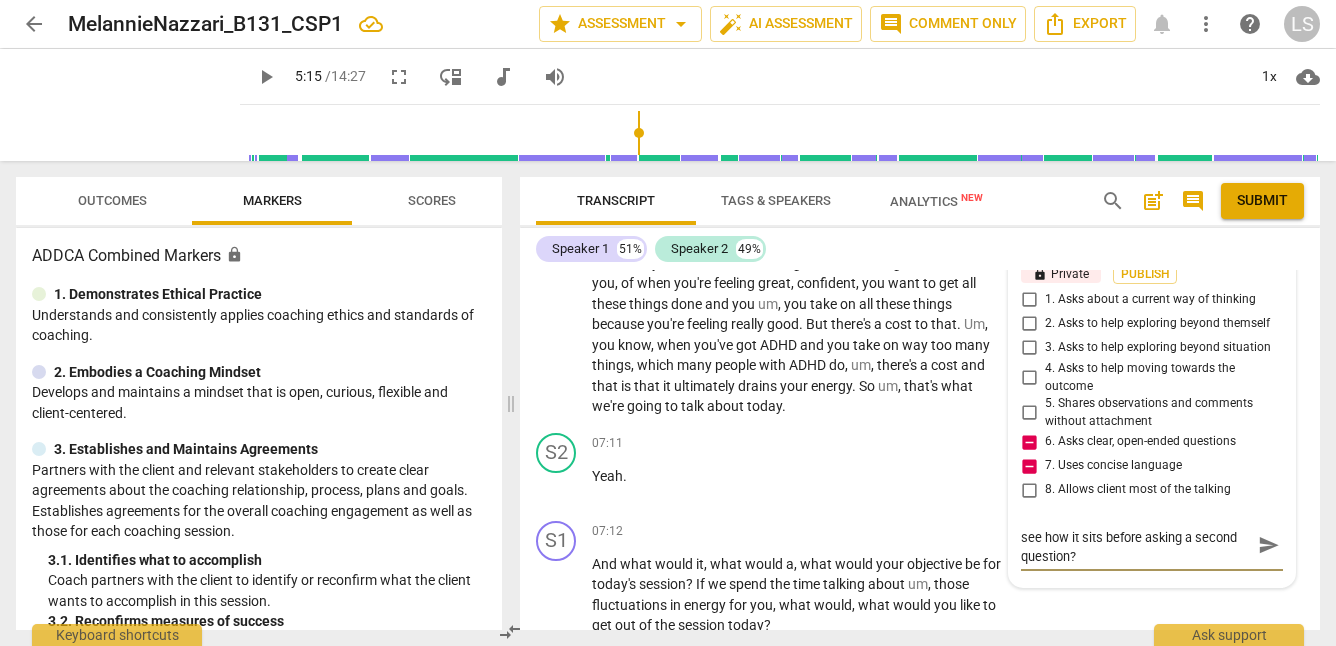 click on "send" at bounding box center (1269, 545) 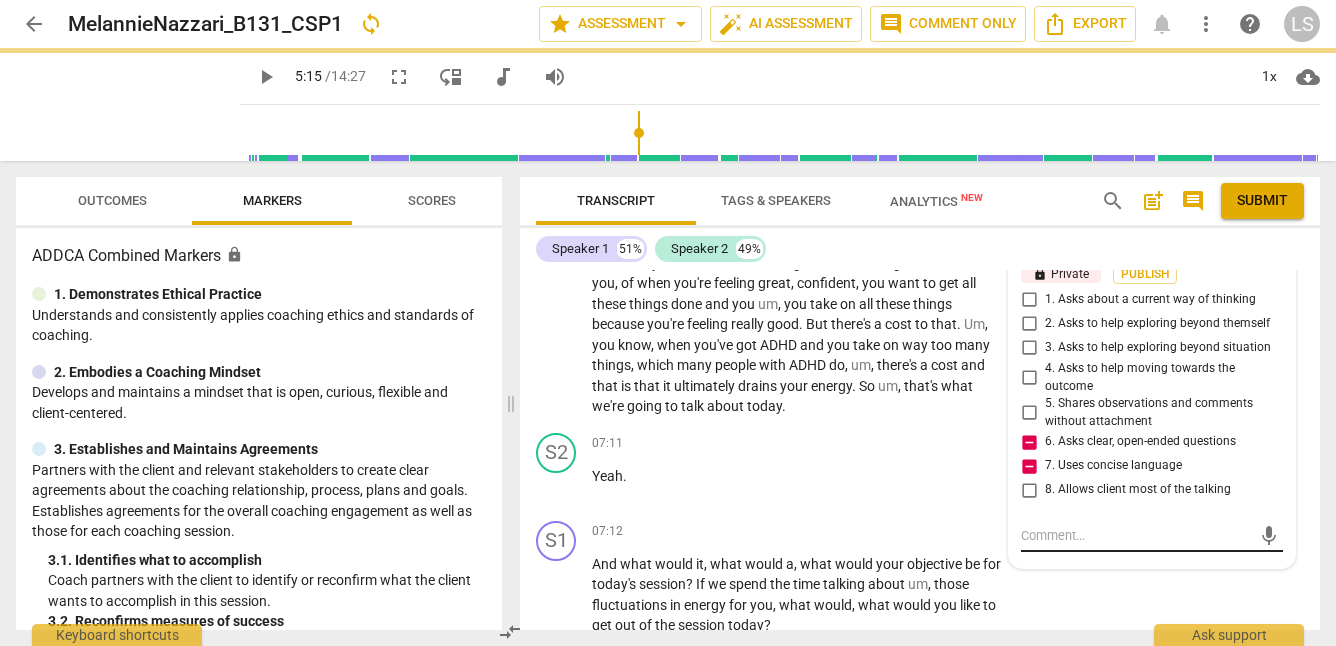scroll, scrollTop: 0, scrollLeft: 0, axis: both 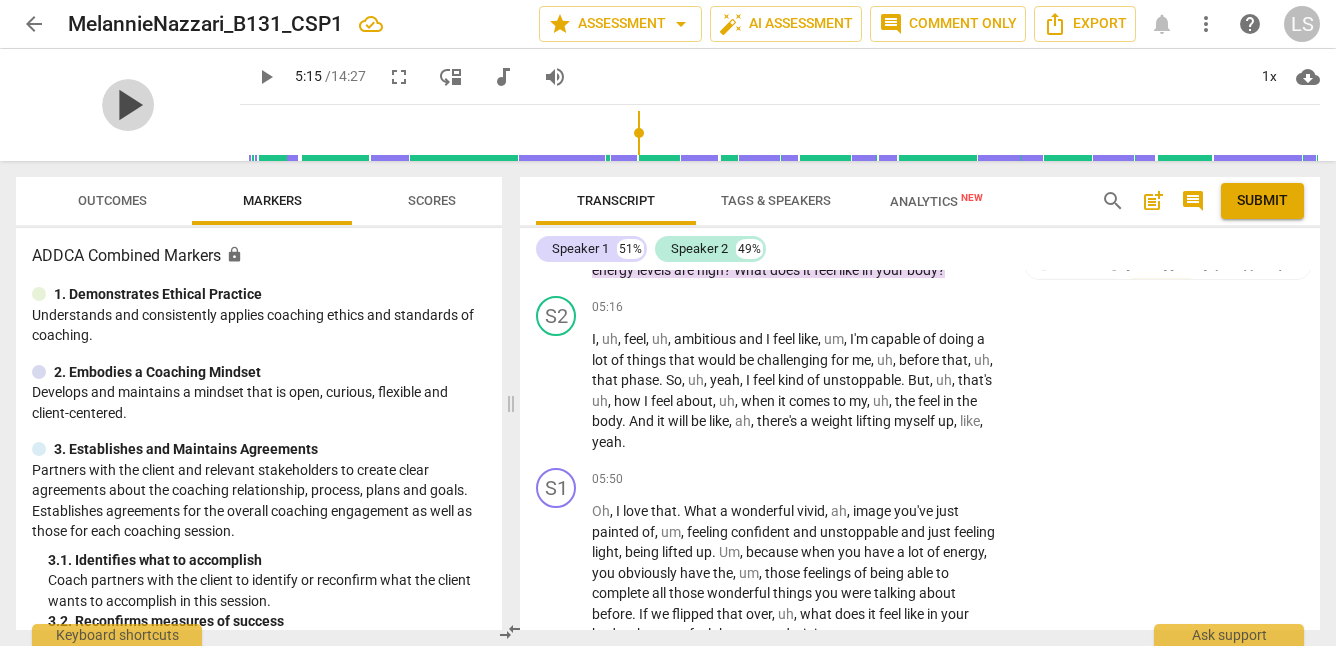 click on "play_arrow" at bounding box center [128, 105] 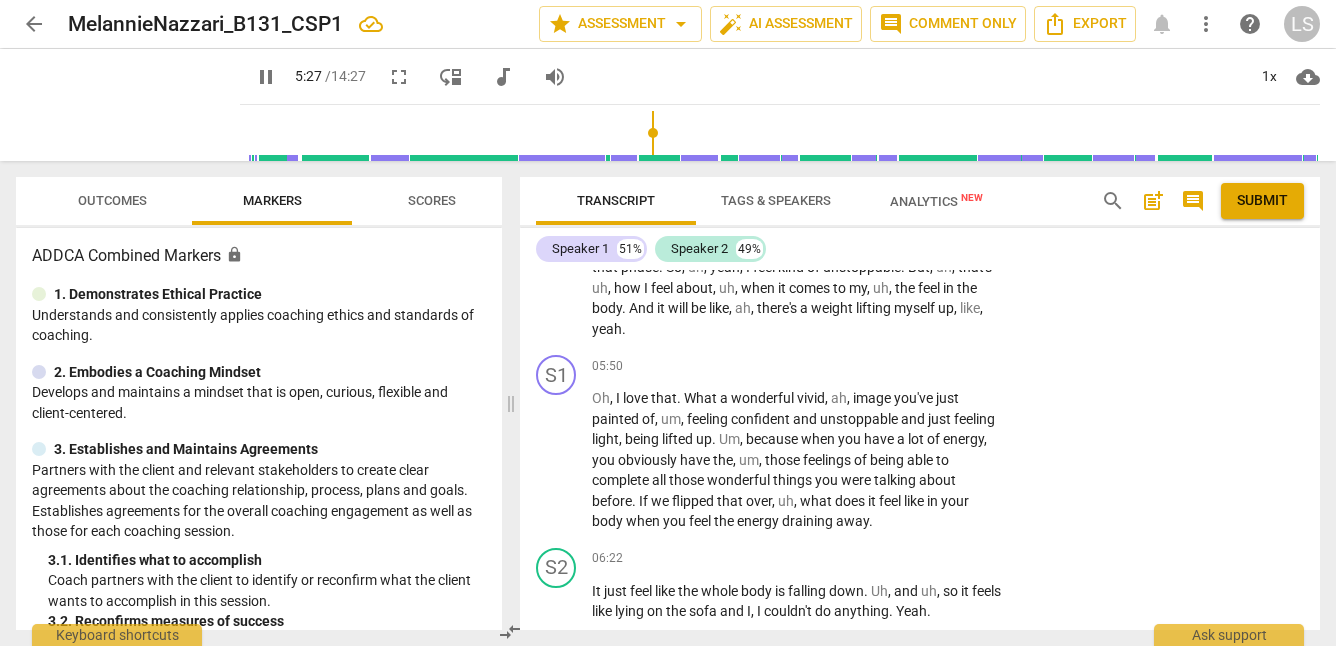 scroll, scrollTop: 2122, scrollLeft: 0, axis: vertical 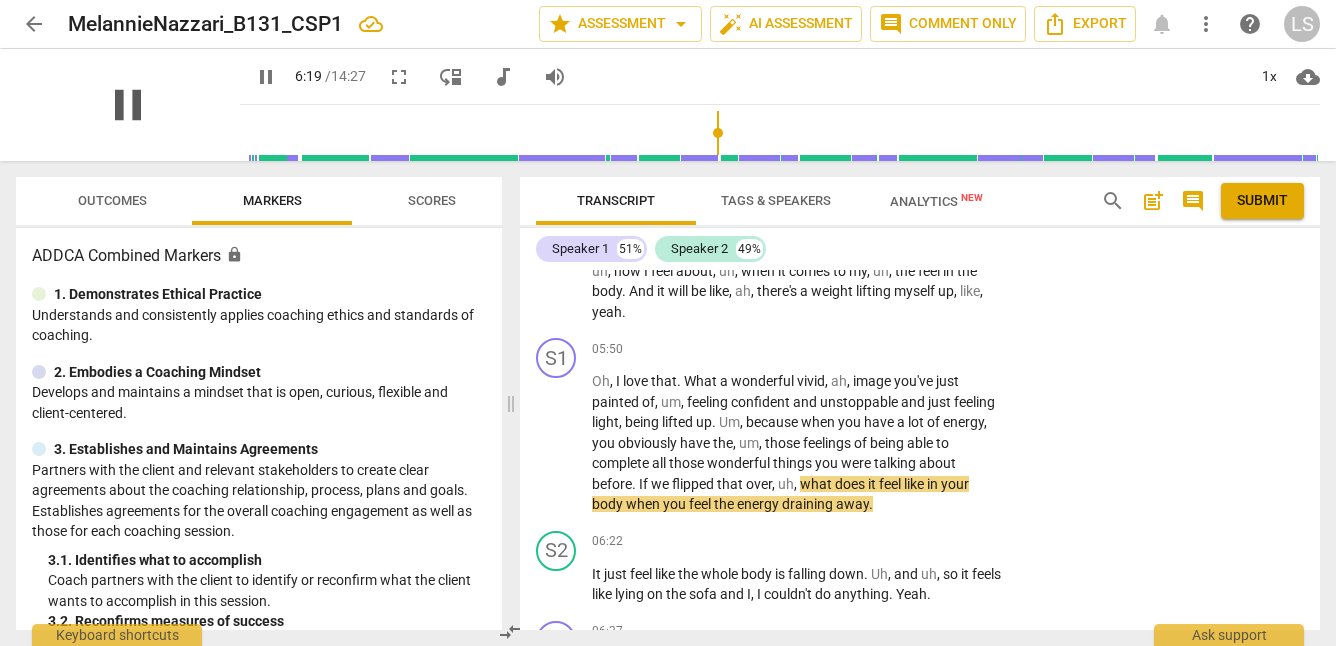 click on "pause" at bounding box center [128, 105] 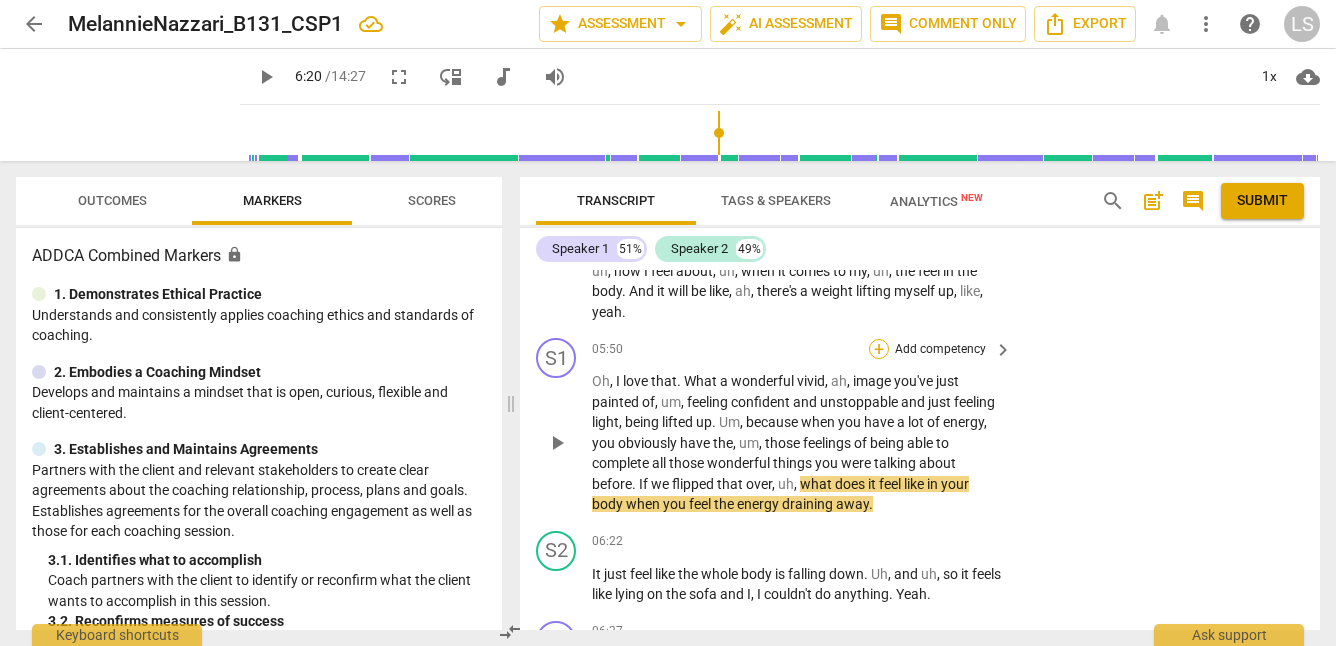 click on "+" at bounding box center [879, 349] 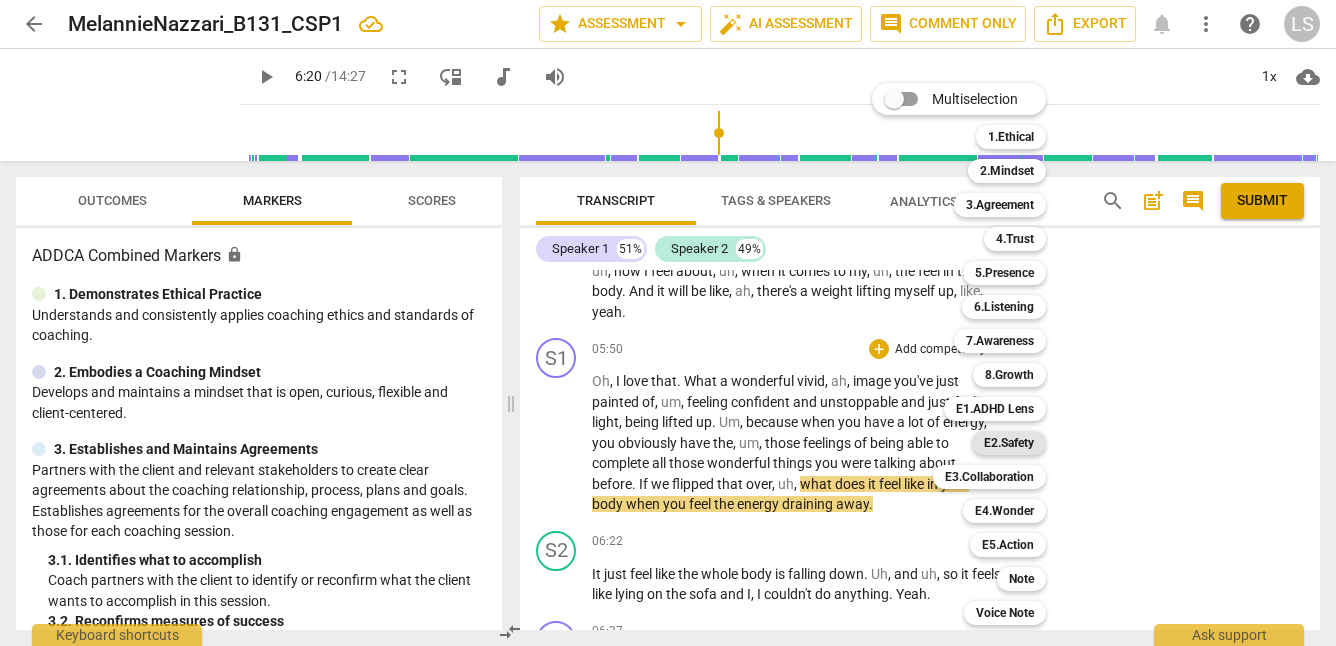 click on "E2.Safety" at bounding box center (1009, 443) 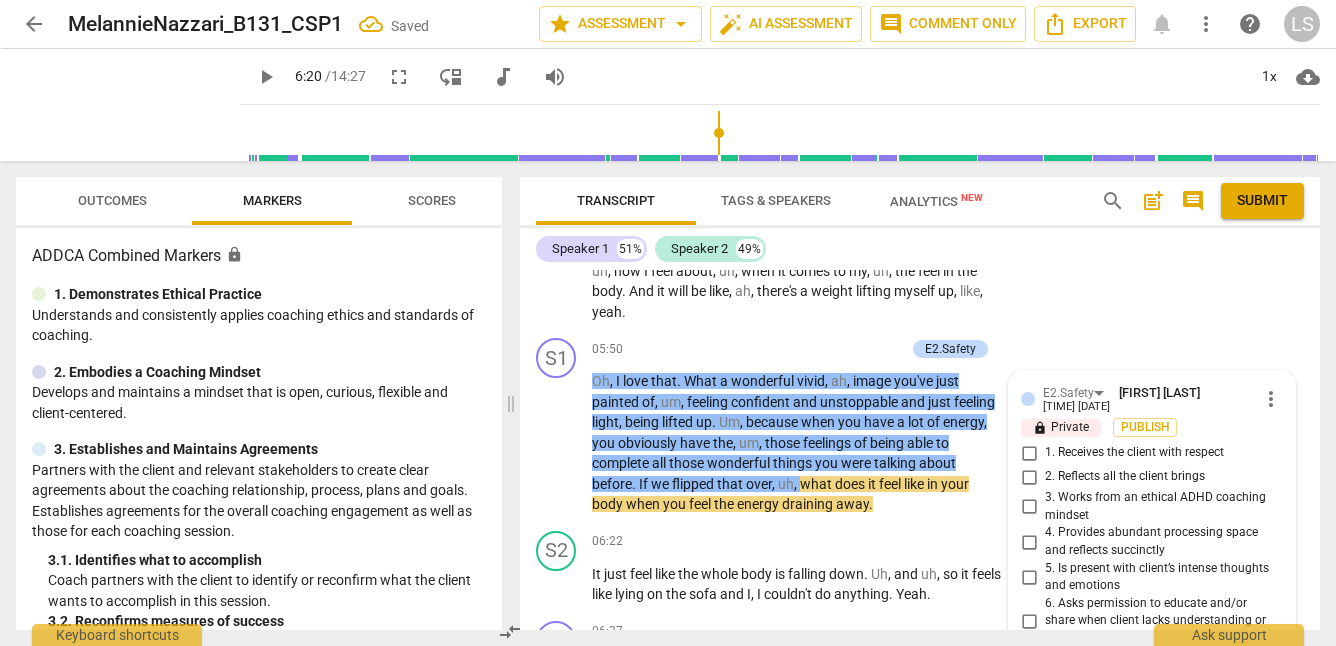scroll, scrollTop: 2509, scrollLeft: 0, axis: vertical 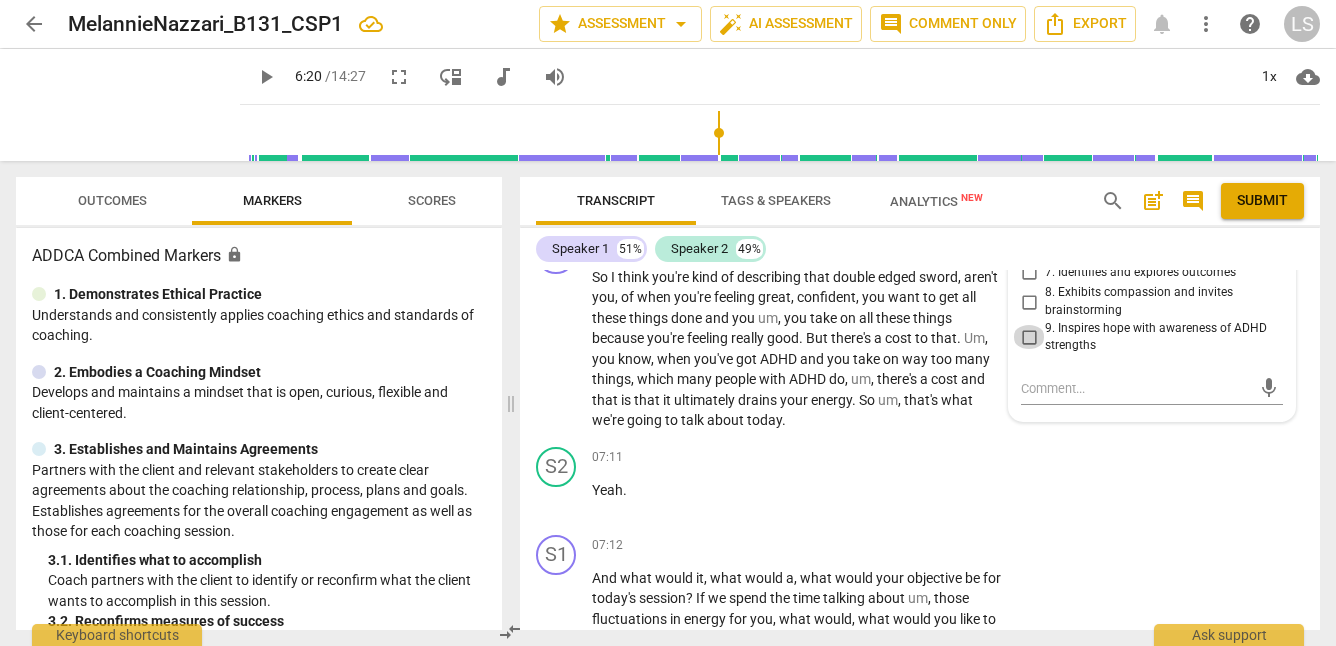 click on "9. Inspires hope with awareness of ADHD strengths" at bounding box center [1029, 337] 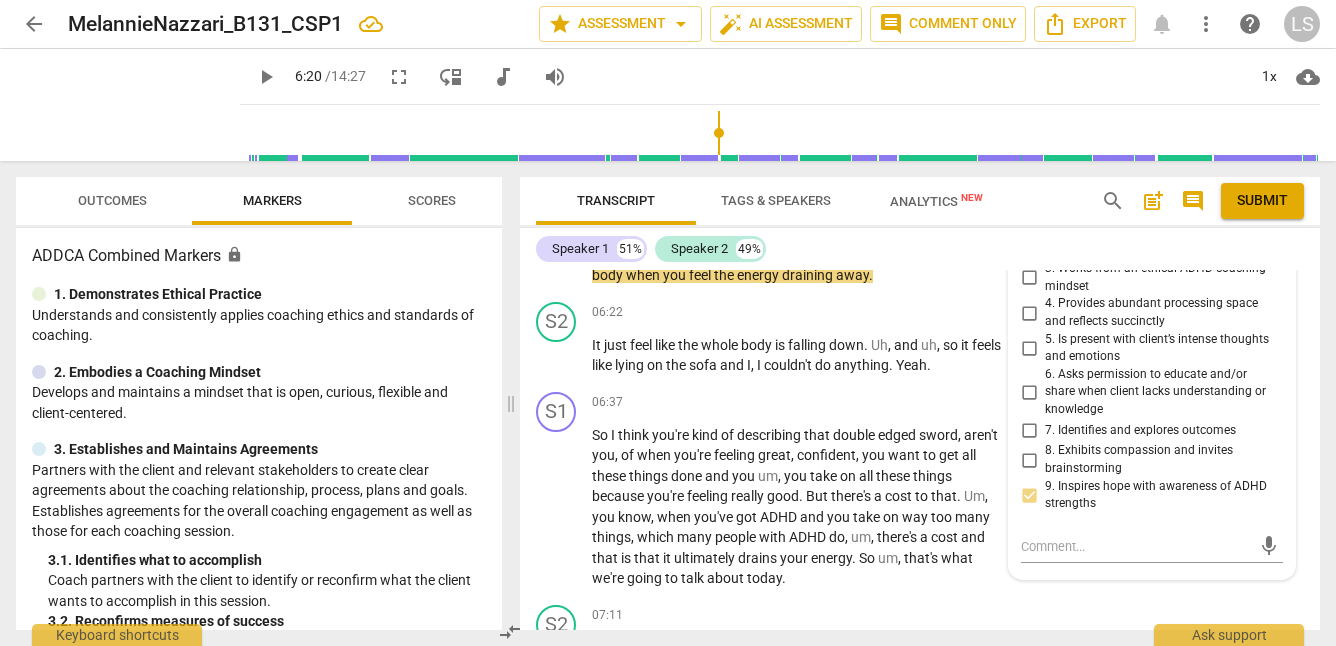 scroll, scrollTop: 2338, scrollLeft: 0, axis: vertical 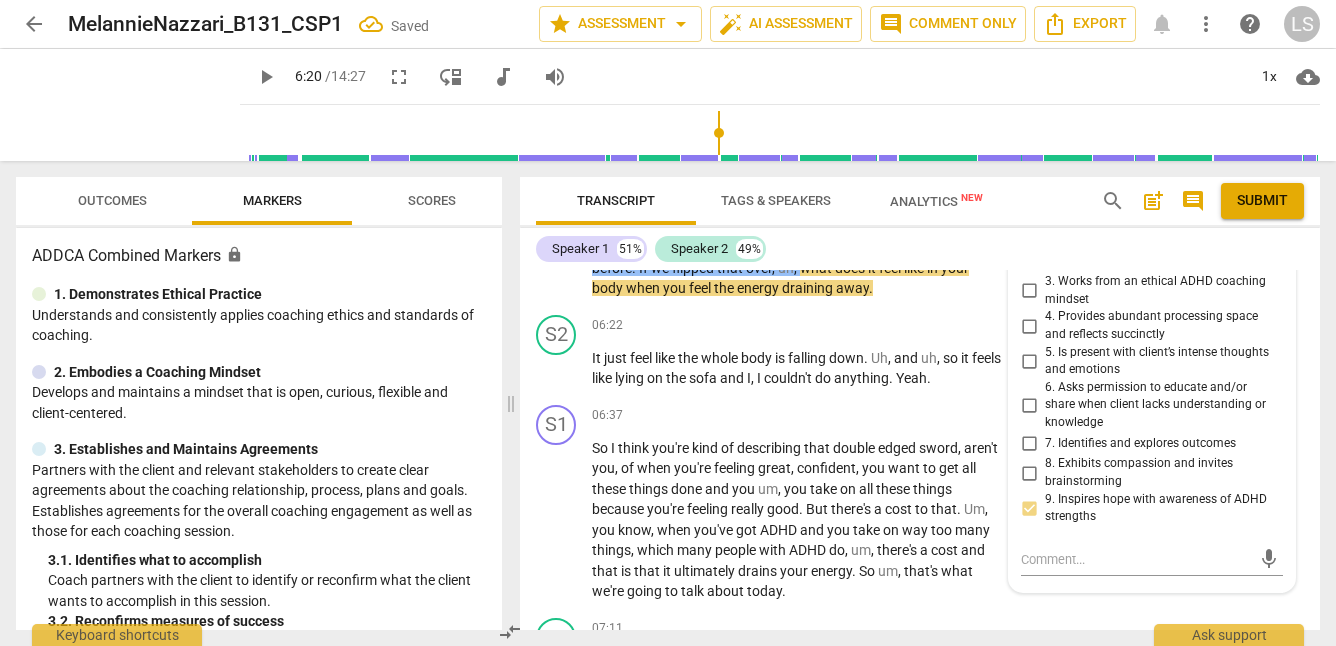 click on "4. Provides abundant processing space and reflects succinctly" at bounding box center (1029, 326) 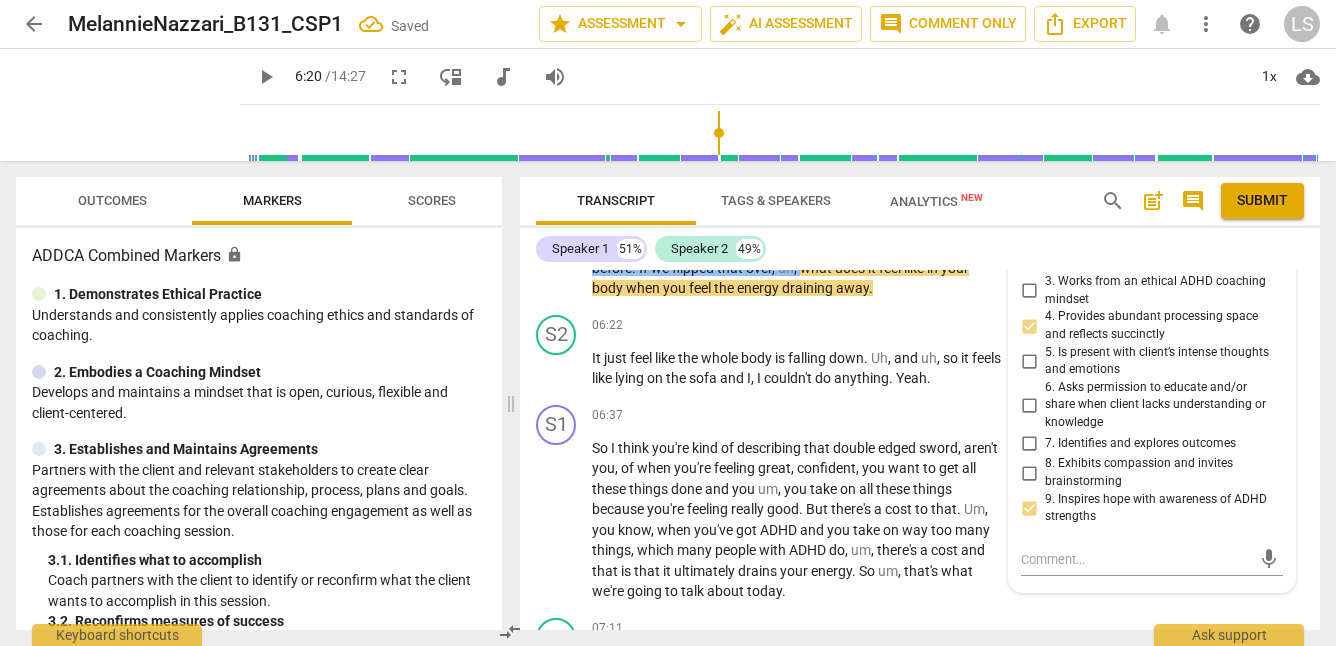 click on "4. Provides abundant processing space and reflects succinctly" at bounding box center [1029, 326] 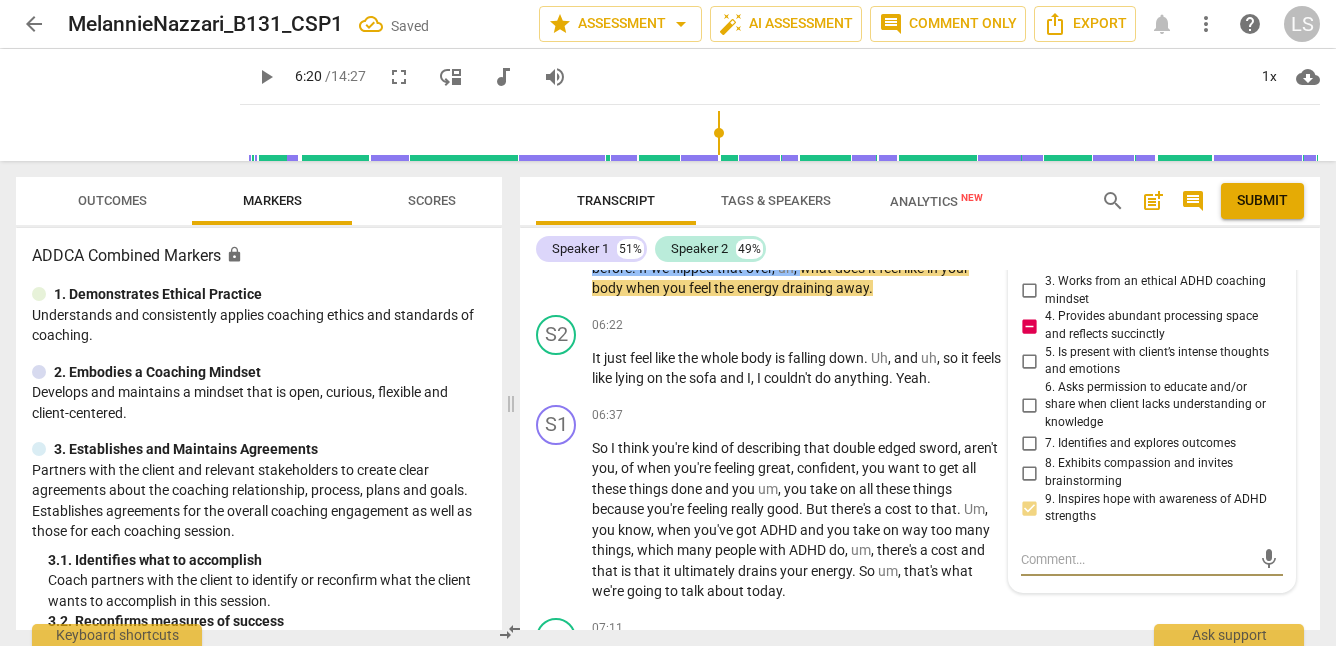 click at bounding box center [1136, 559] 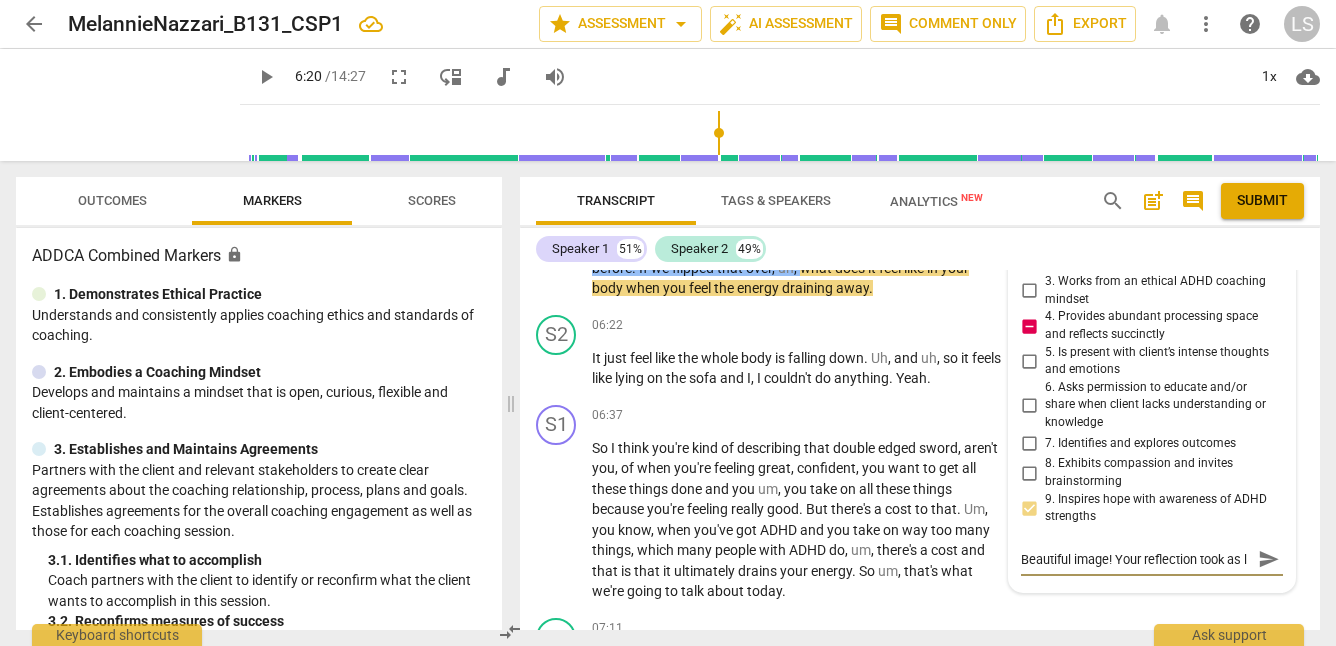 scroll, scrollTop: 17, scrollLeft: 0, axis: vertical 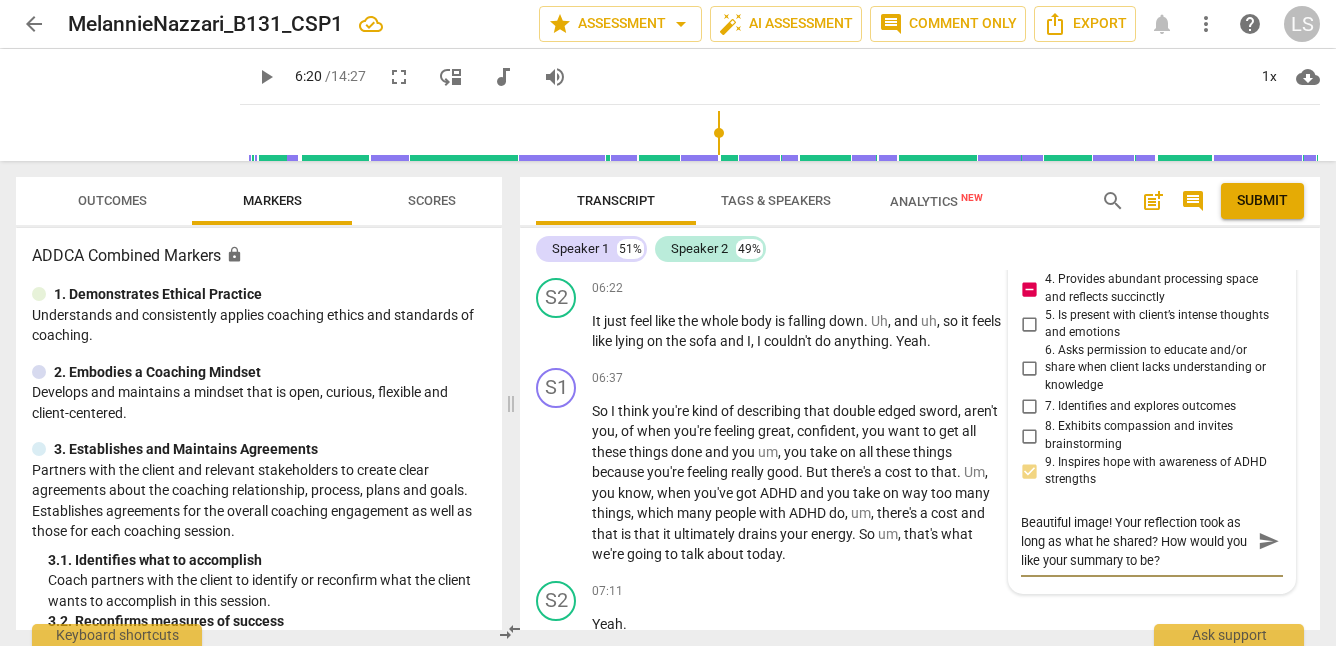 click on "send" at bounding box center (1269, 541) 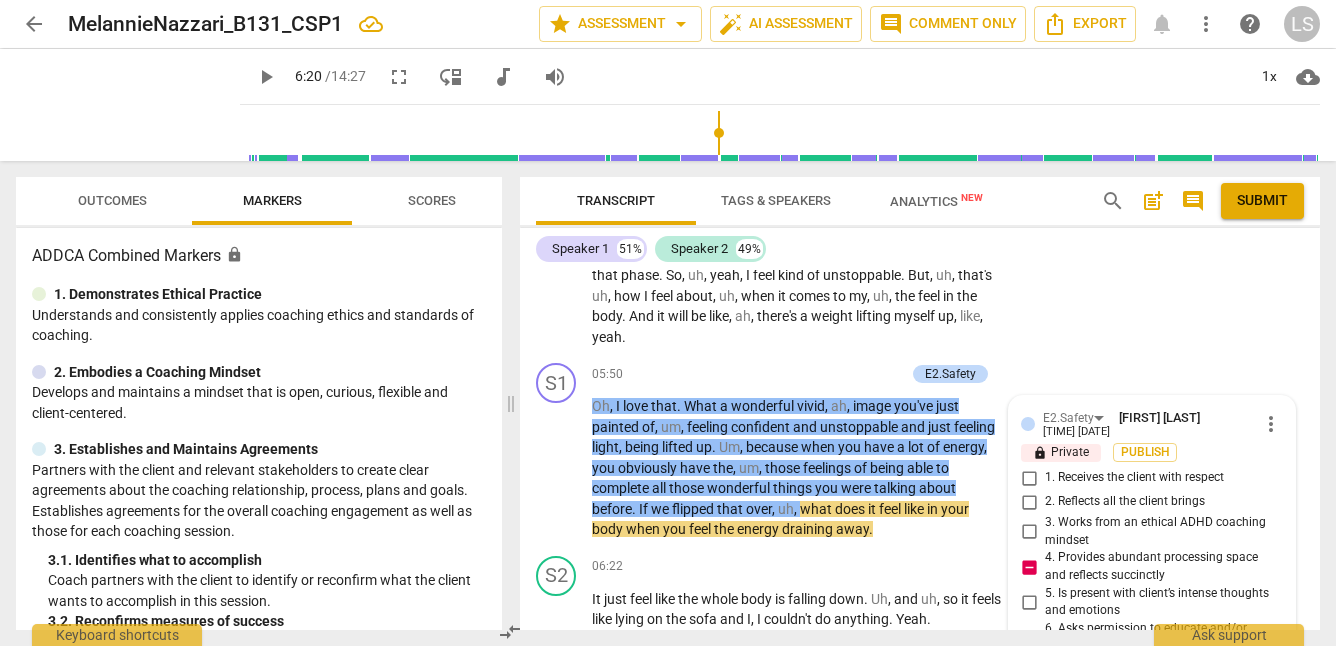 scroll, scrollTop: 2089, scrollLeft: 0, axis: vertical 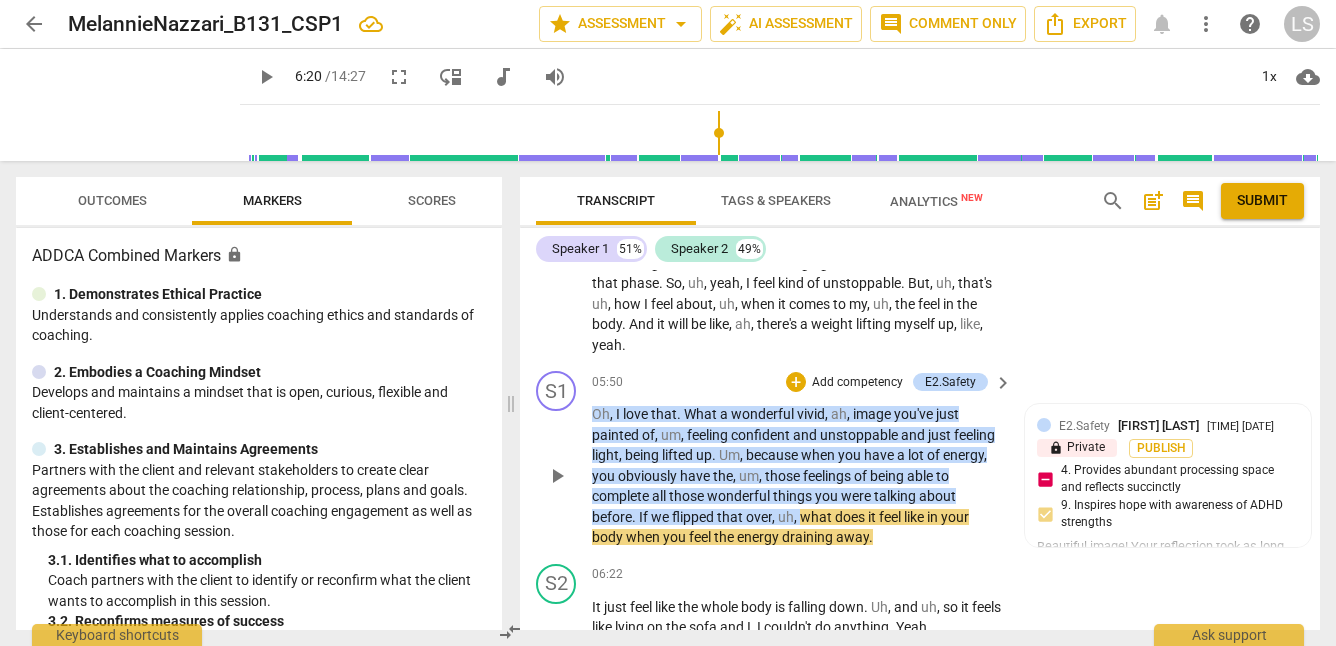 click on "Add competency" at bounding box center (857, 383) 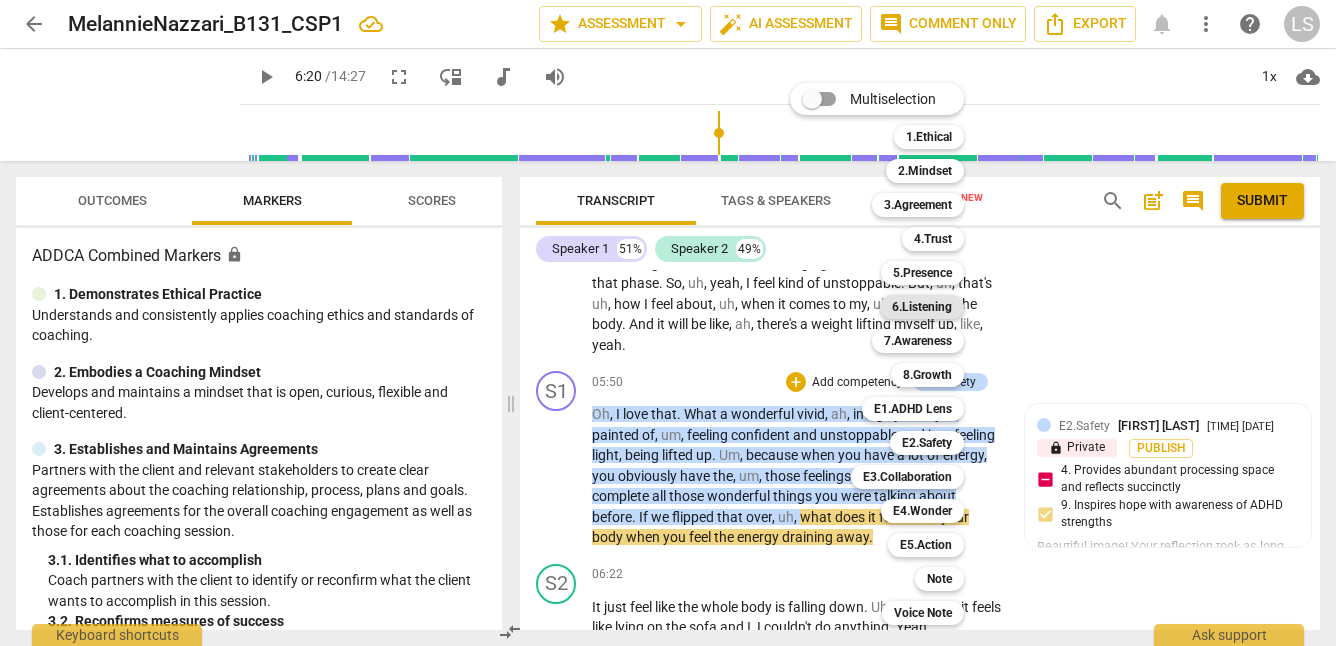 click on "6.Listening" at bounding box center [922, 307] 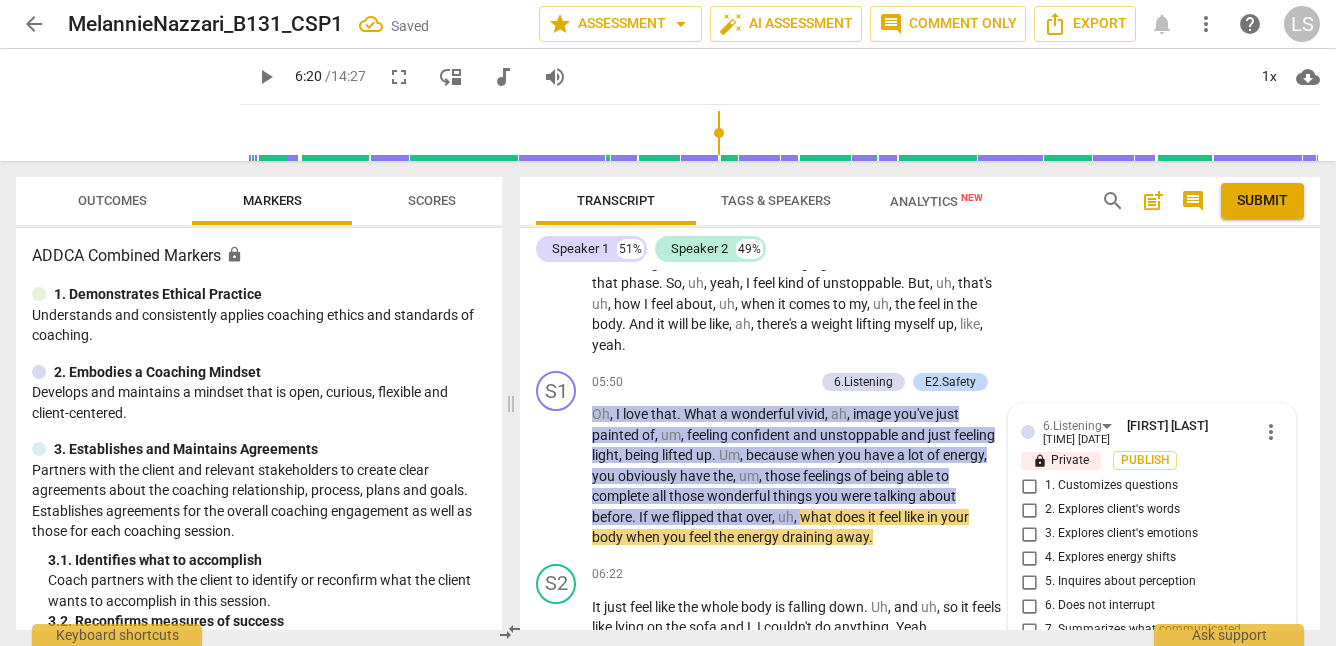 scroll, scrollTop: 2376, scrollLeft: 0, axis: vertical 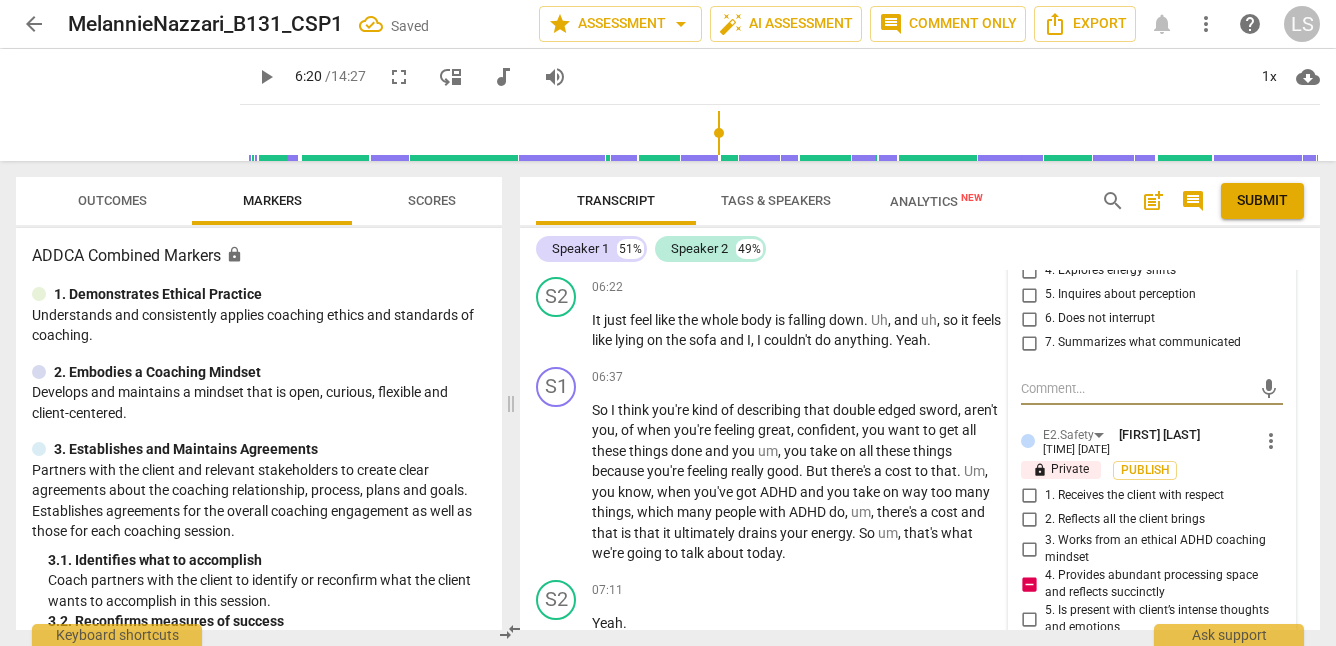 click on "4. Explores energy shifts" at bounding box center (1029, 271) 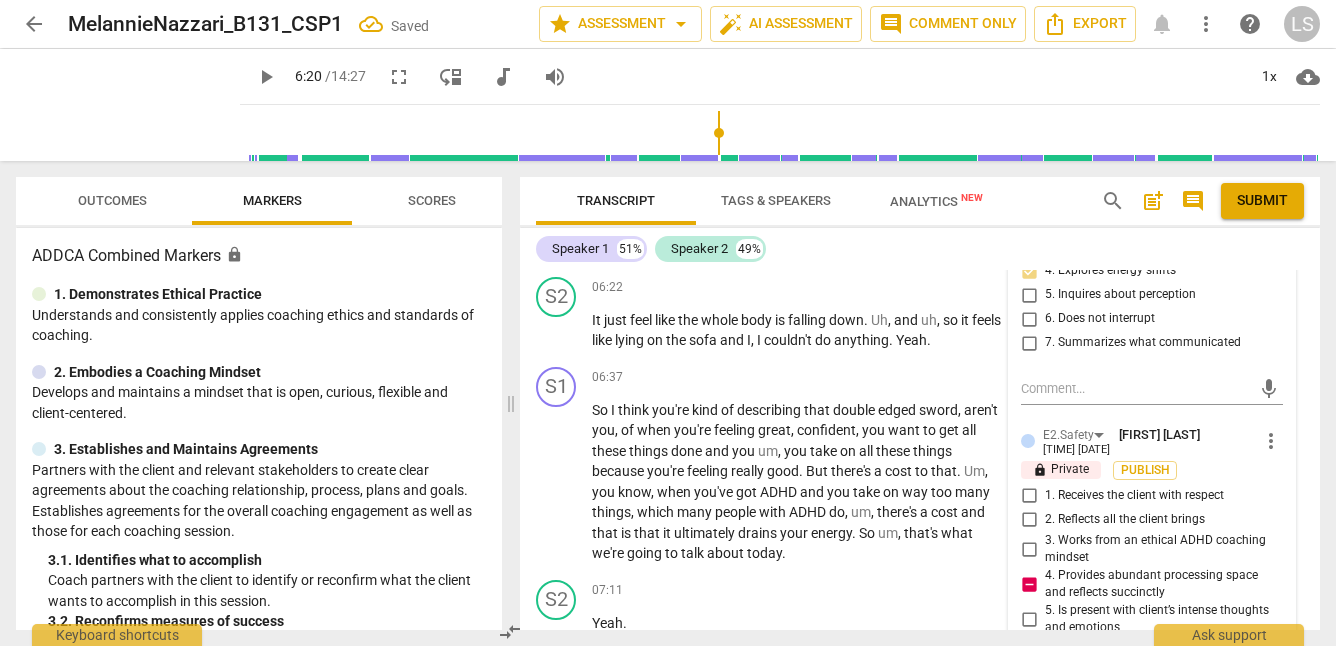 click on "2. Explores client's words" at bounding box center (1029, 223) 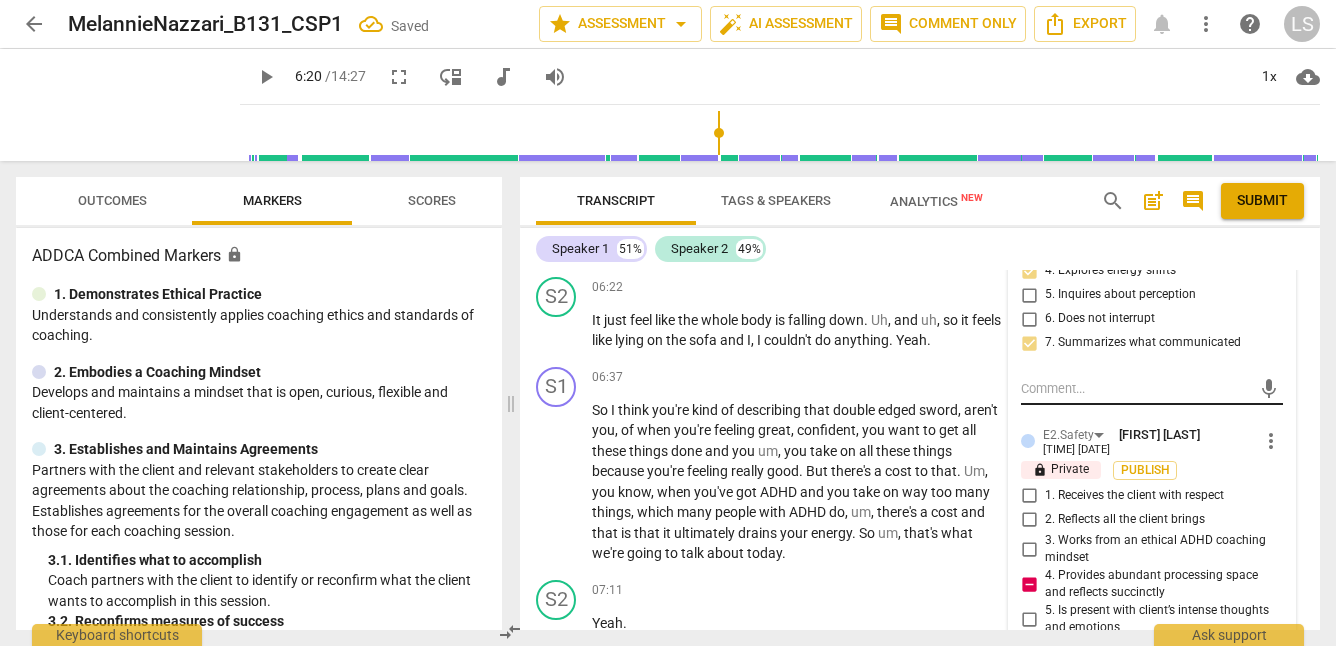 click at bounding box center (1136, 388) 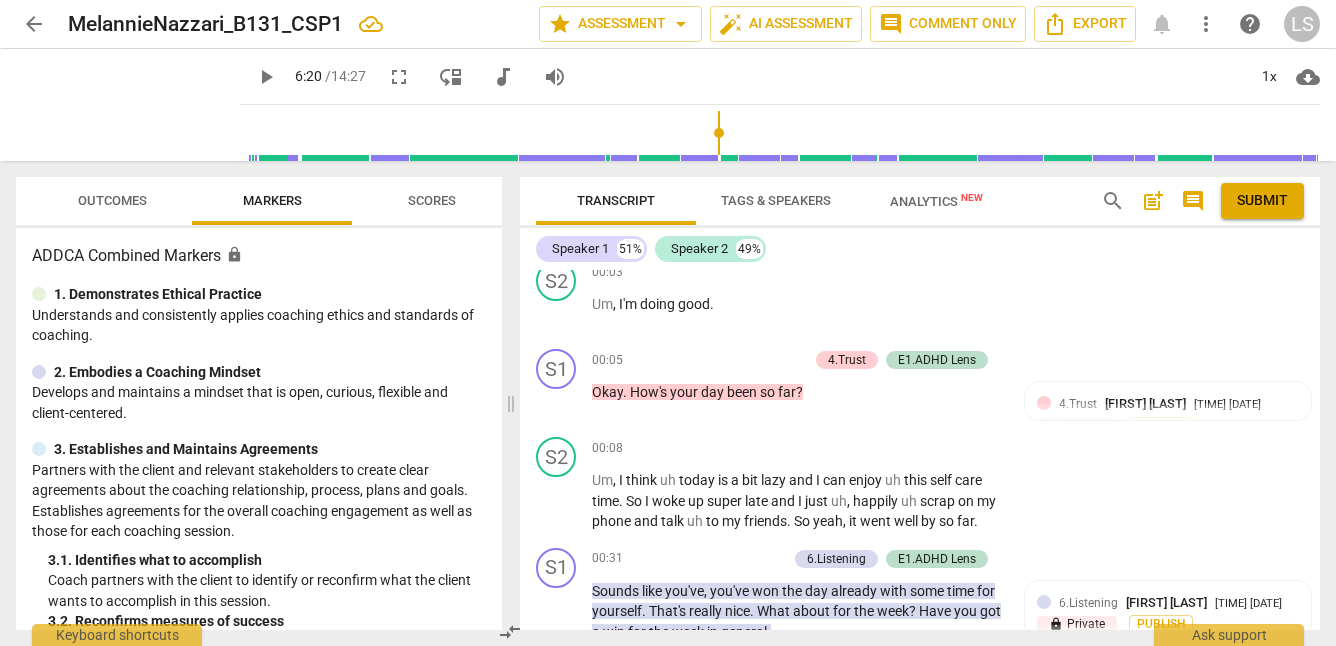scroll, scrollTop: 0, scrollLeft: 0, axis: both 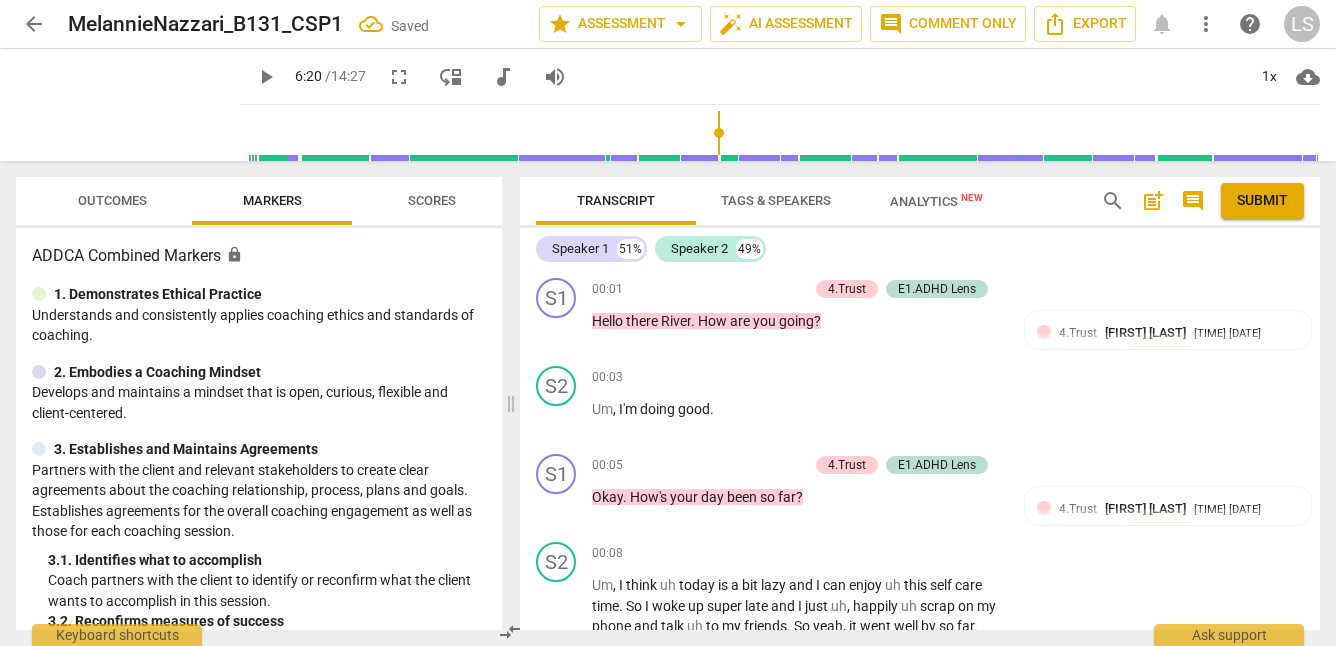 click on "post_add" at bounding box center (1153, 201) 